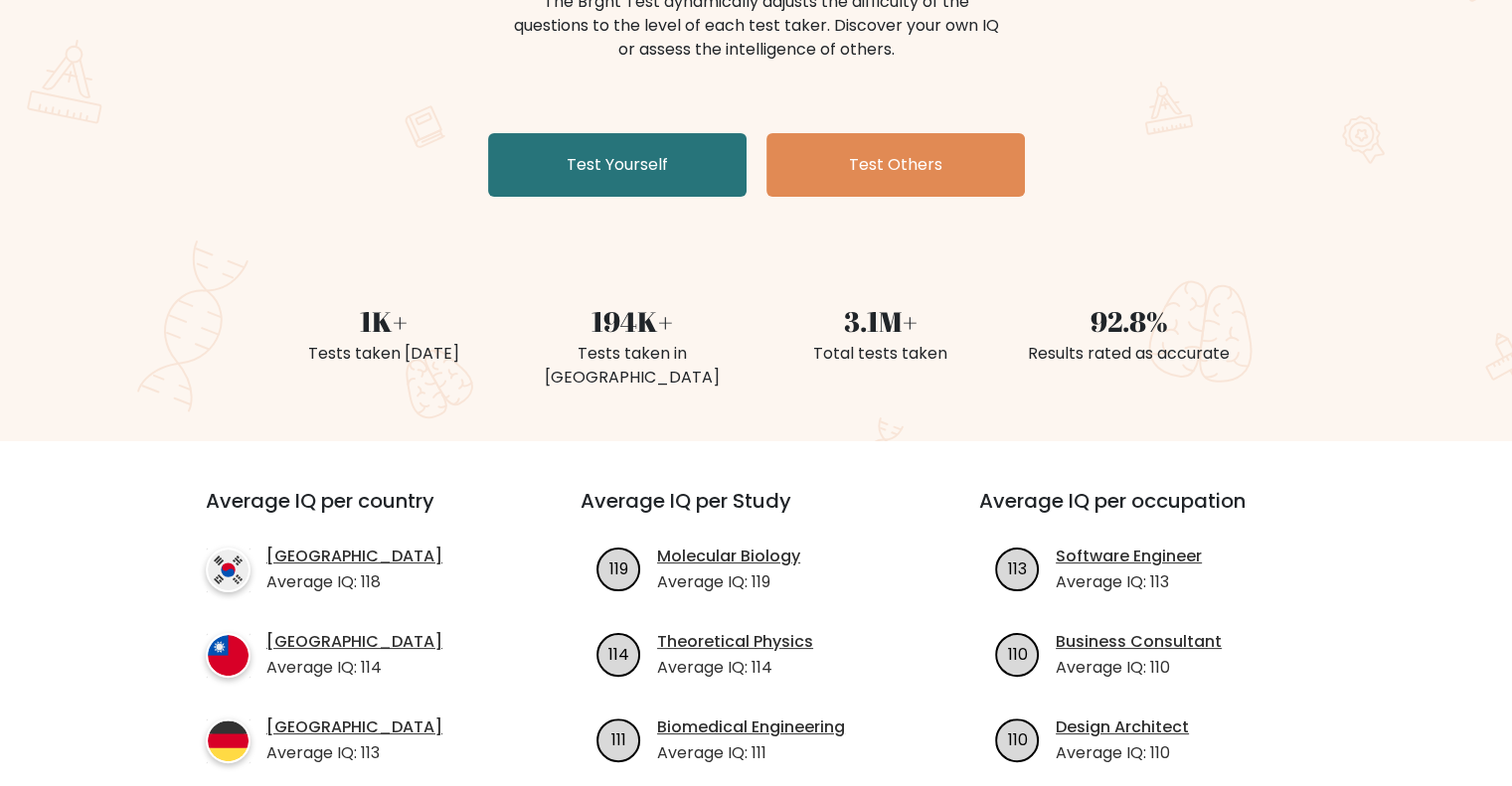 scroll, scrollTop: 298, scrollLeft: 0, axis: vertical 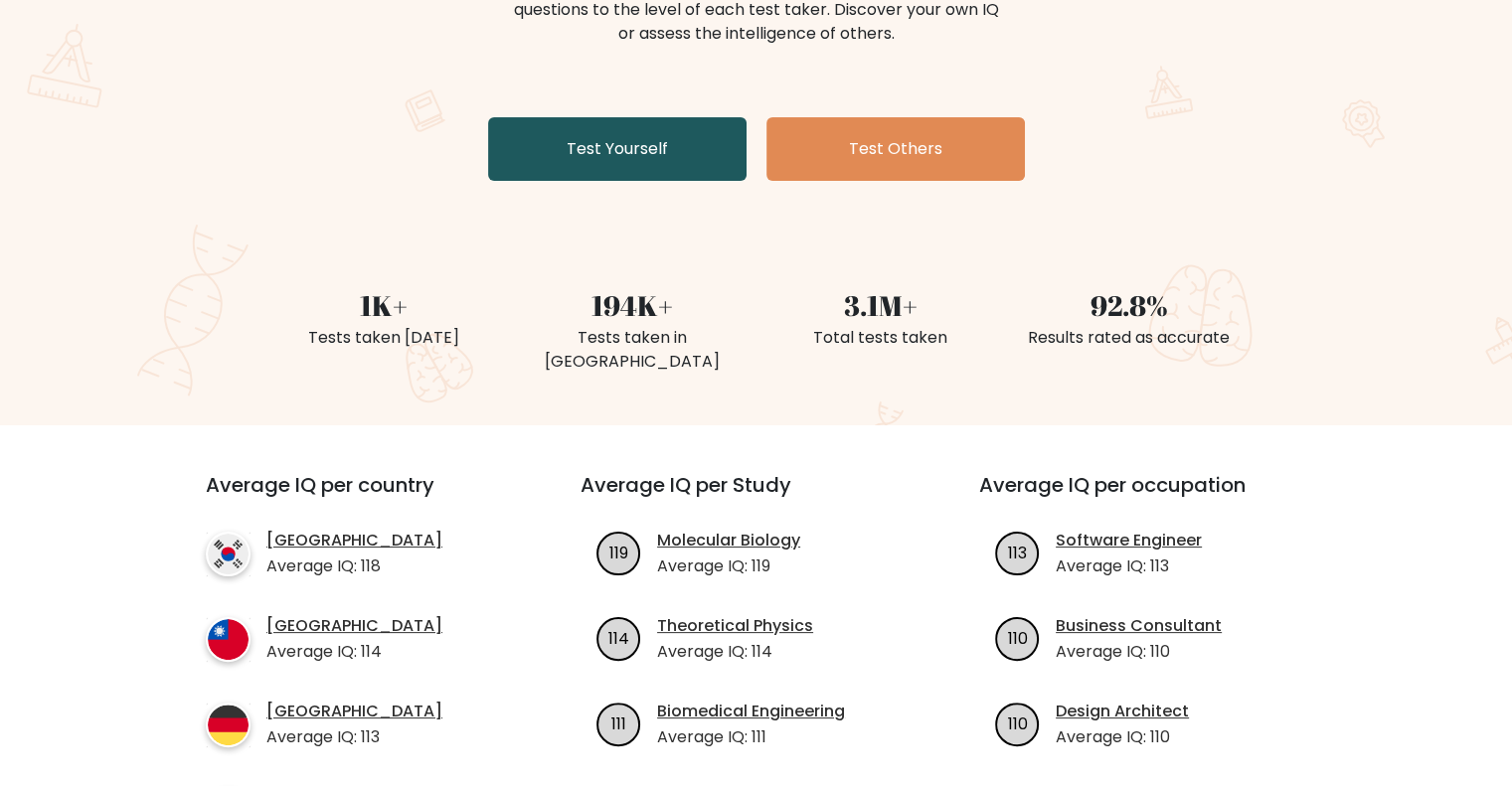 click on "Test Yourself" at bounding box center [617, 149] 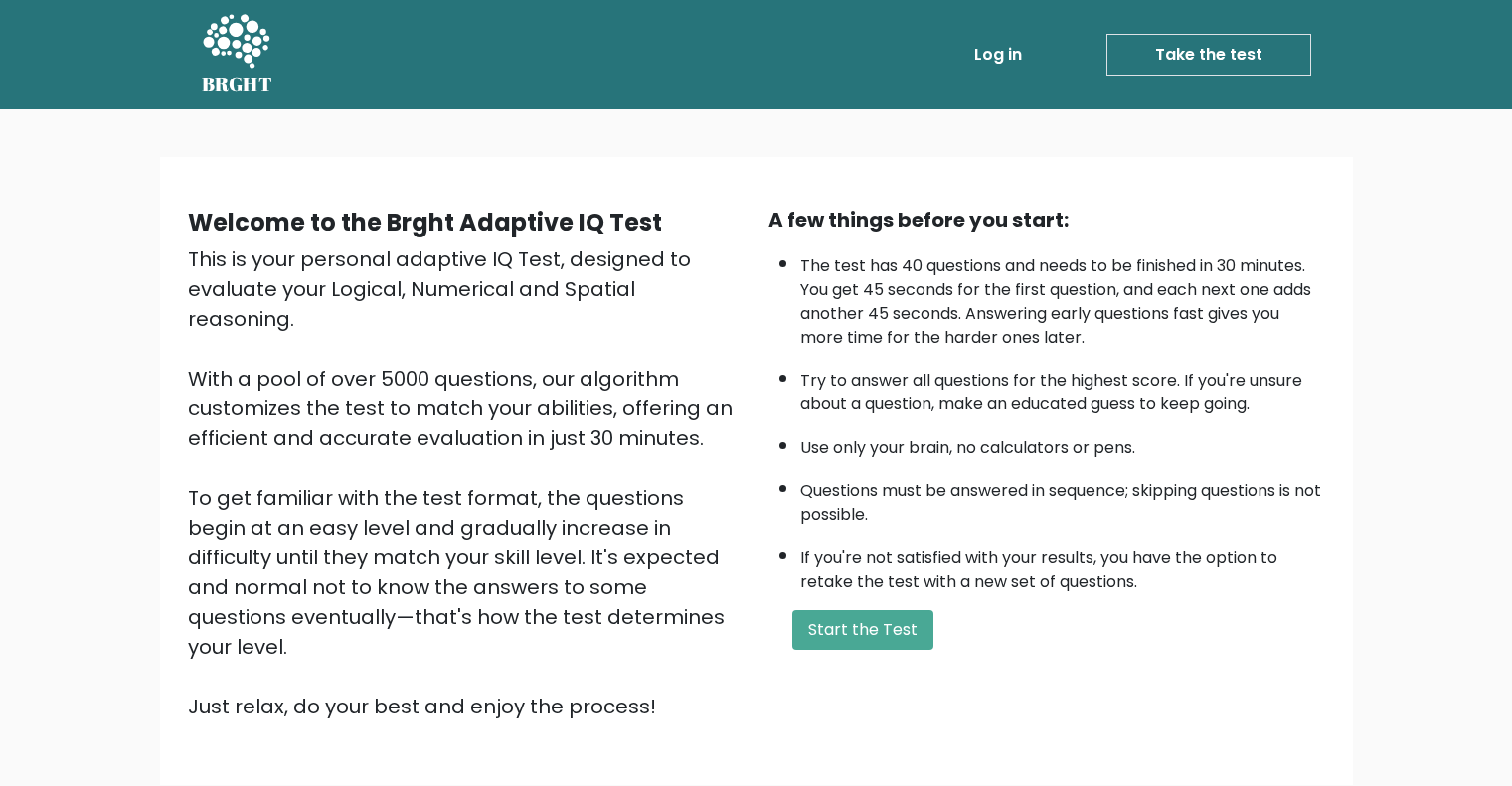 scroll, scrollTop: 0, scrollLeft: 0, axis: both 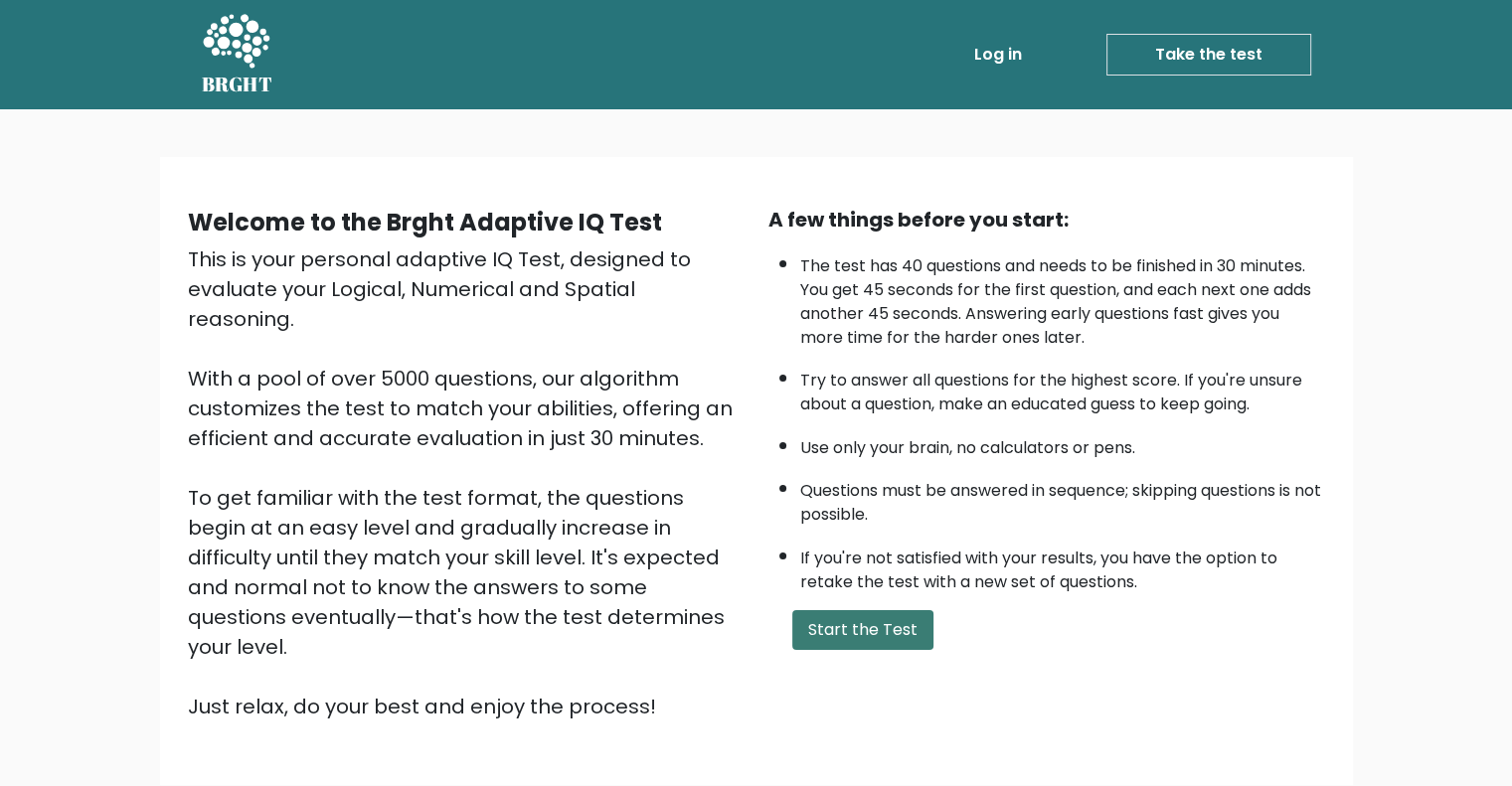 click on "Start the Test" at bounding box center [863, 630] 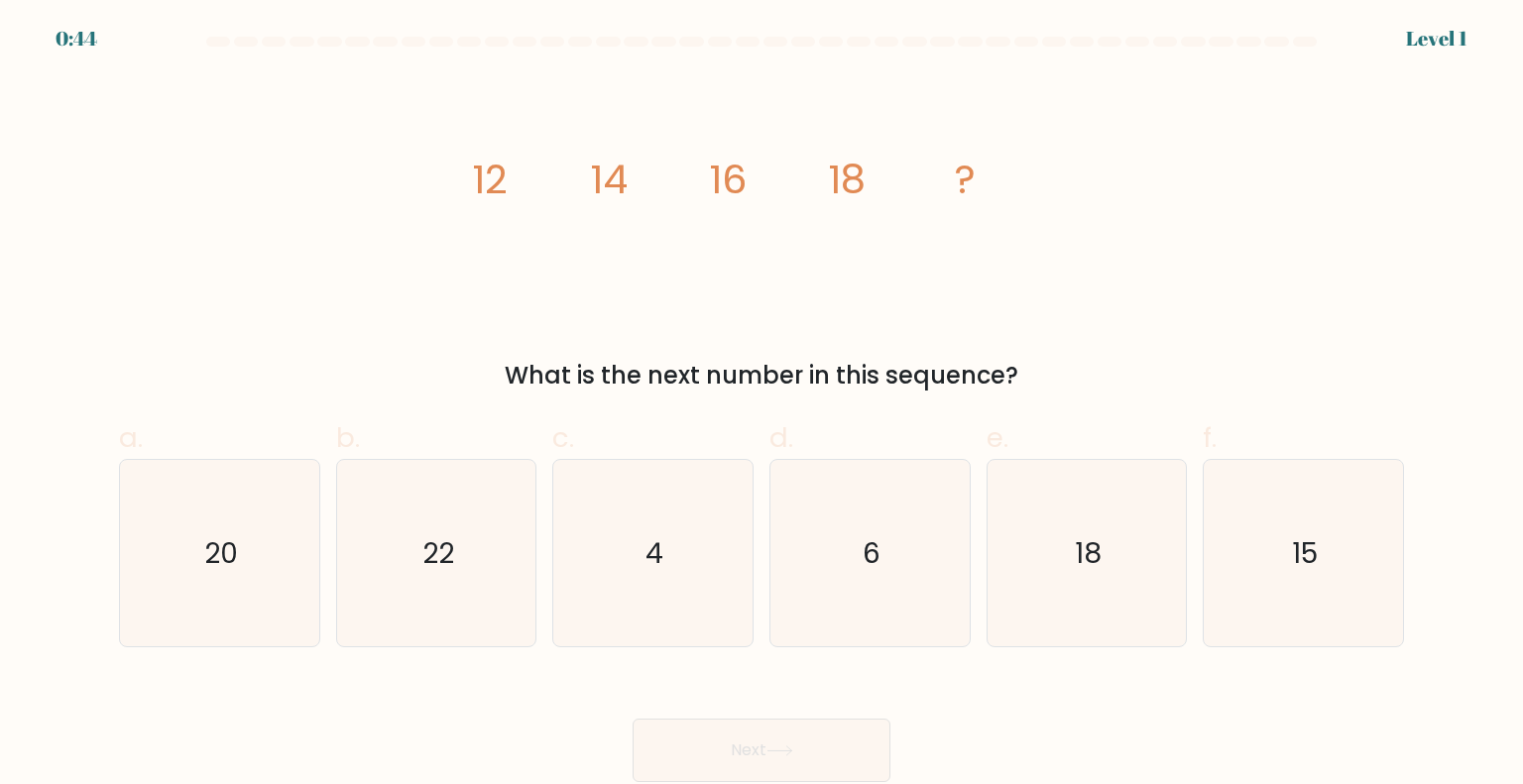 scroll, scrollTop: 0, scrollLeft: 0, axis: both 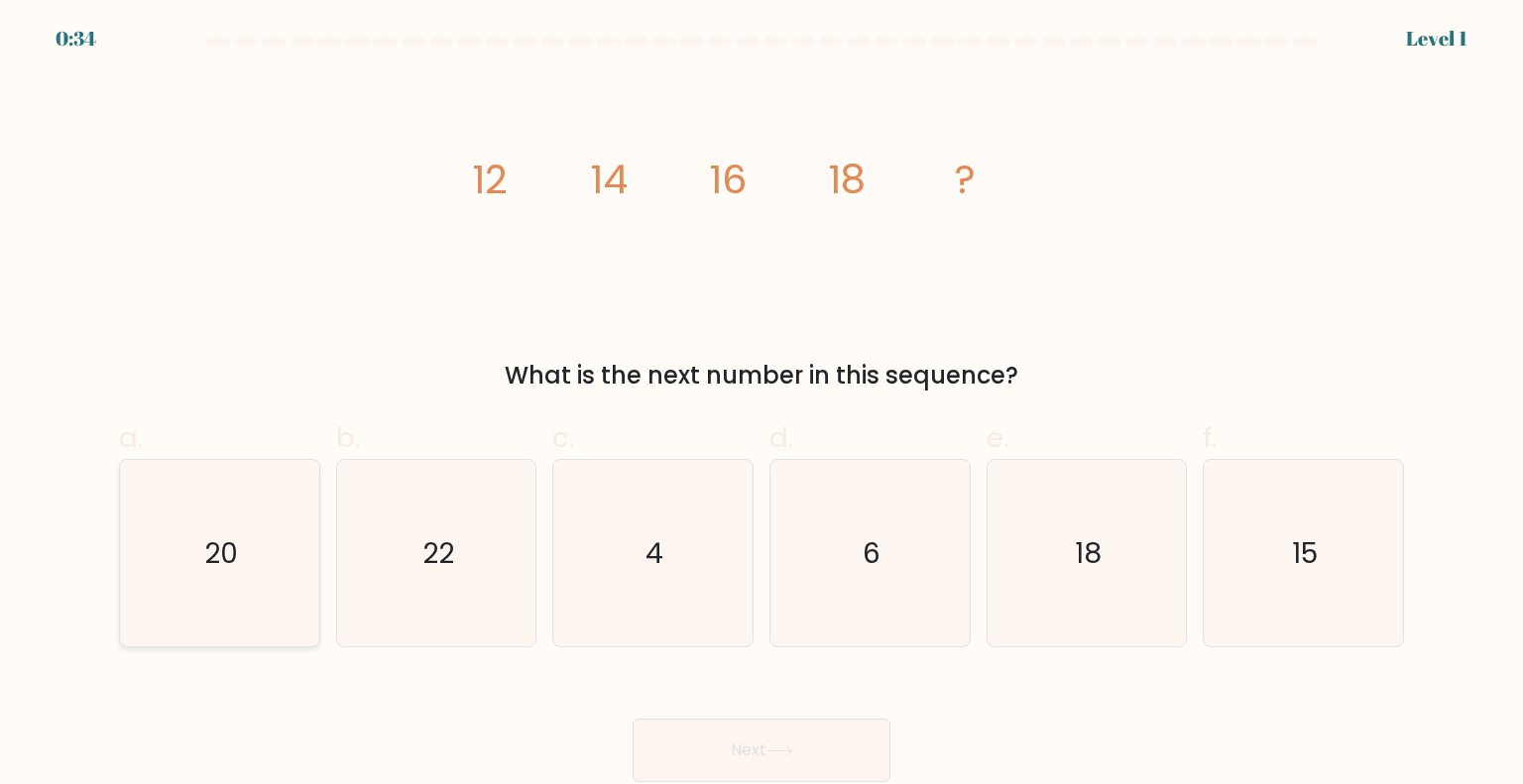 click on "20" 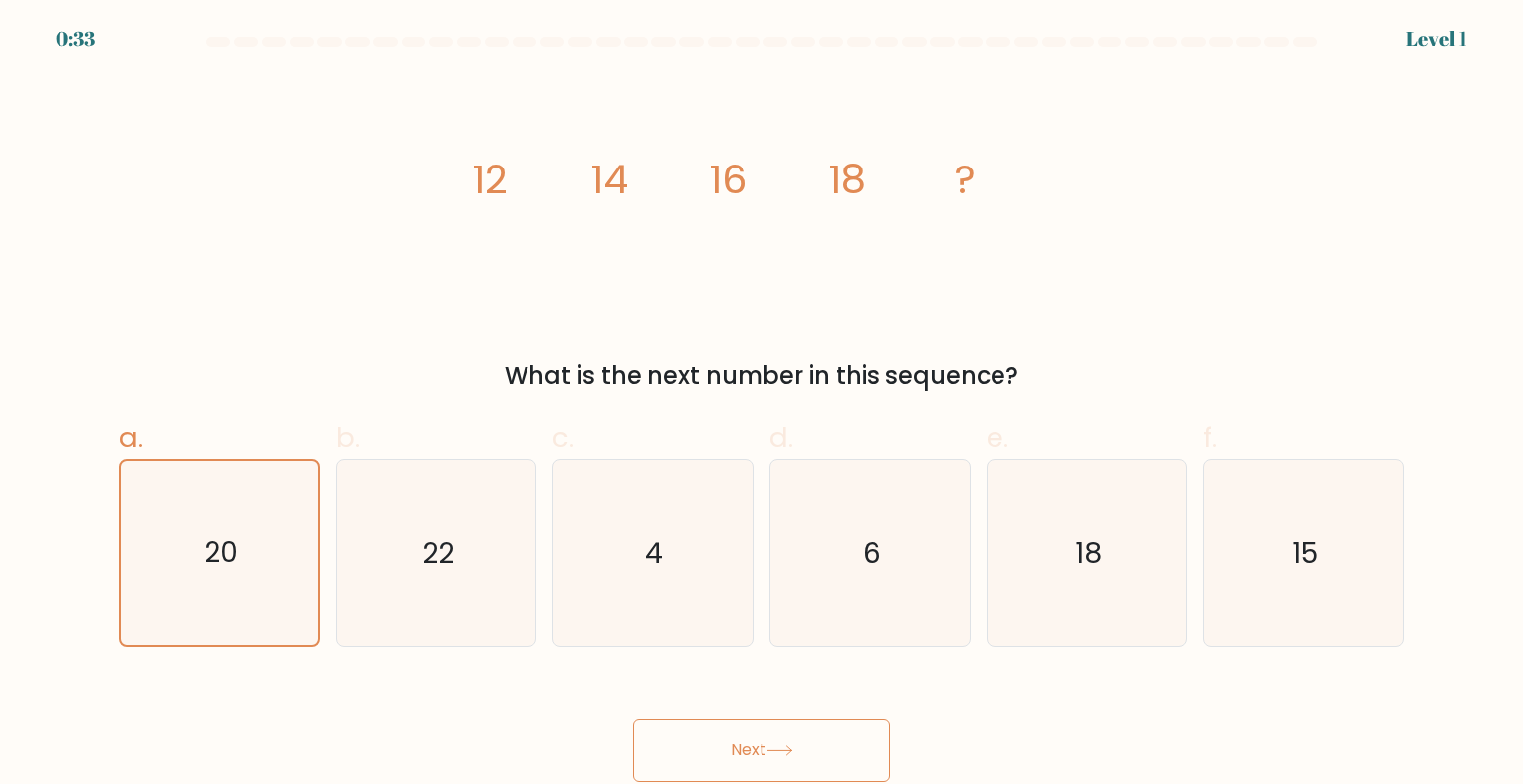 click on "Next" at bounding box center (762, 750) 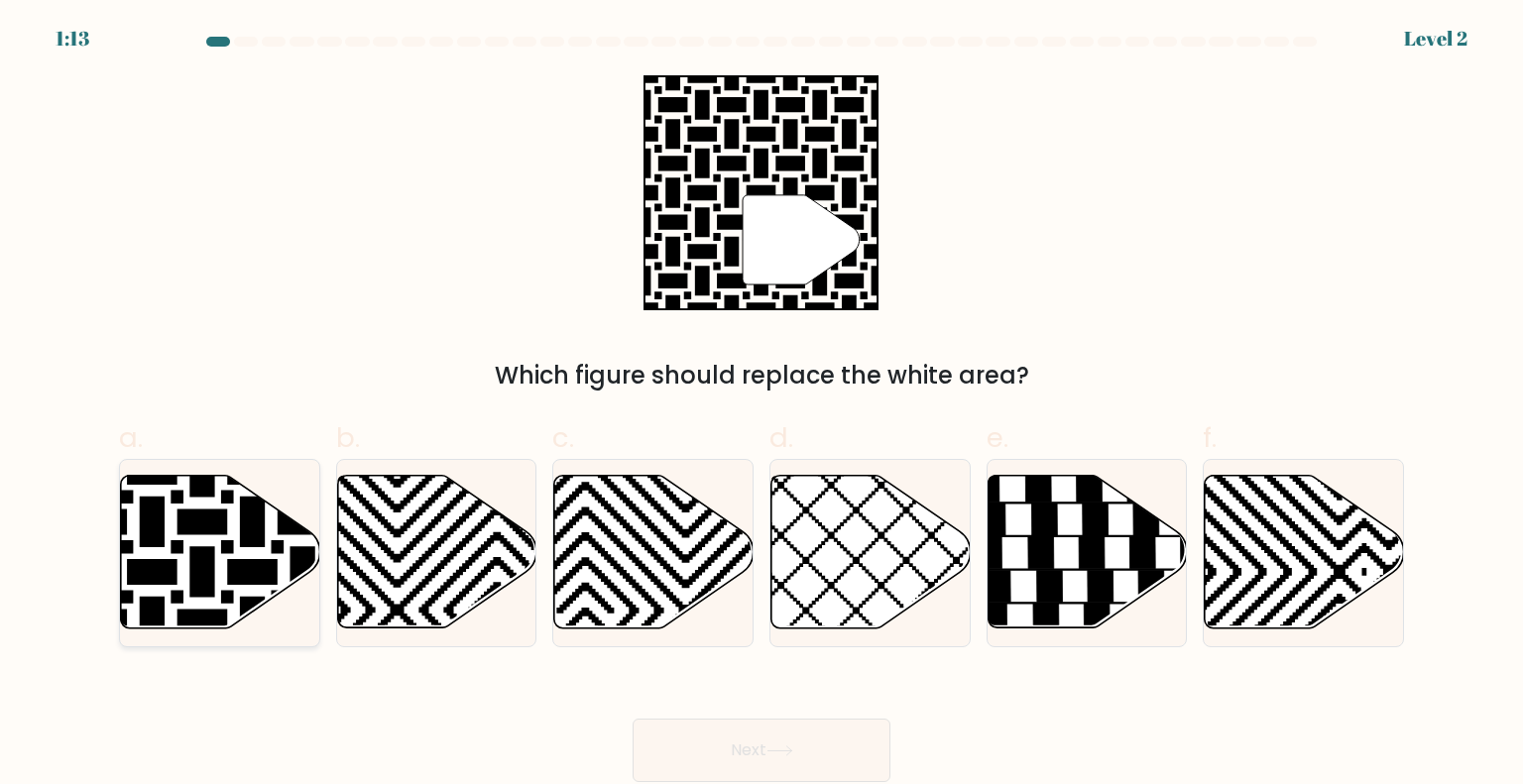 click 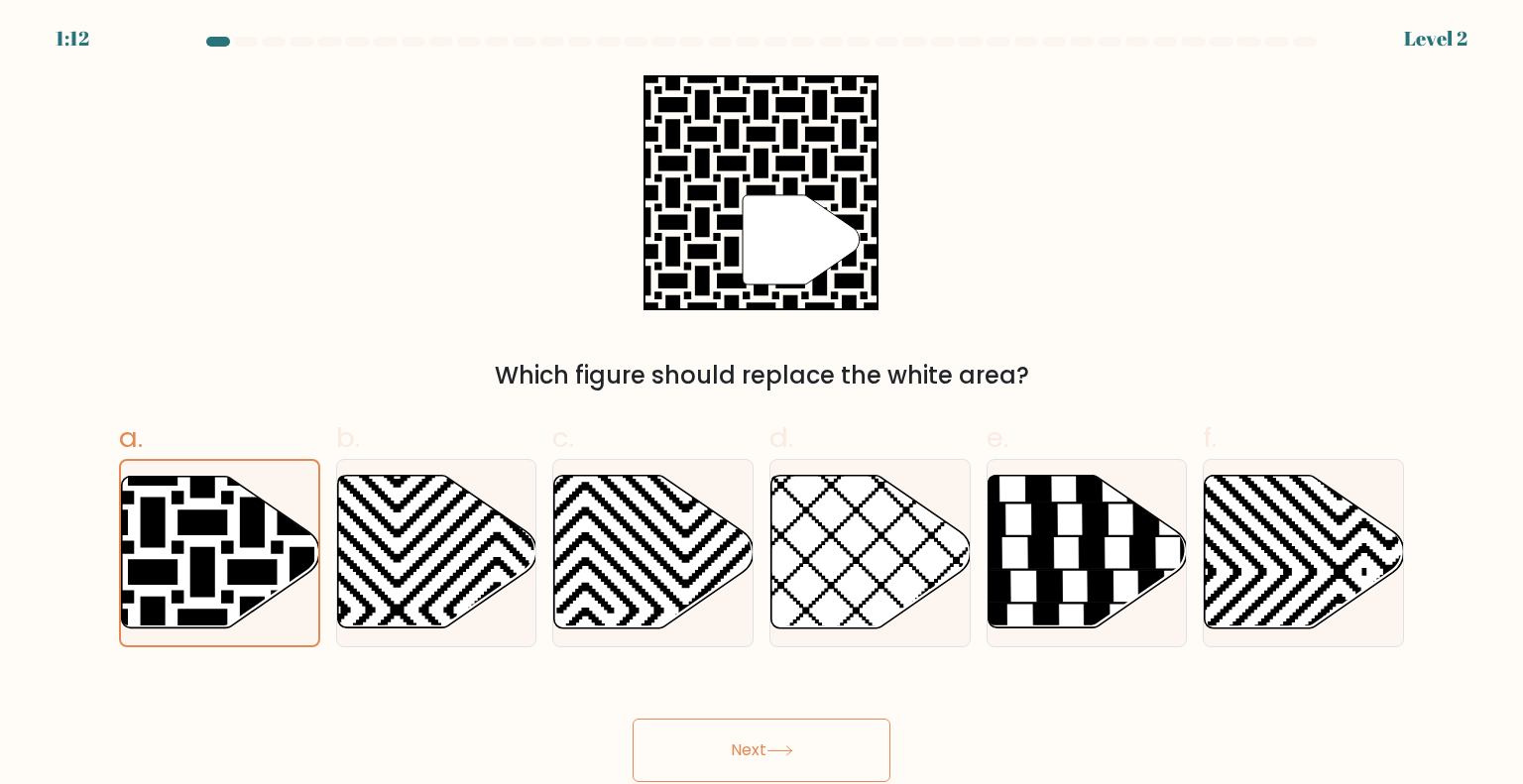 click on "Next" at bounding box center (762, 750) 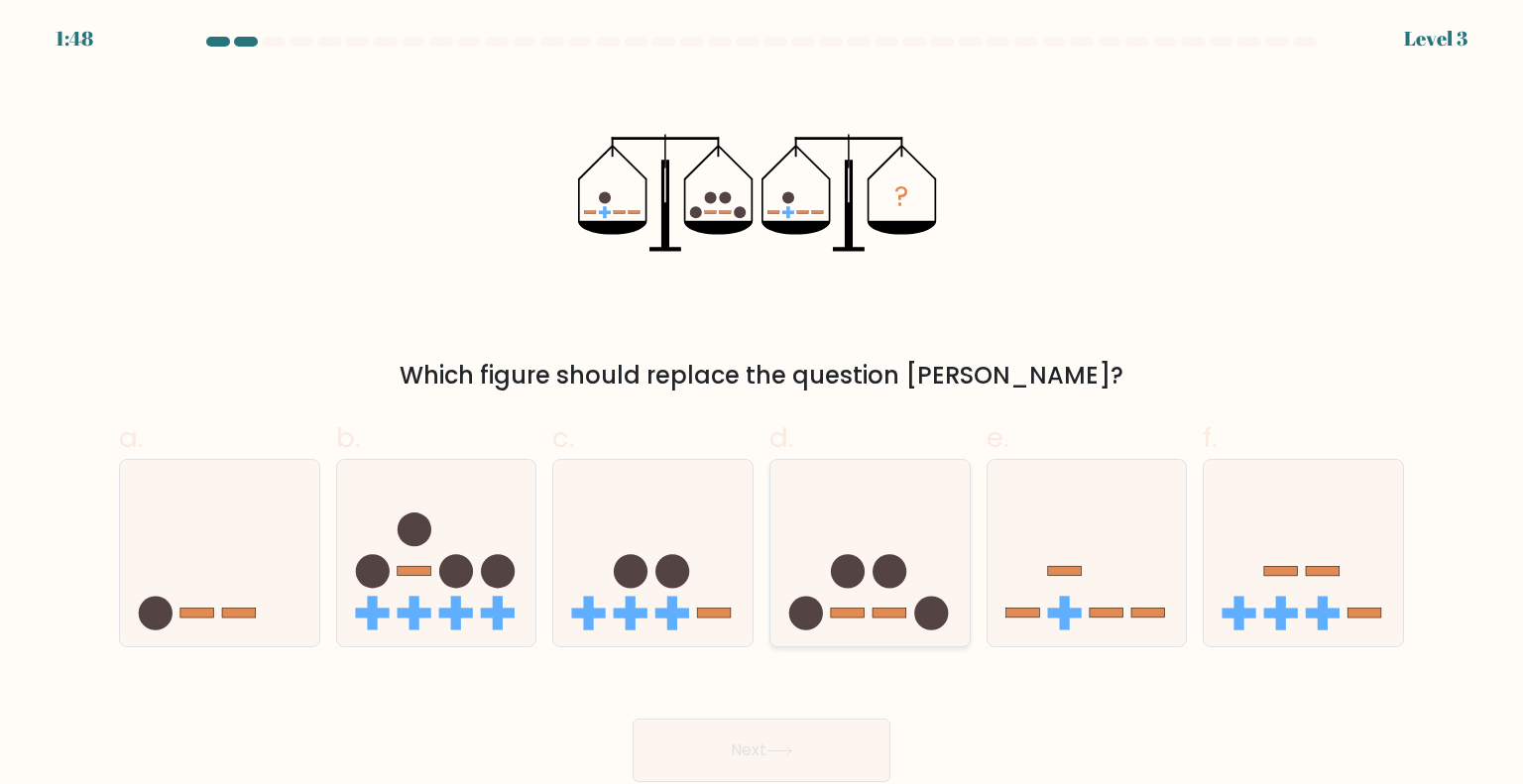 click 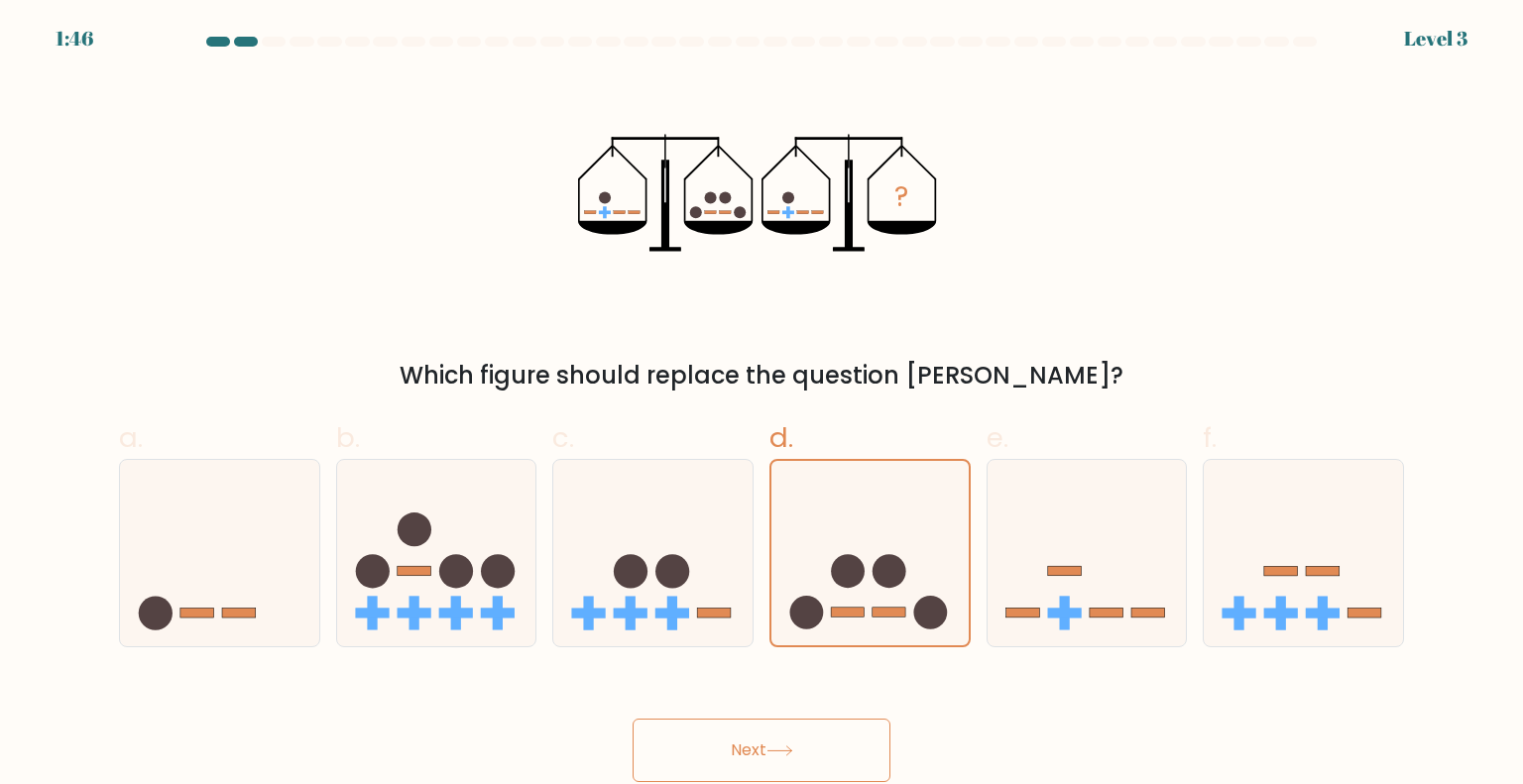 click on "Next" at bounding box center [762, 750] 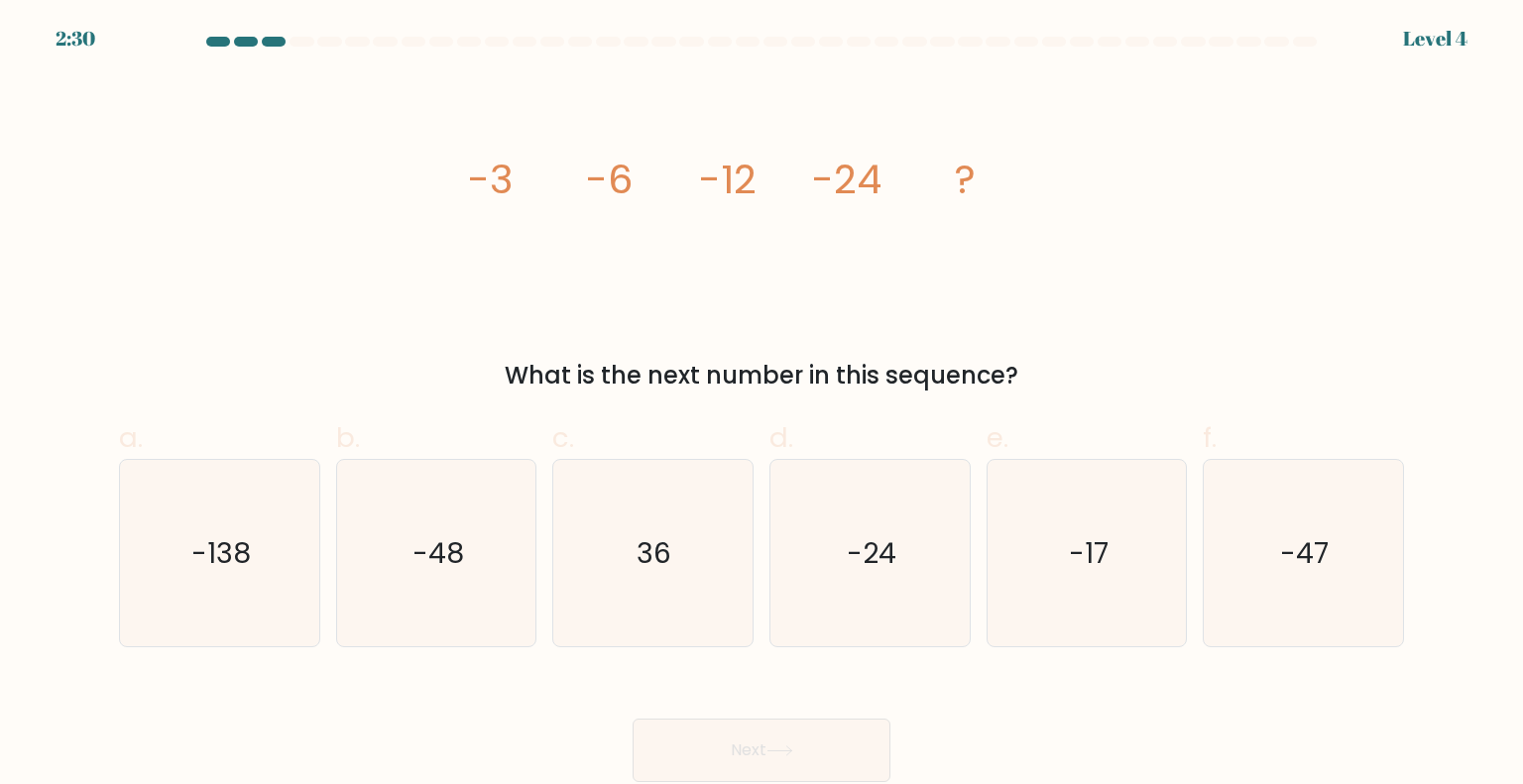 click on "Next" at bounding box center (762, 727) 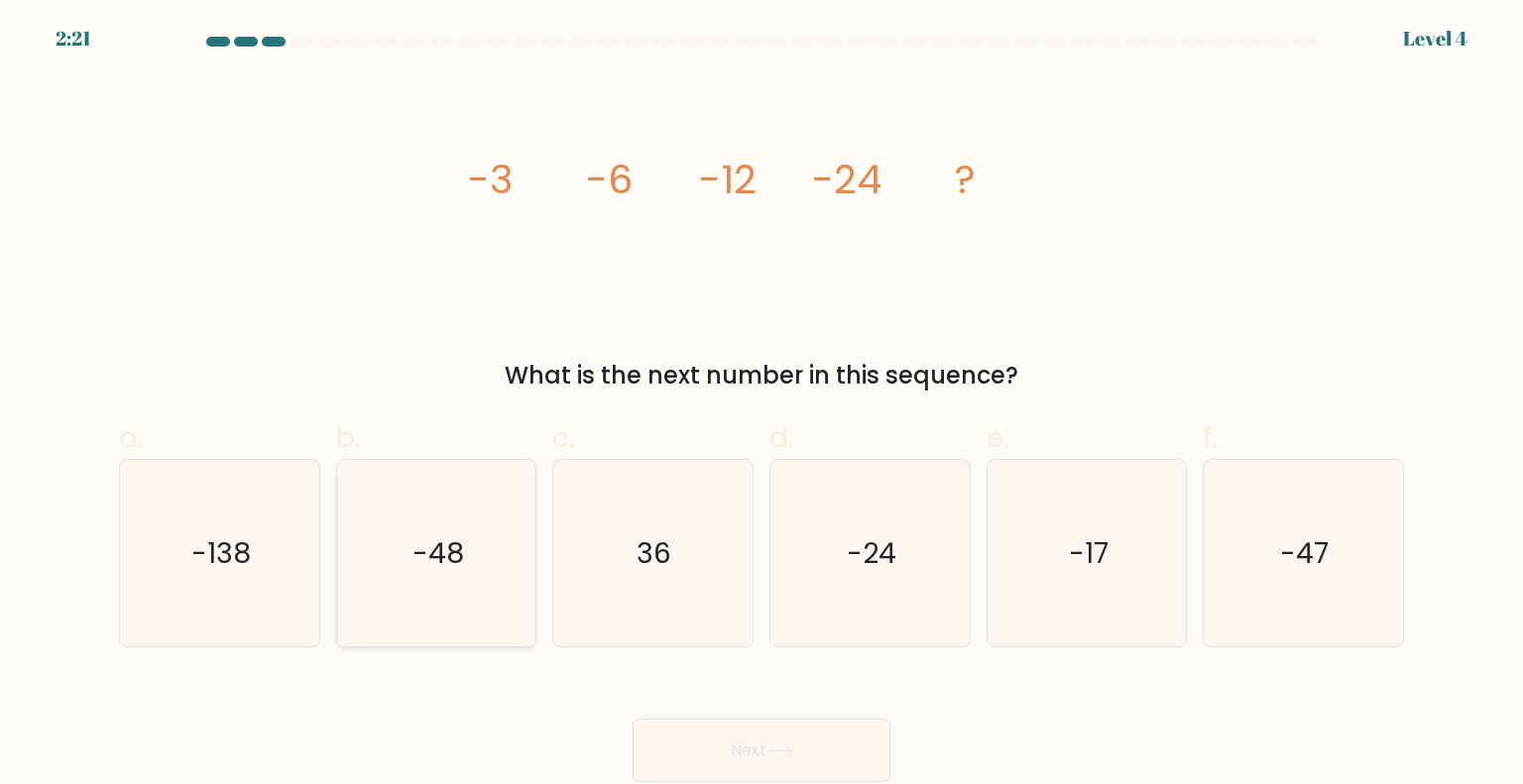 click on "-48" 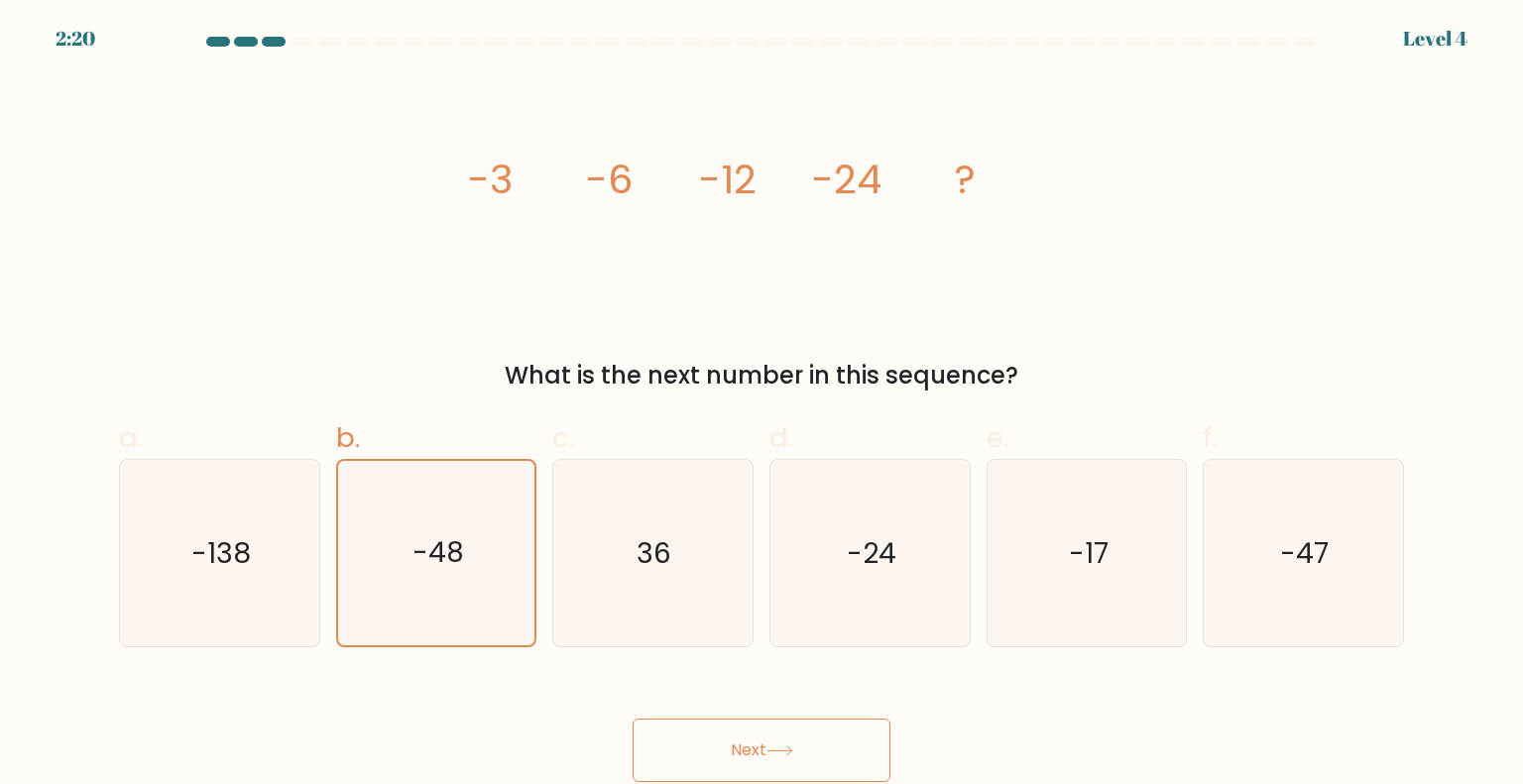 click on "Next" at bounding box center (762, 750) 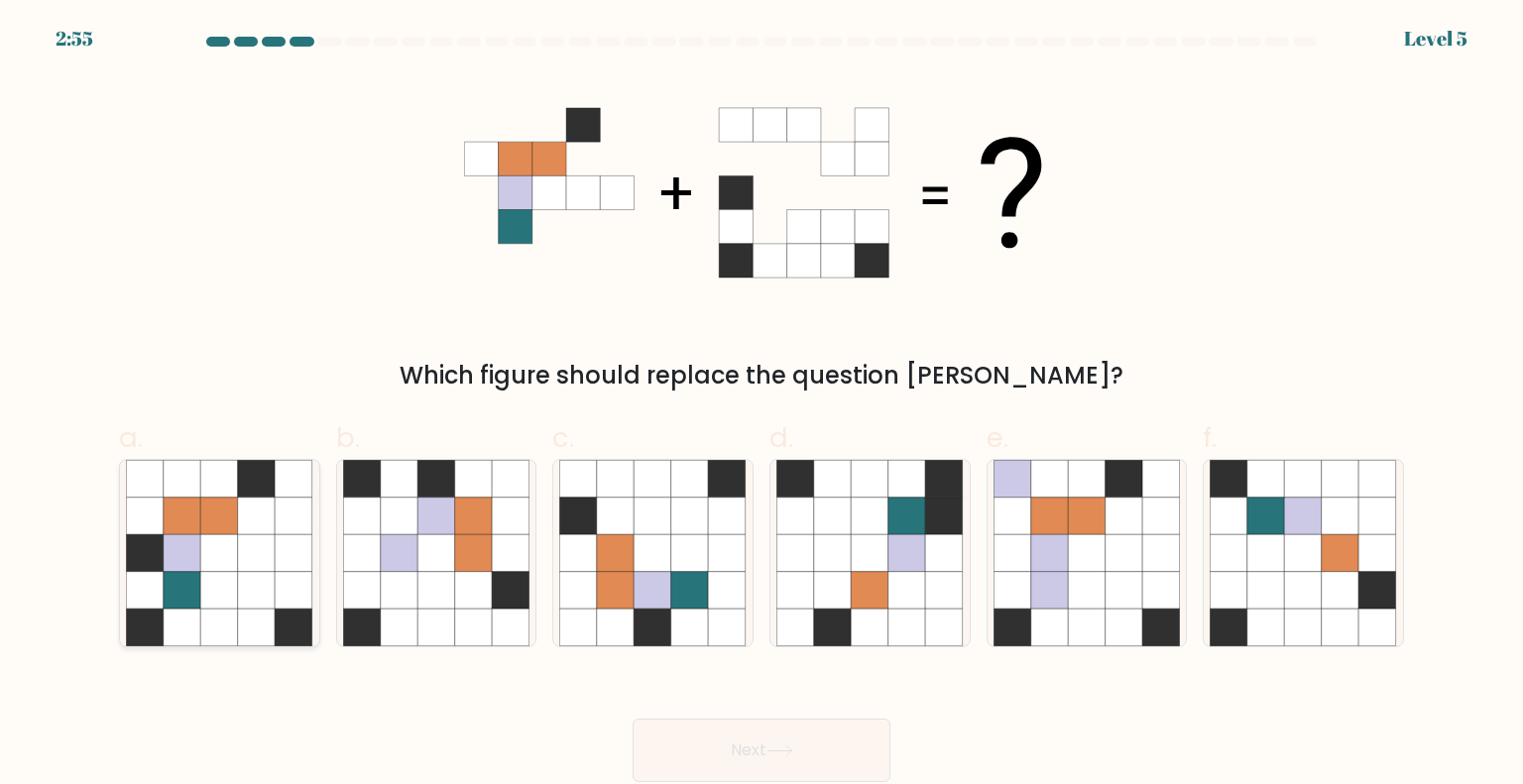 click 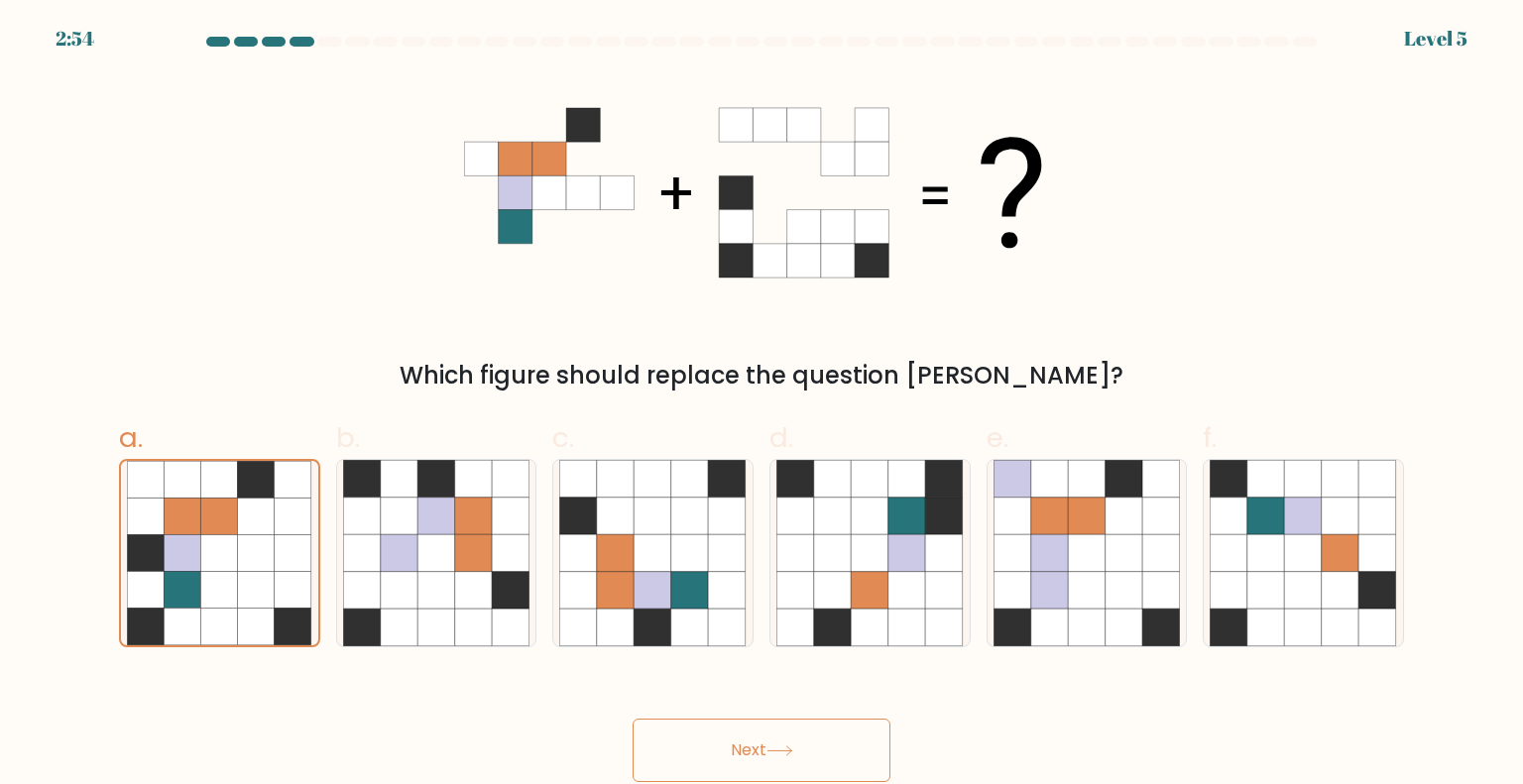 click on "Next" at bounding box center (762, 750) 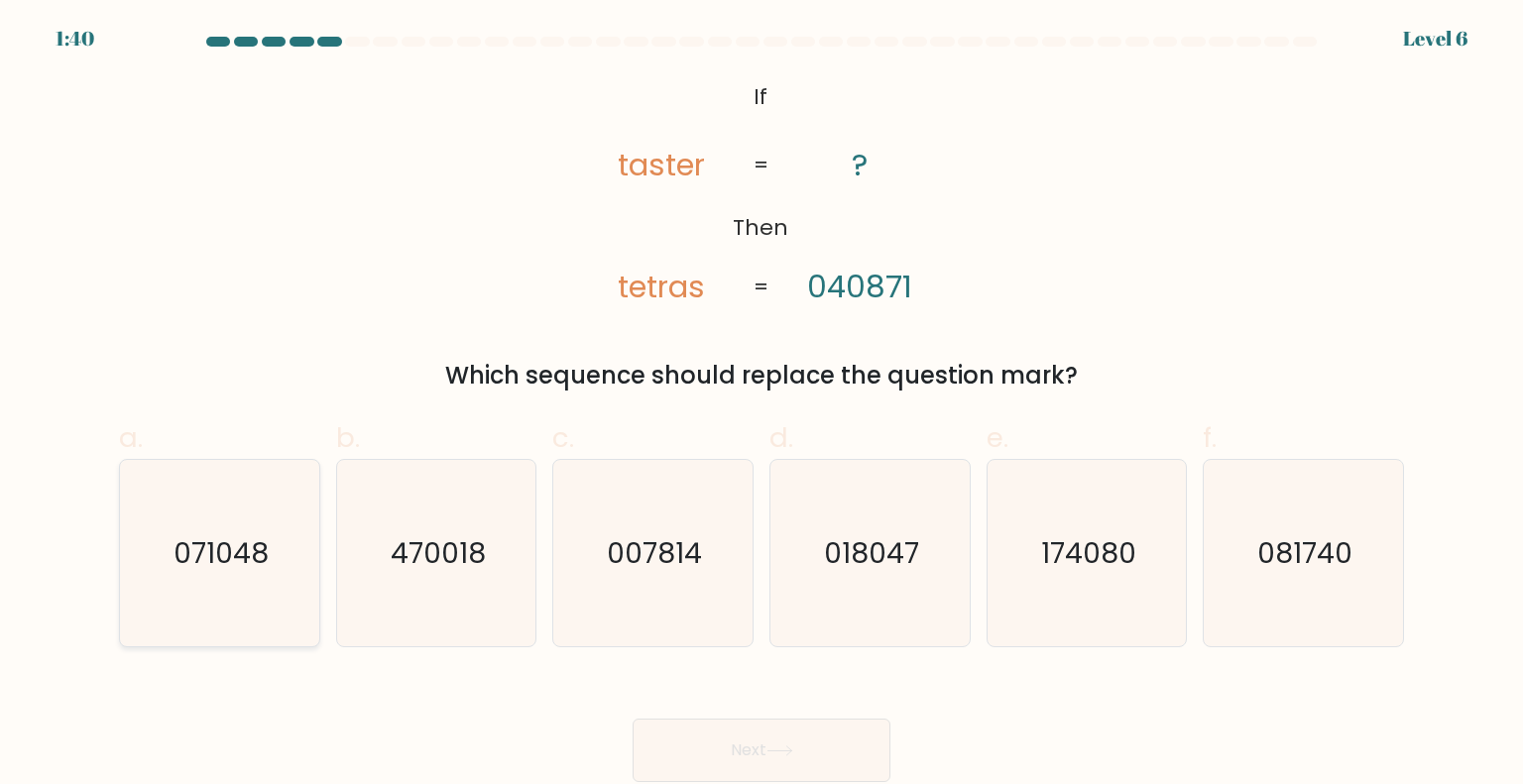 drag, startPoint x: 260, startPoint y: 609, endPoint x: 508, endPoint y: 654, distance: 252.0496 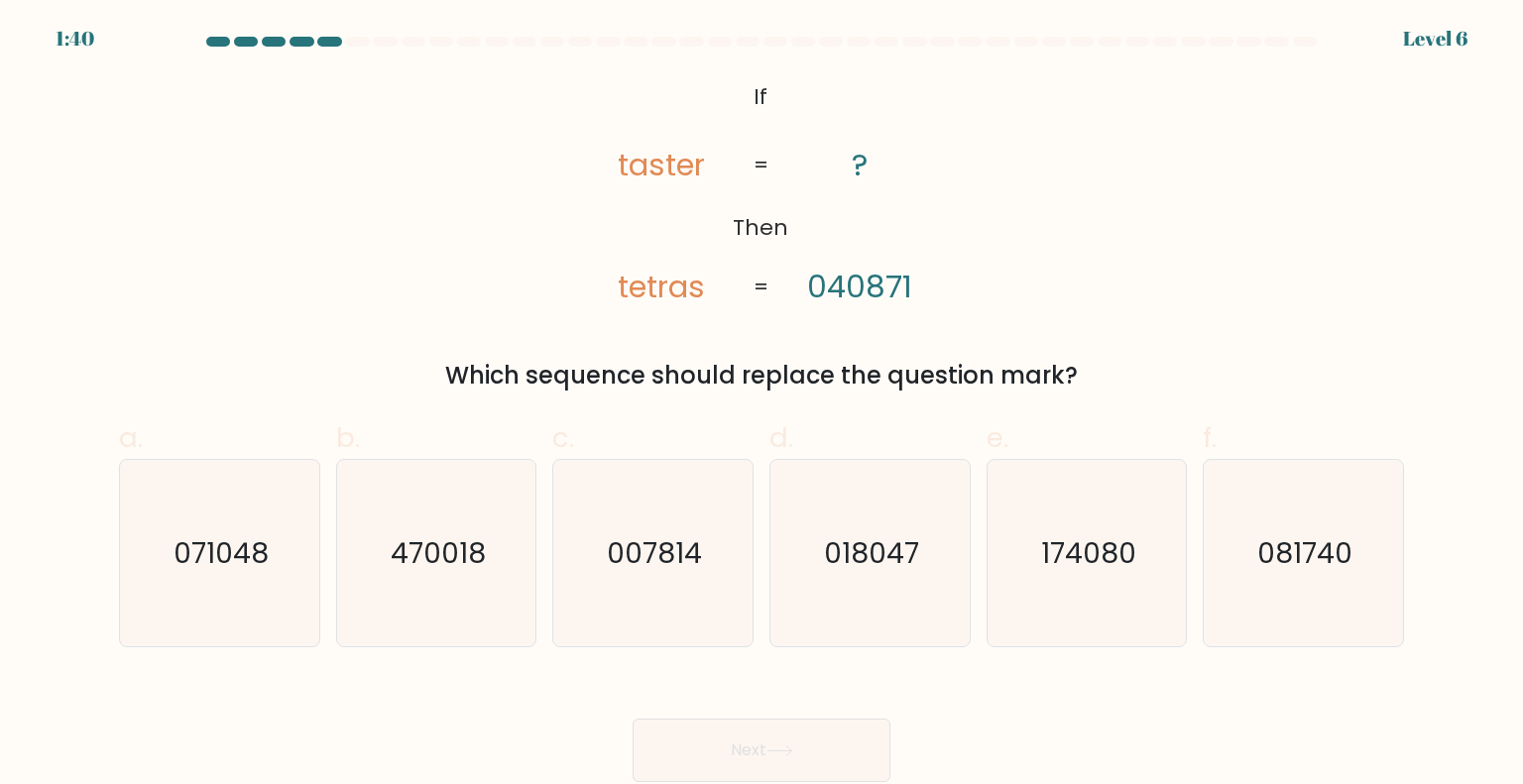 click on "071048" 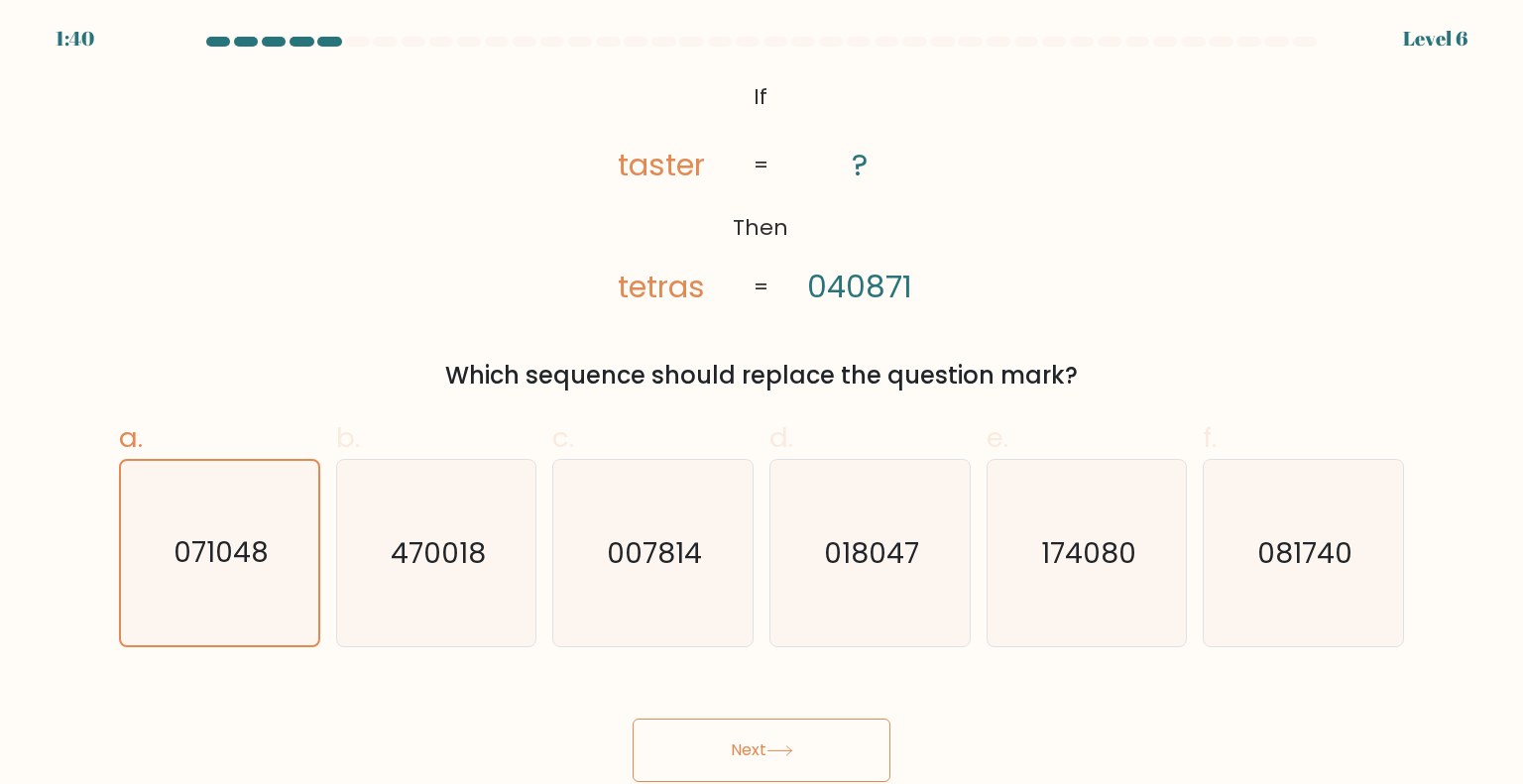 click on "Next" at bounding box center (762, 750) 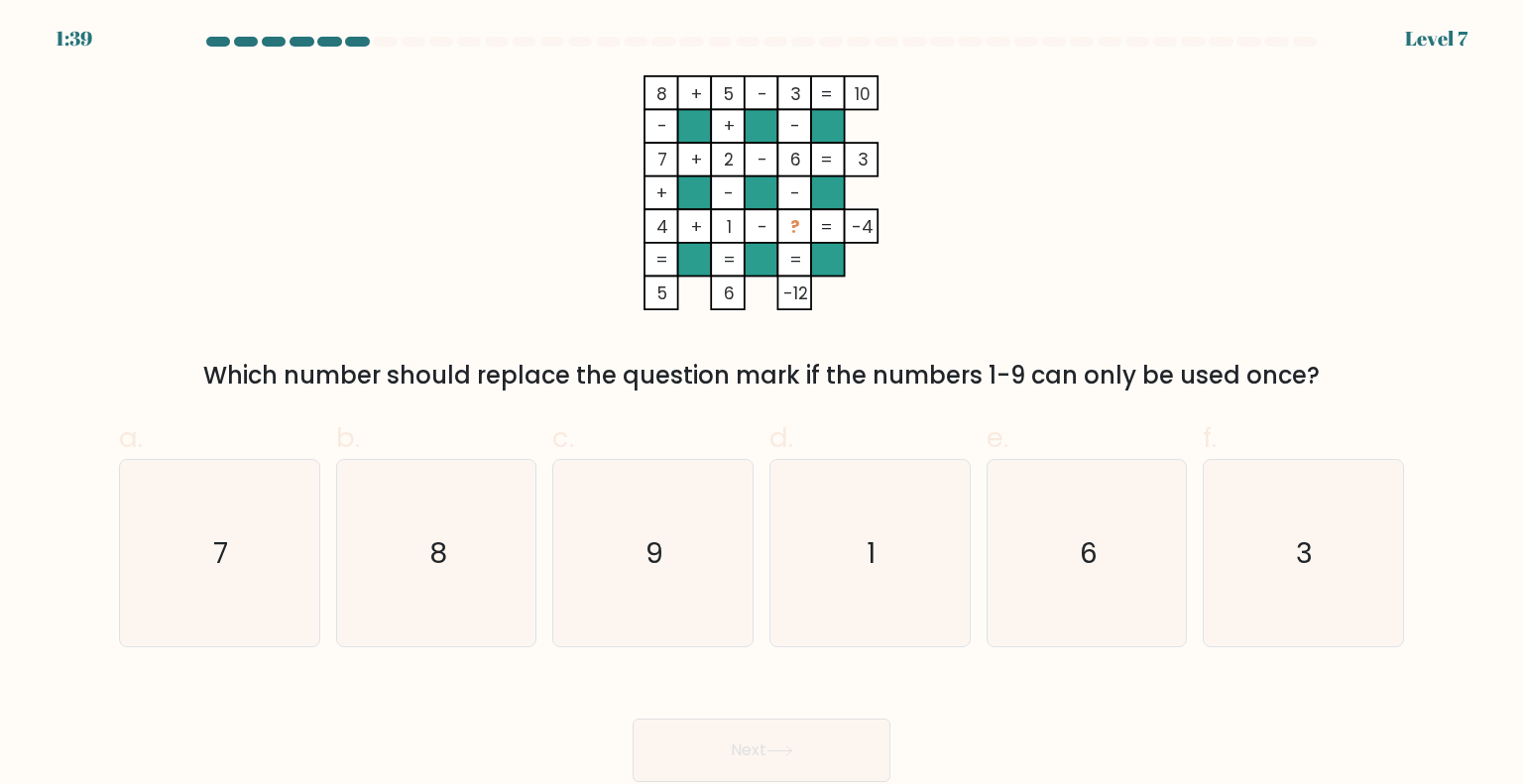 click on "Next" at bounding box center (762, 750) 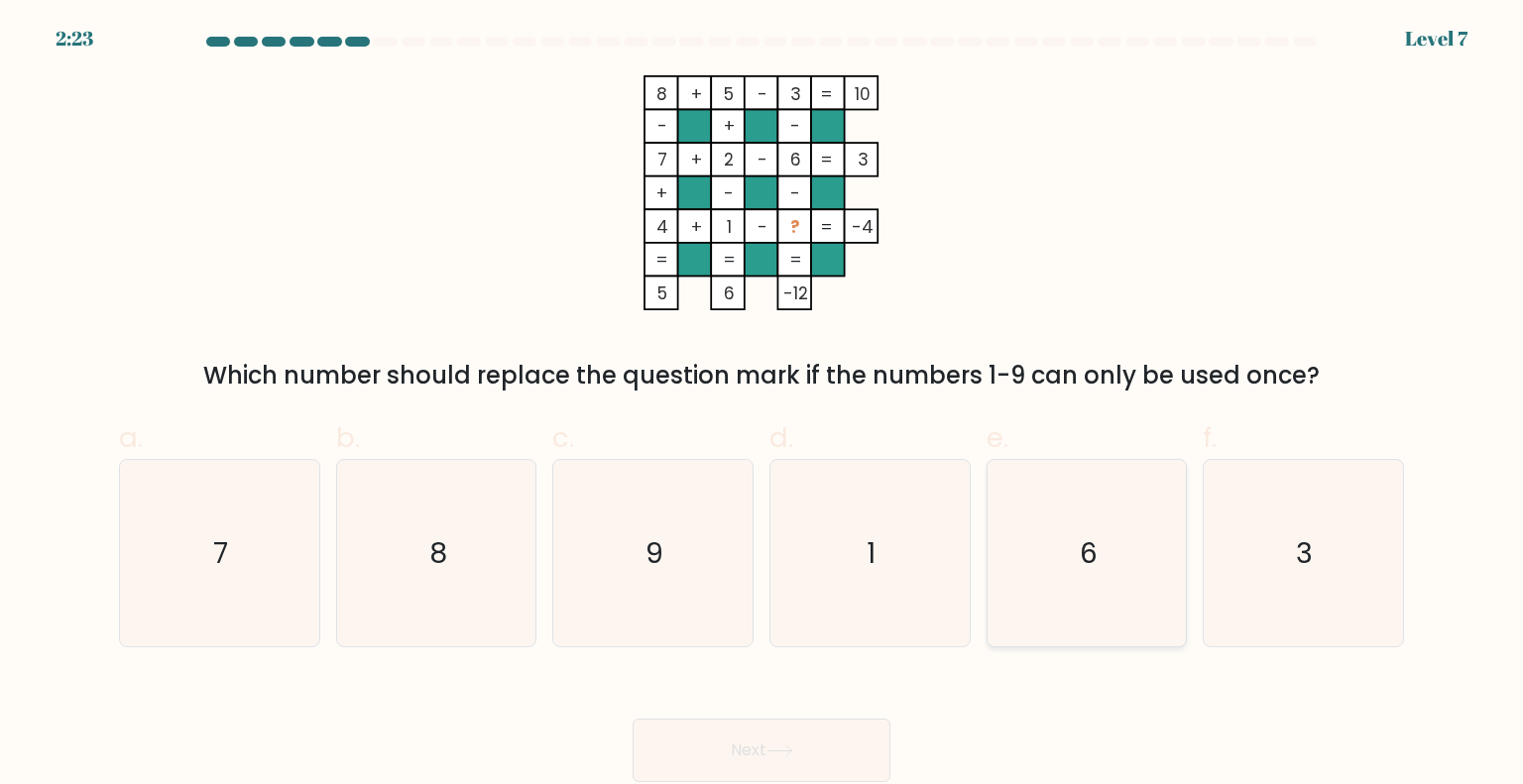 drag, startPoint x: 731, startPoint y: 745, endPoint x: 1074, endPoint y: 471, distance: 439.00456 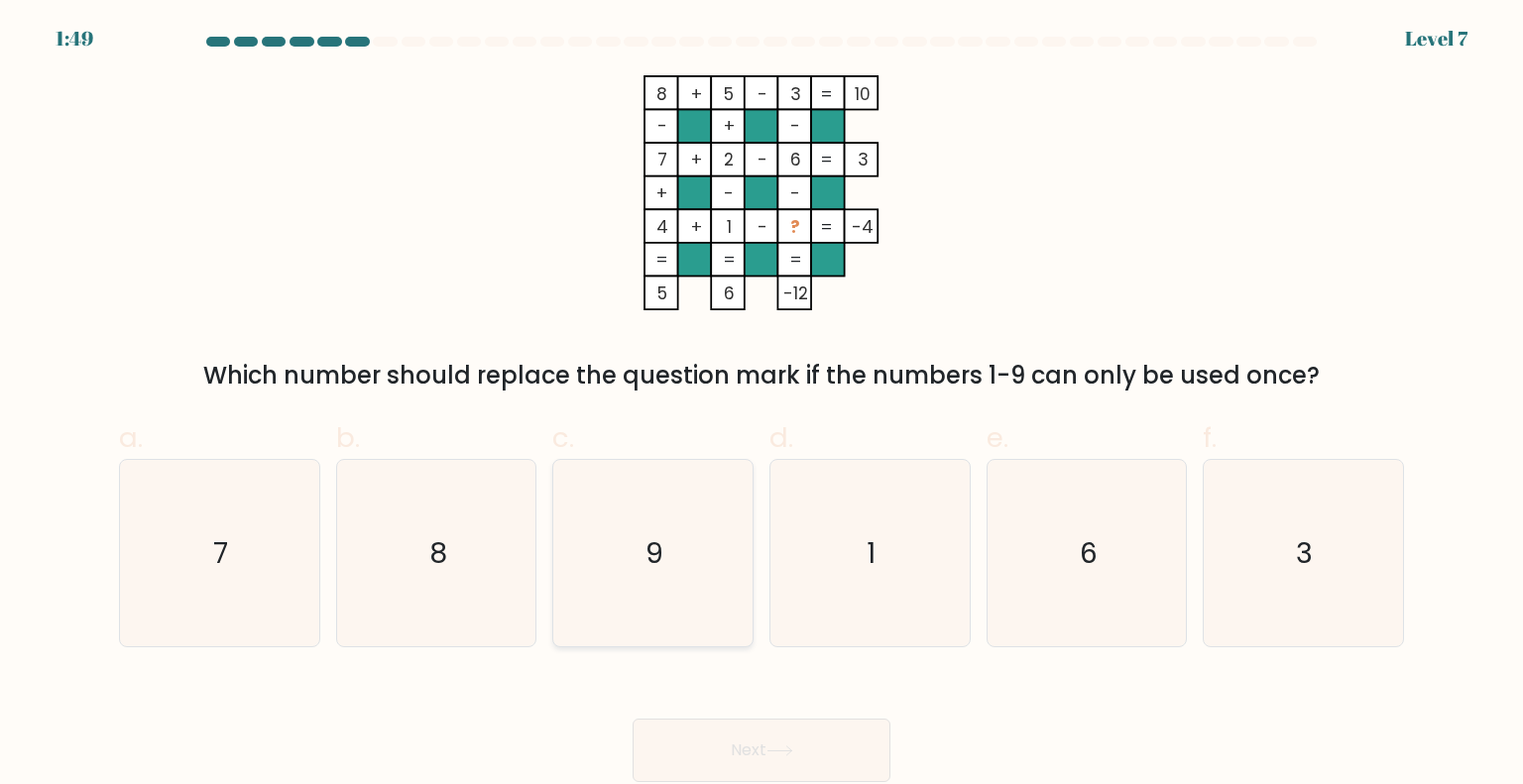 click on "9" 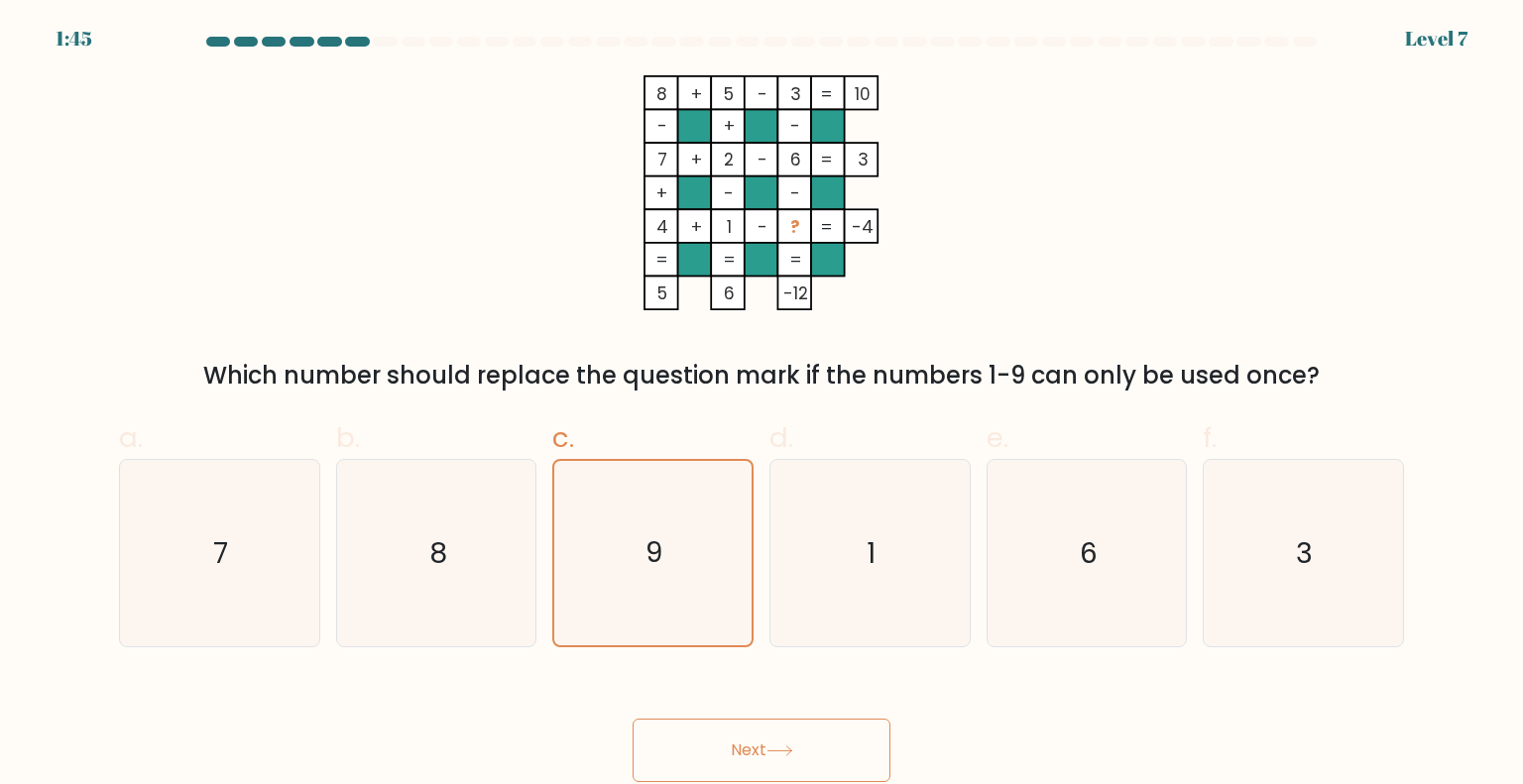 click on "Next" at bounding box center [762, 750] 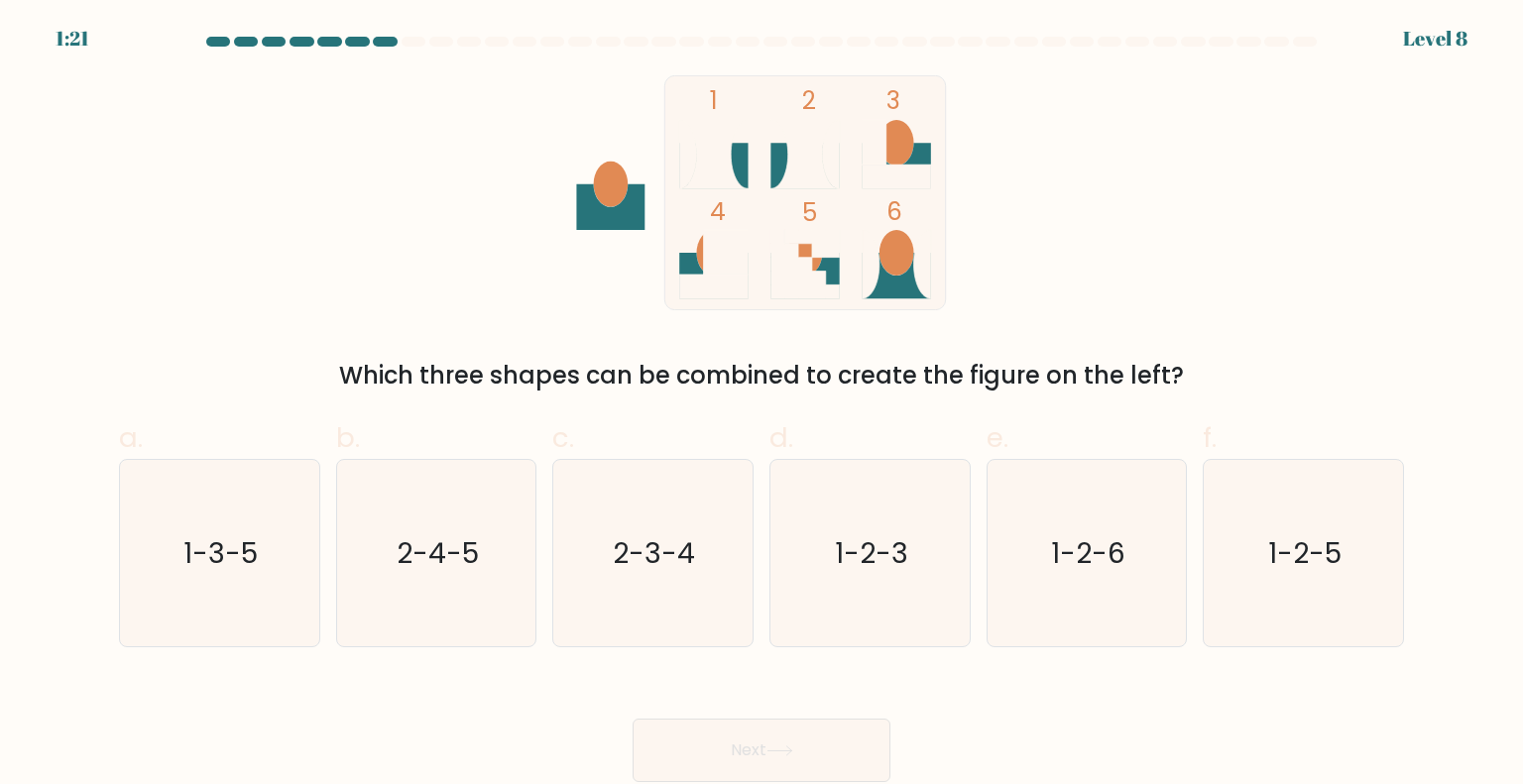 drag, startPoint x: 1332, startPoint y: 267, endPoint x: 1325, endPoint y: 257, distance: 12.206556 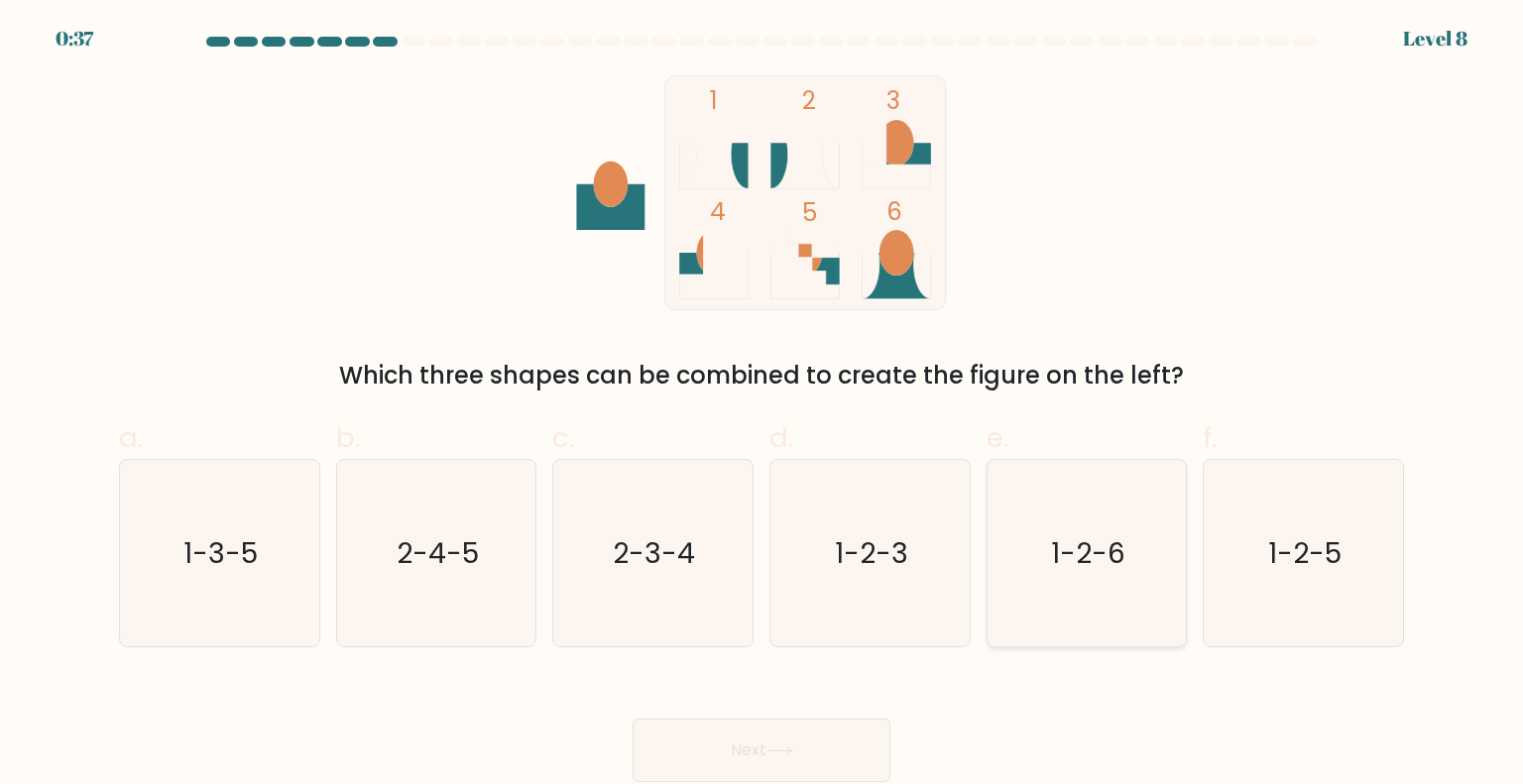 click on "1-2-6" 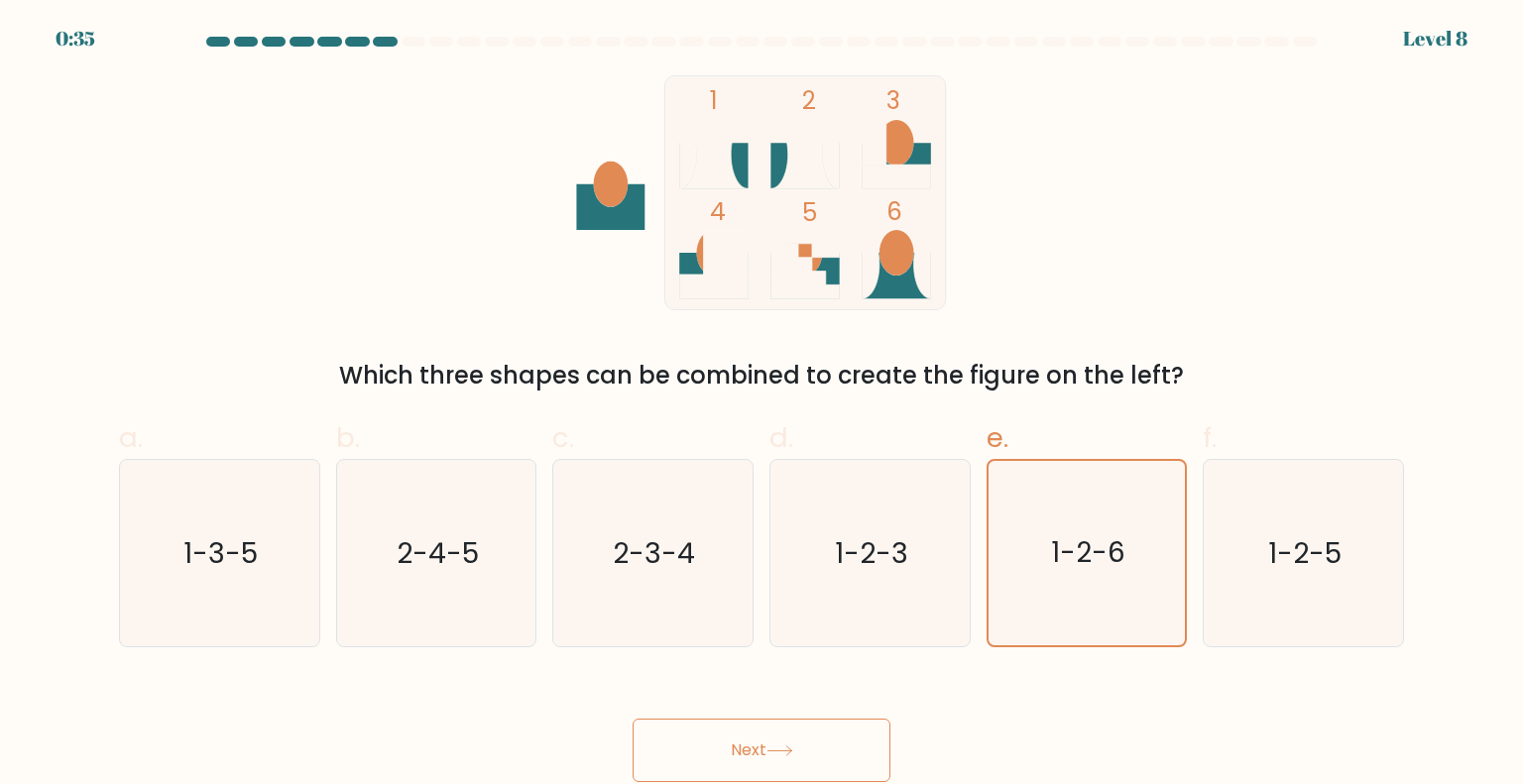 click on "Next" at bounding box center [762, 750] 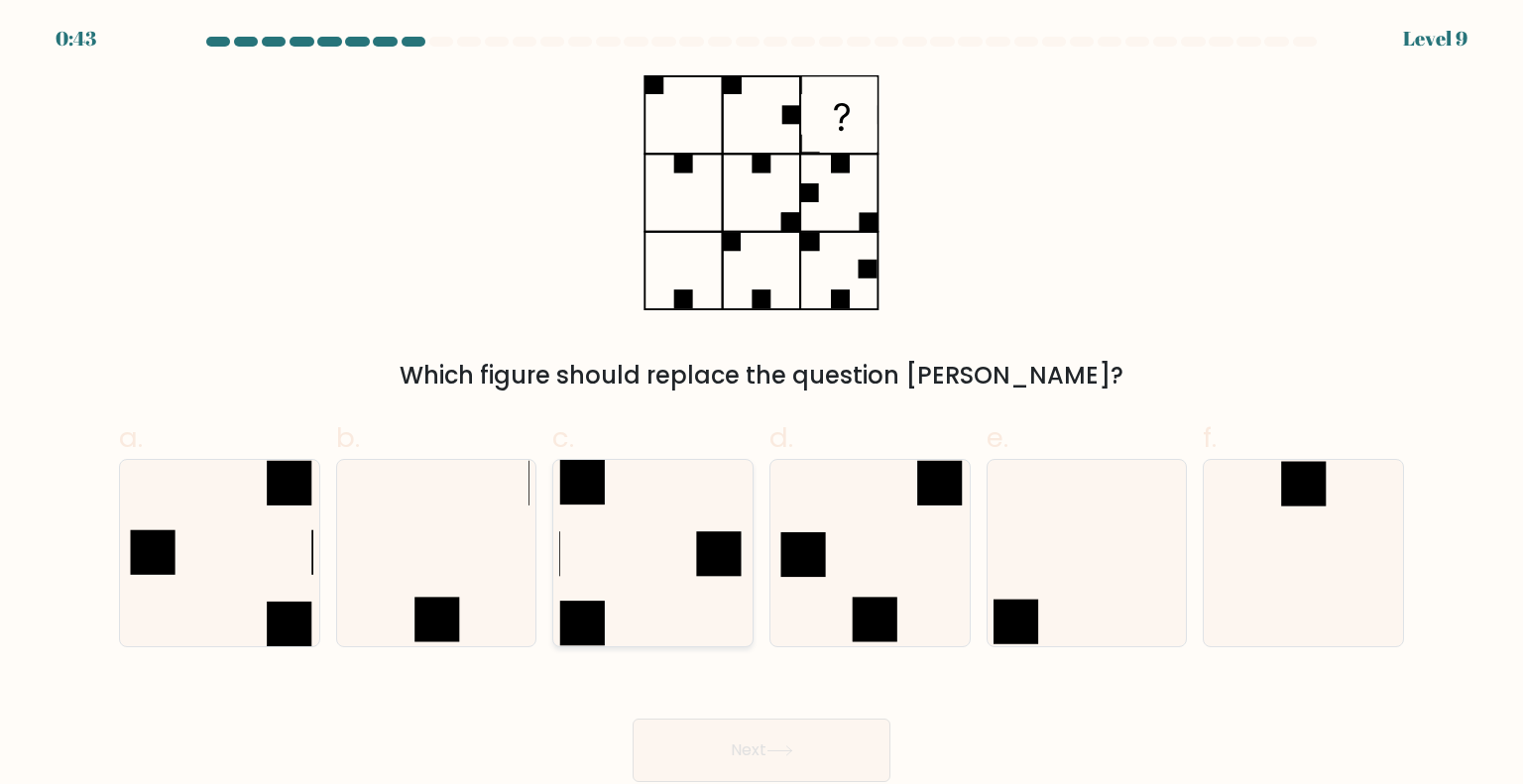 click 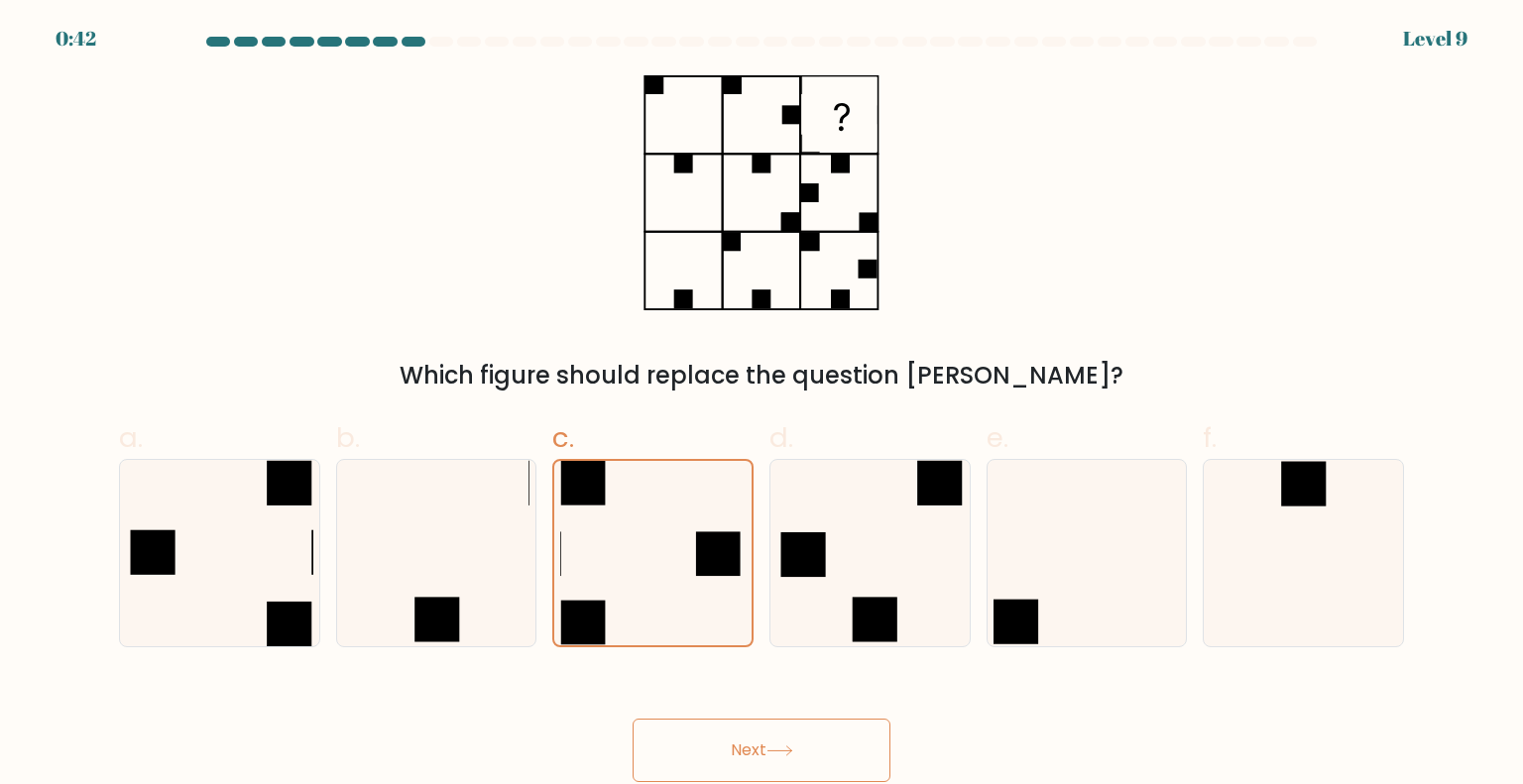click on "Next" at bounding box center [762, 750] 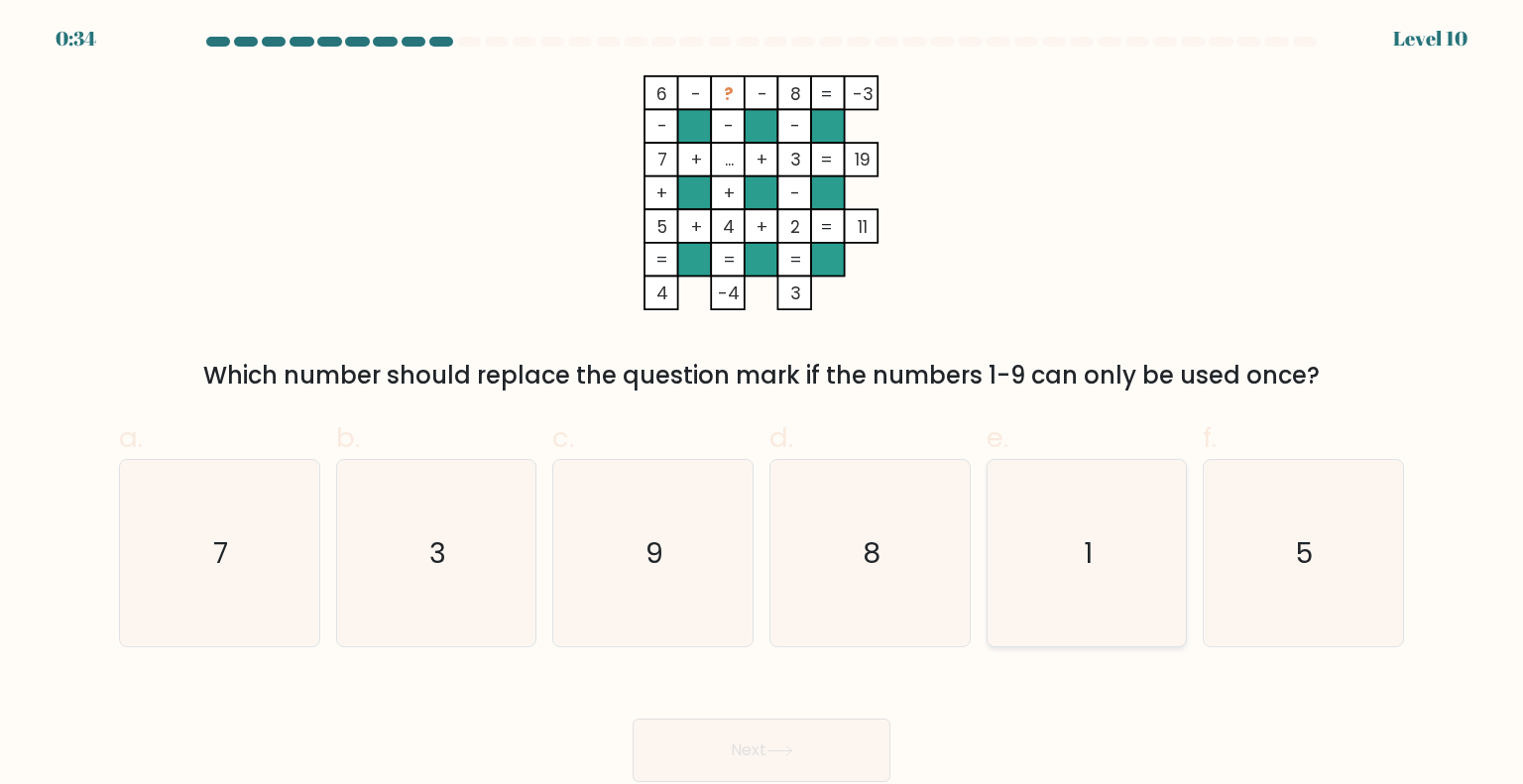 click on "1" 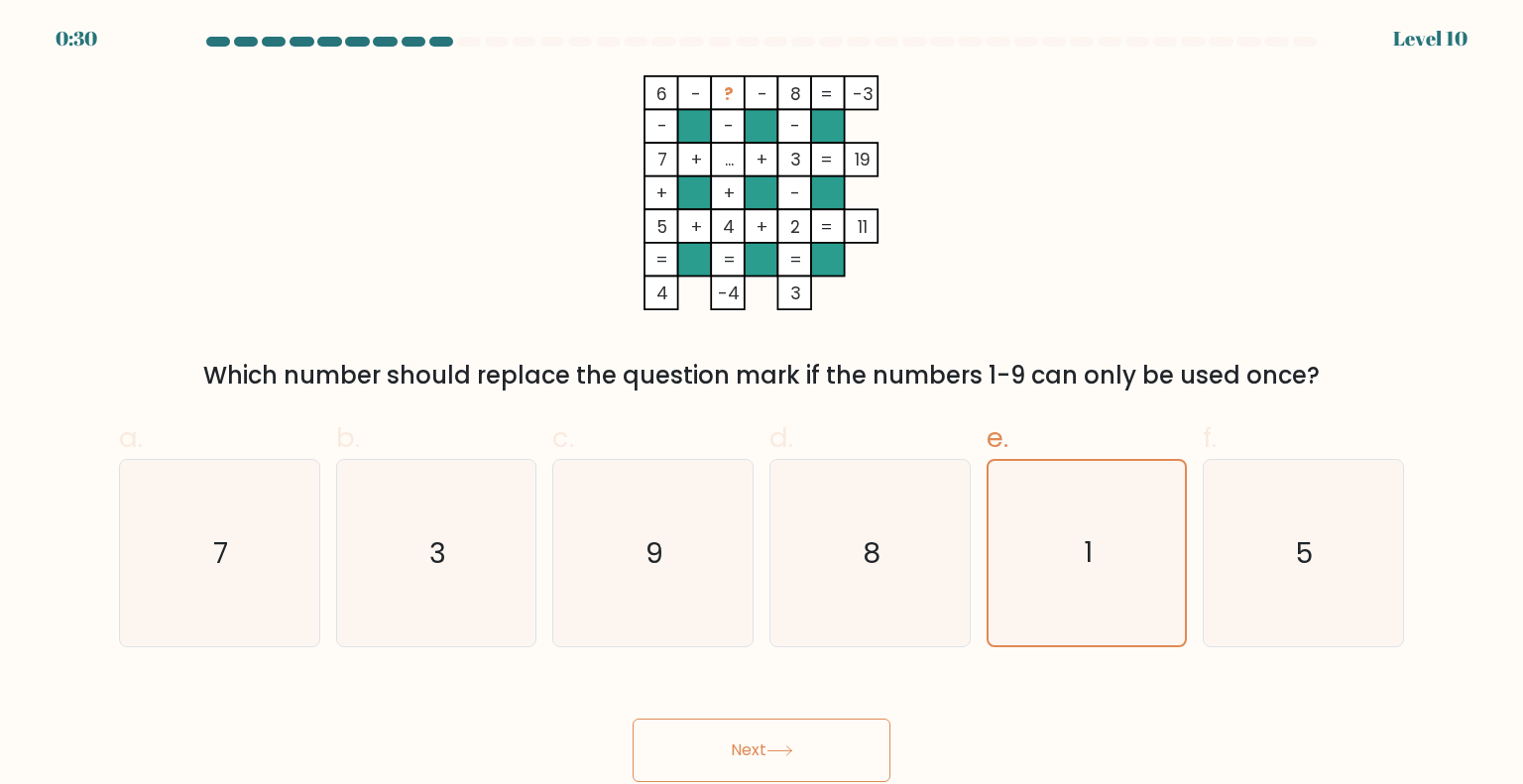 click on "Next" at bounding box center (762, 750) 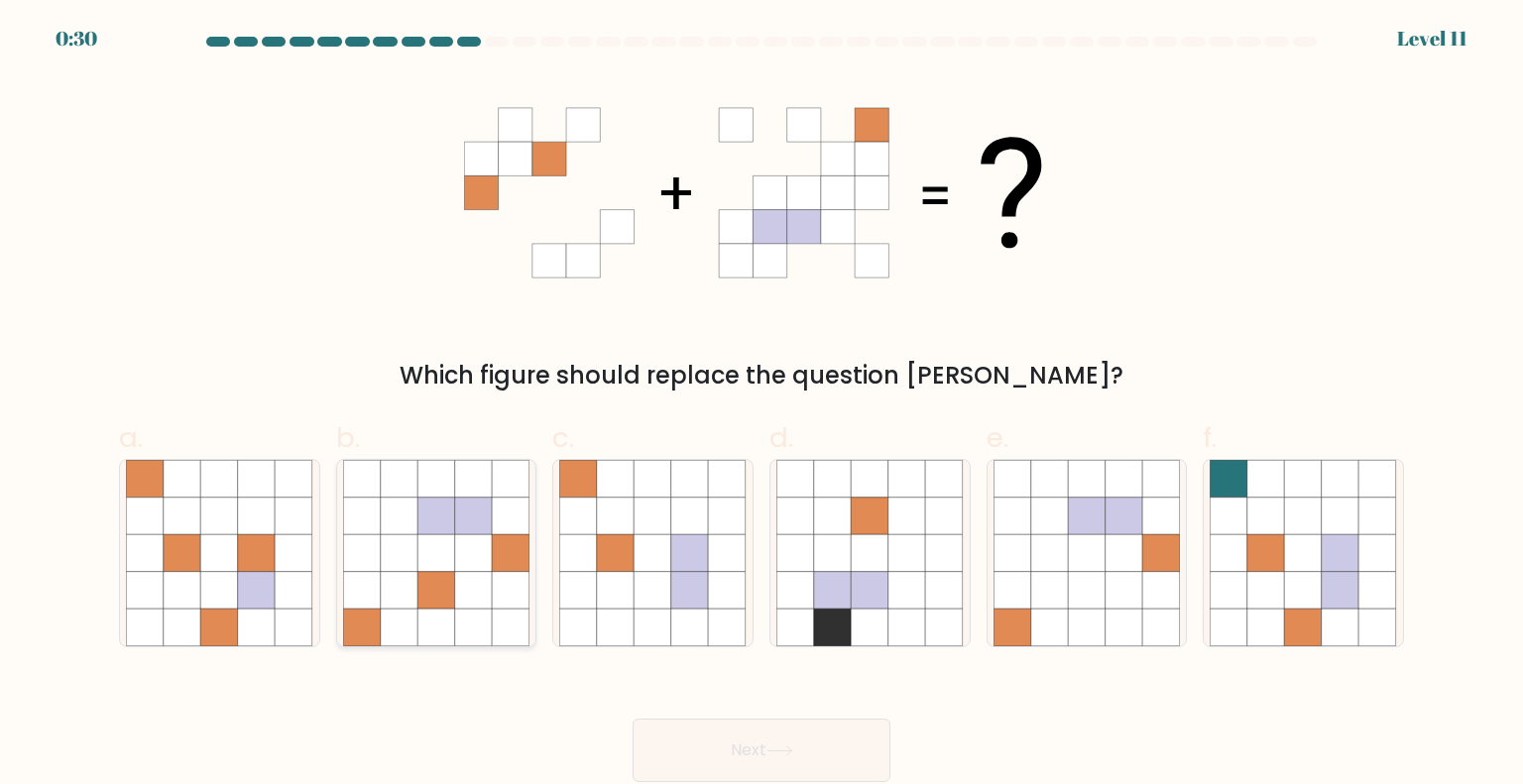 click 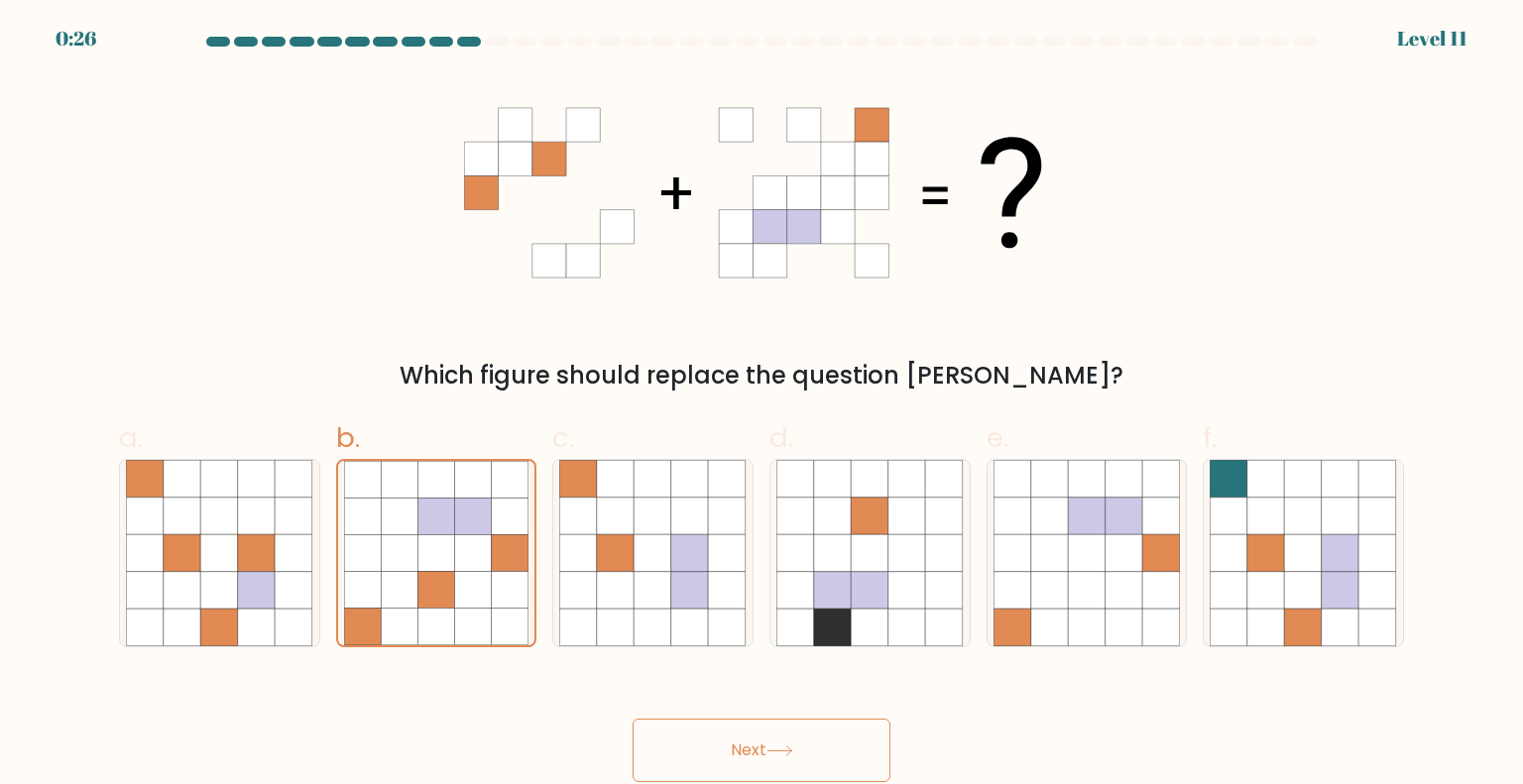 click on "Next" at bounding box center (762, 750) 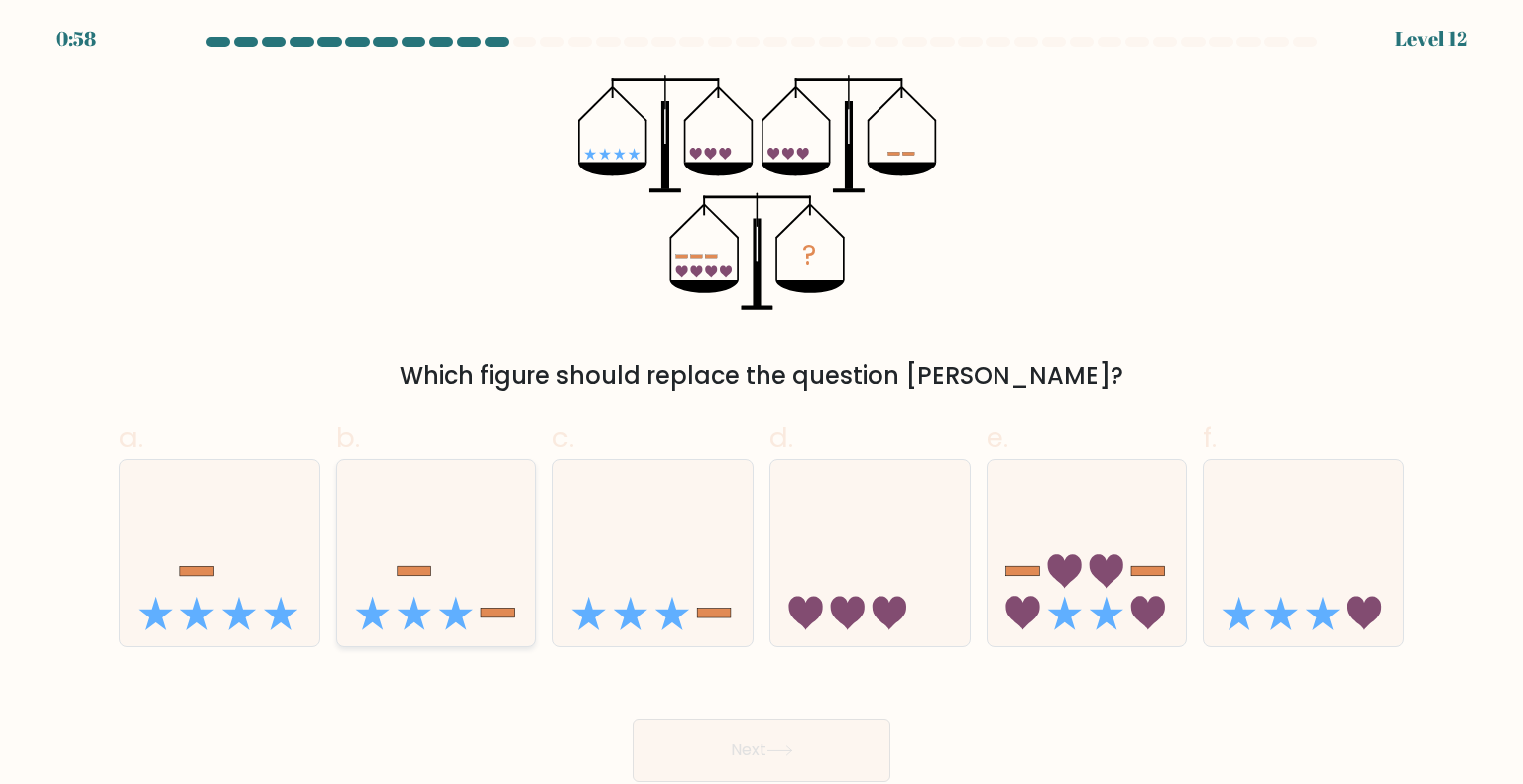 click 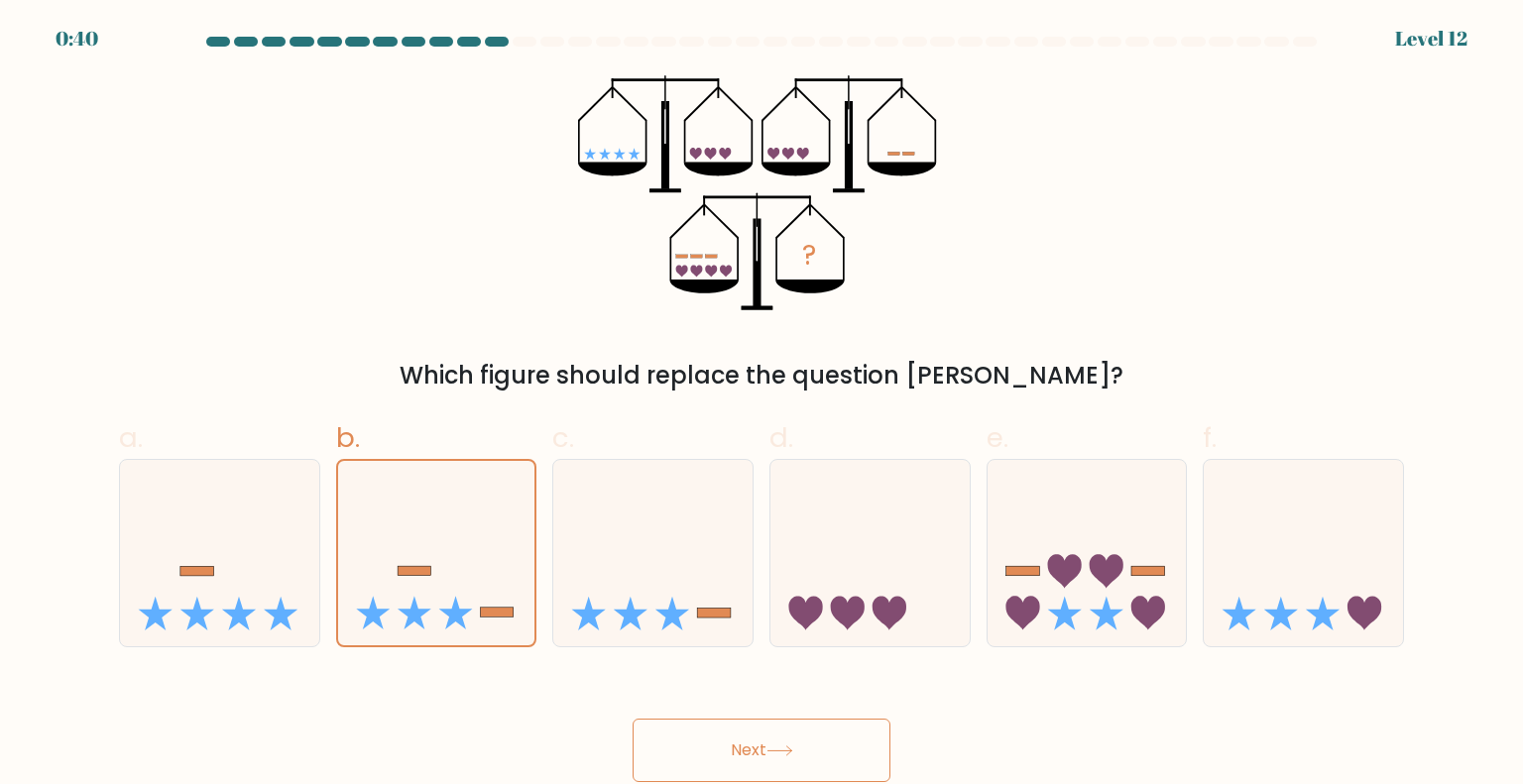 click on "Next" at bounding box center [762, 750] 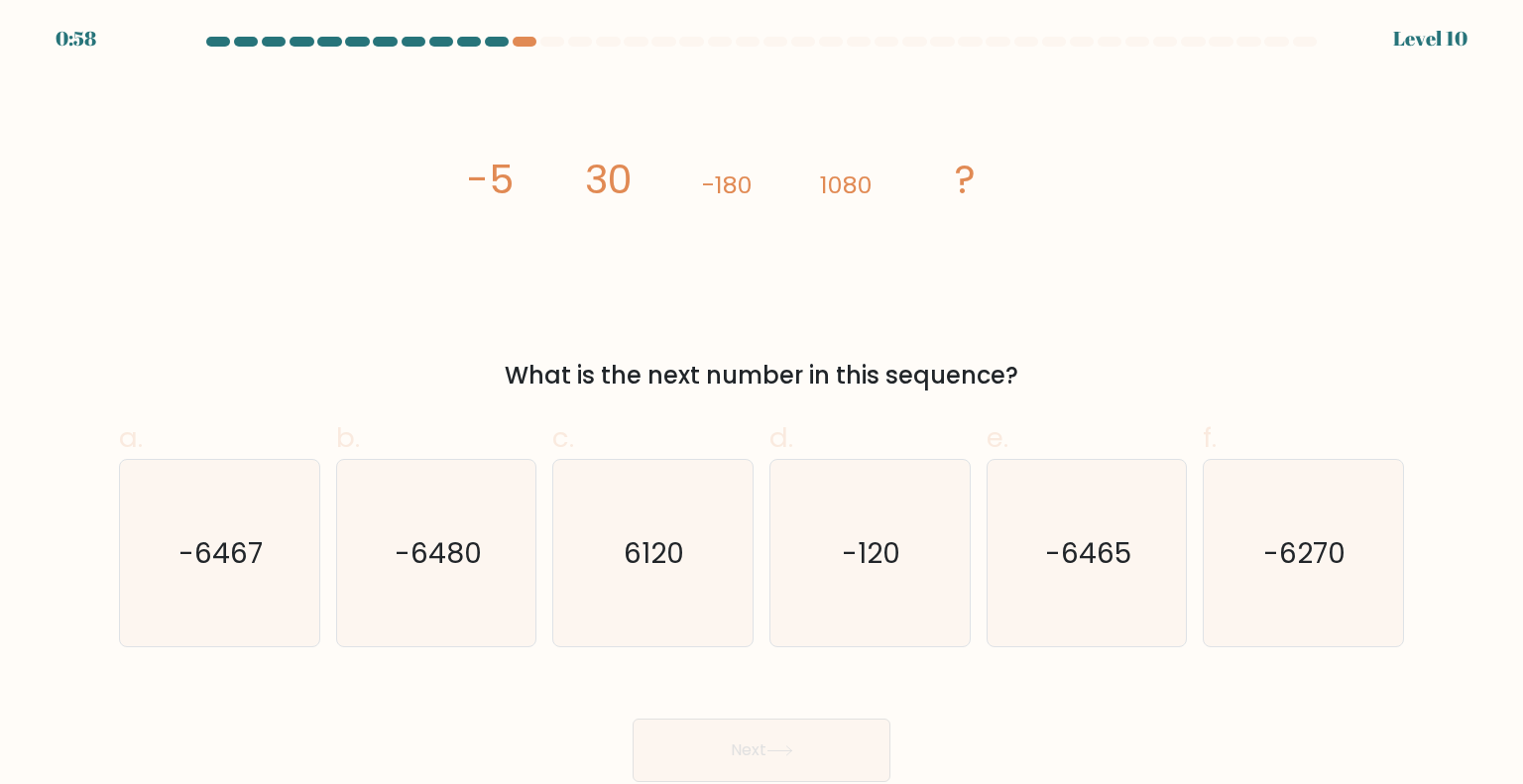 type 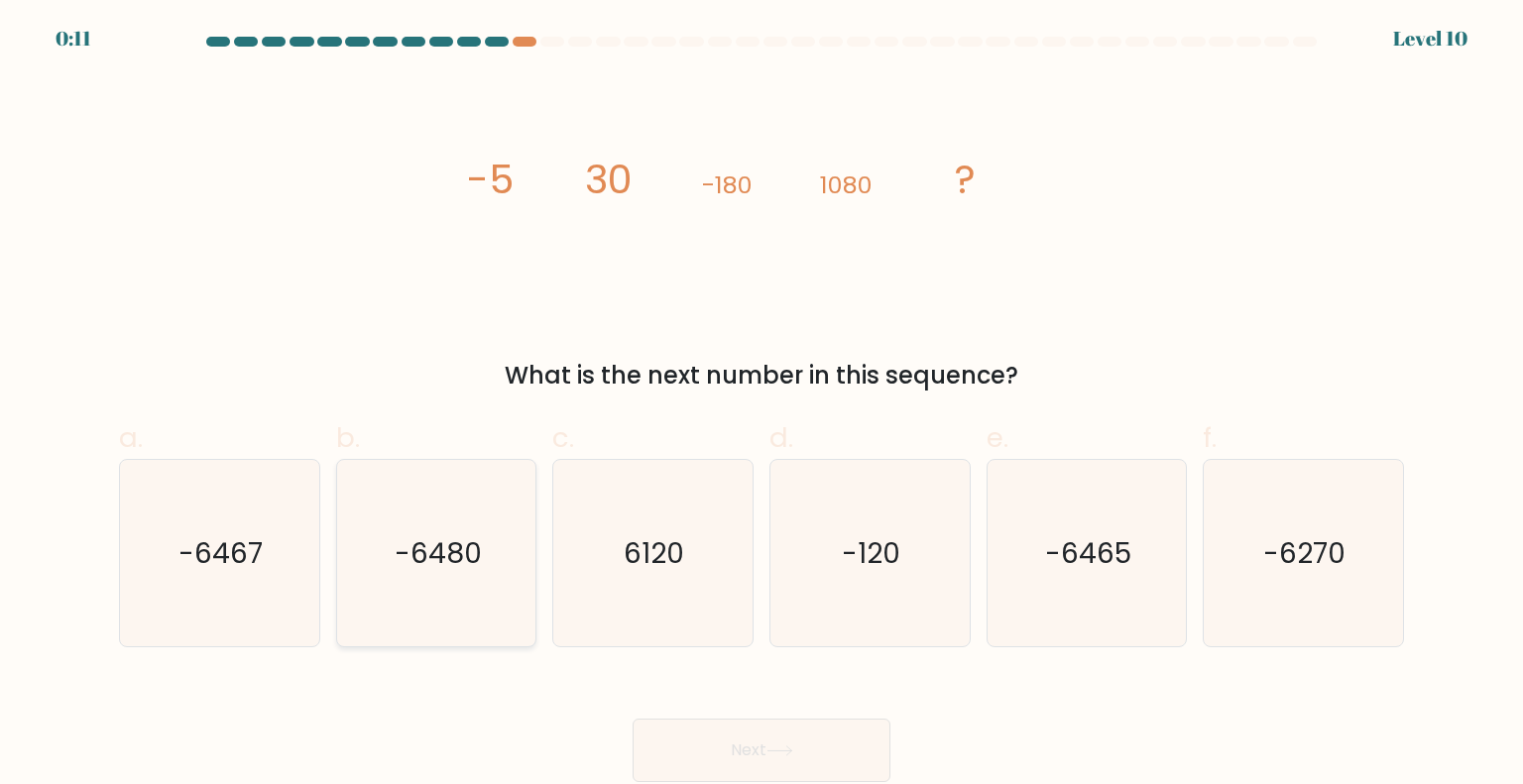 drag, startPoint x: 432, startPoint y: 566, endPoint x: 479, endPoint y: 537, distance: 55.226805 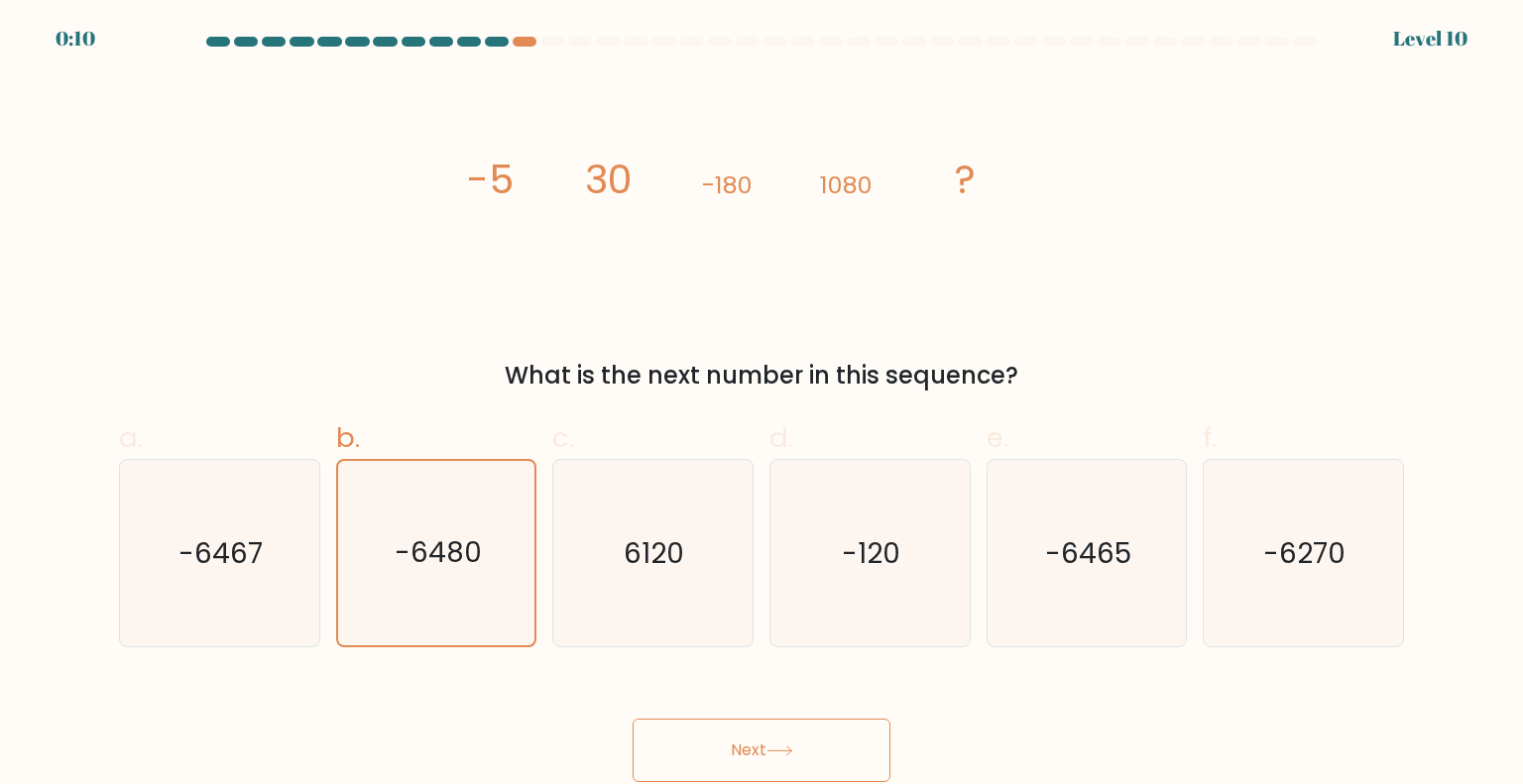 click on "Next" at bounding box center [762, 750] 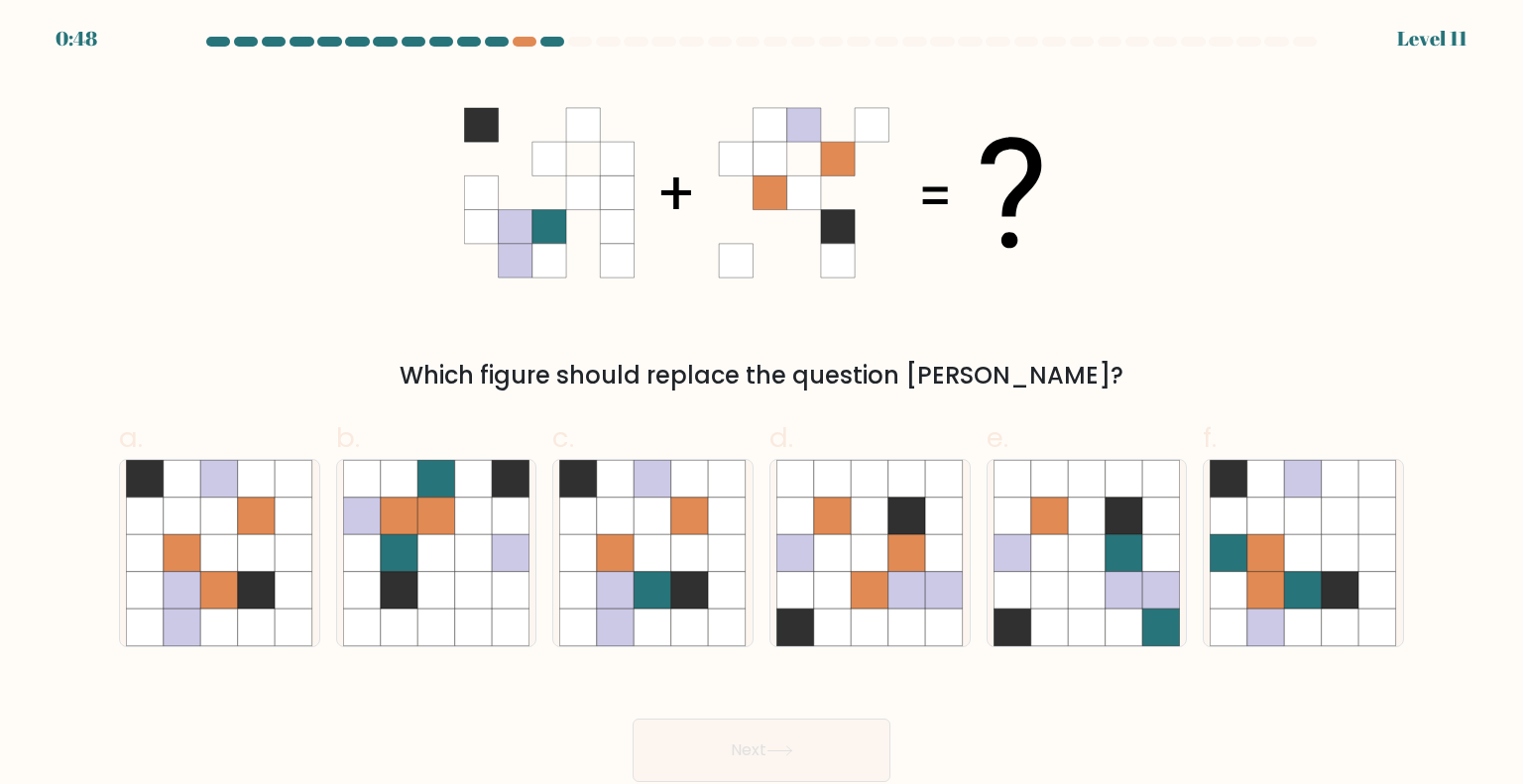 click on "Next" at bounding box center (762, 750) 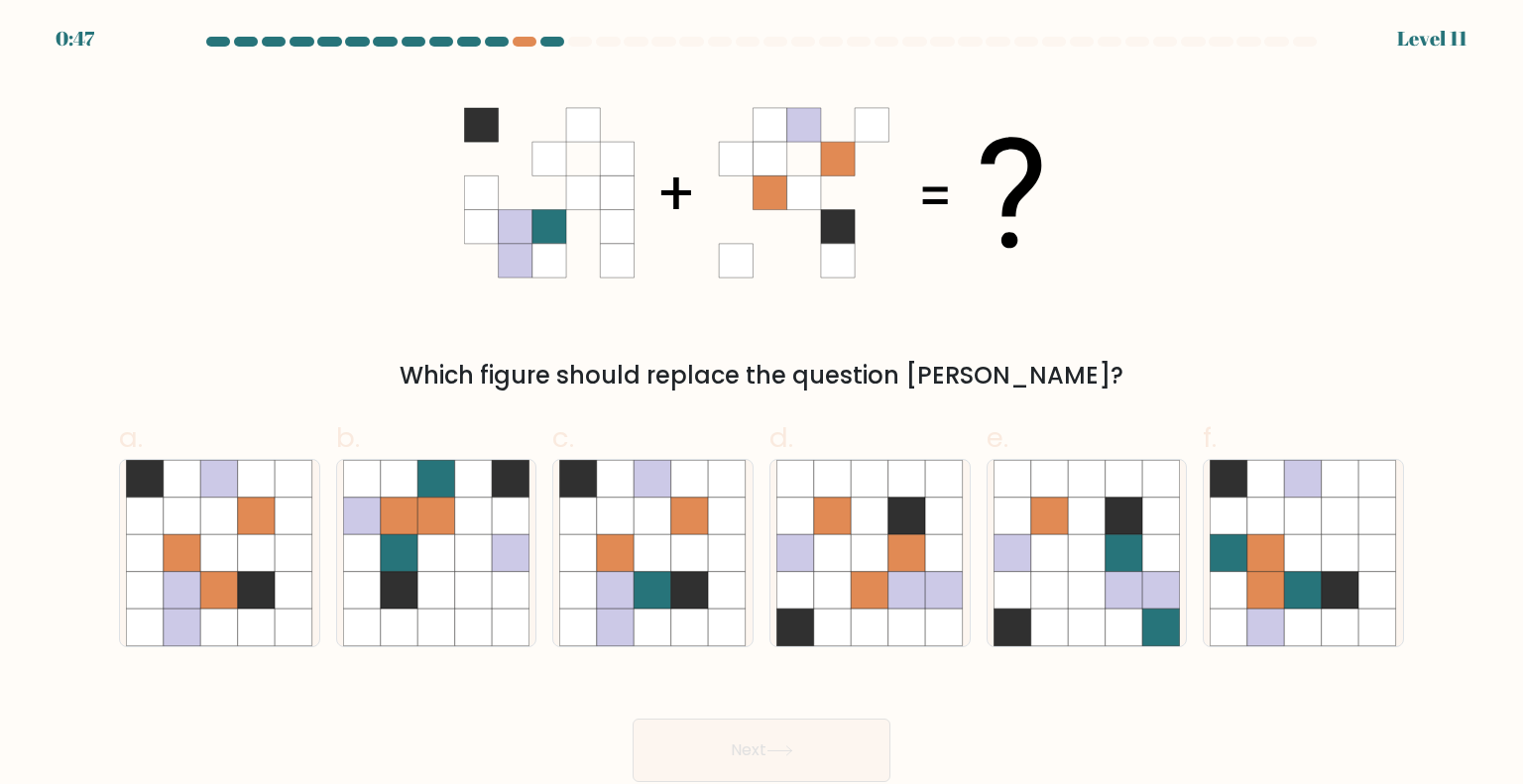 click on "Which figure should replace the question mark?" at bounding box center [762, 376] 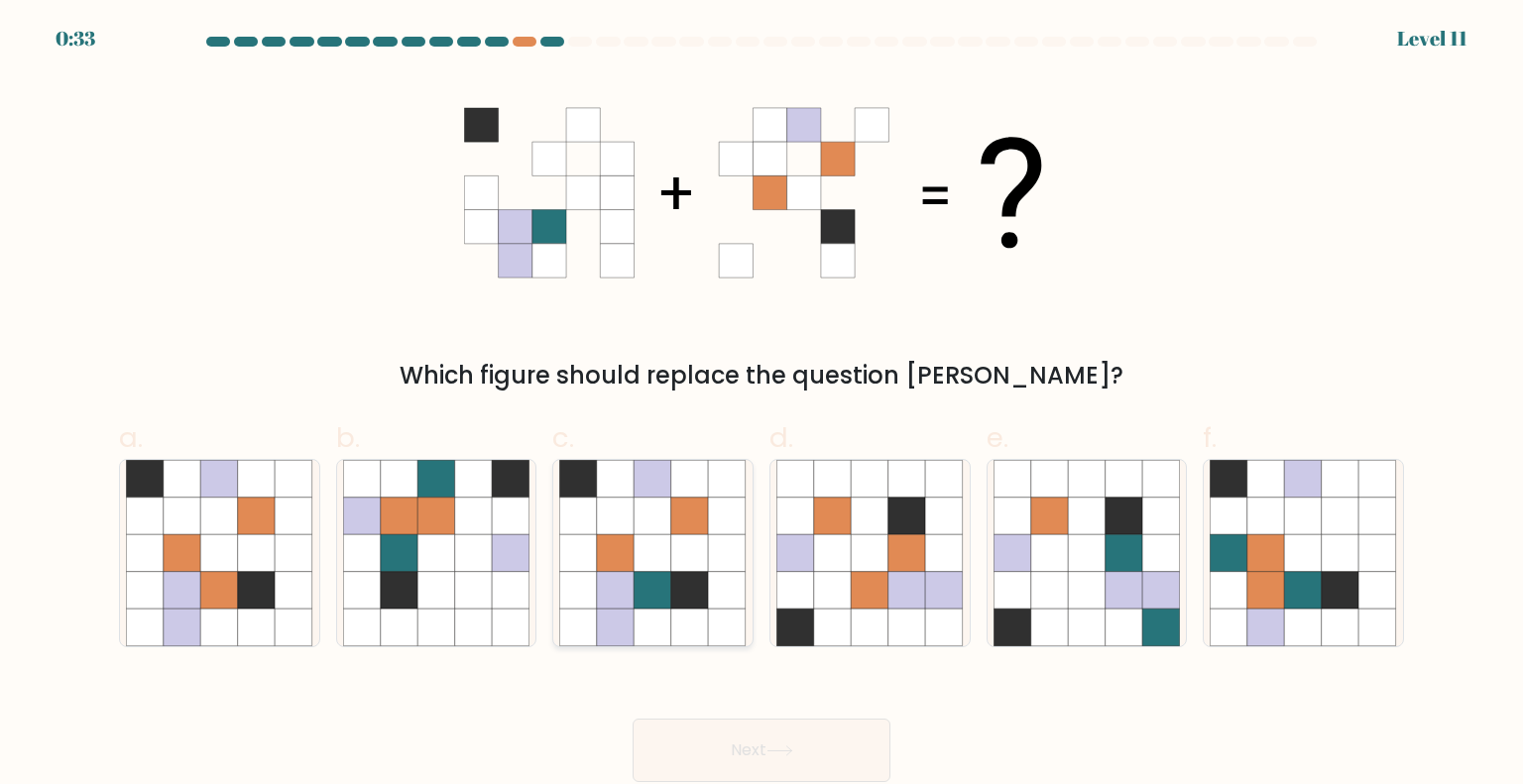 click 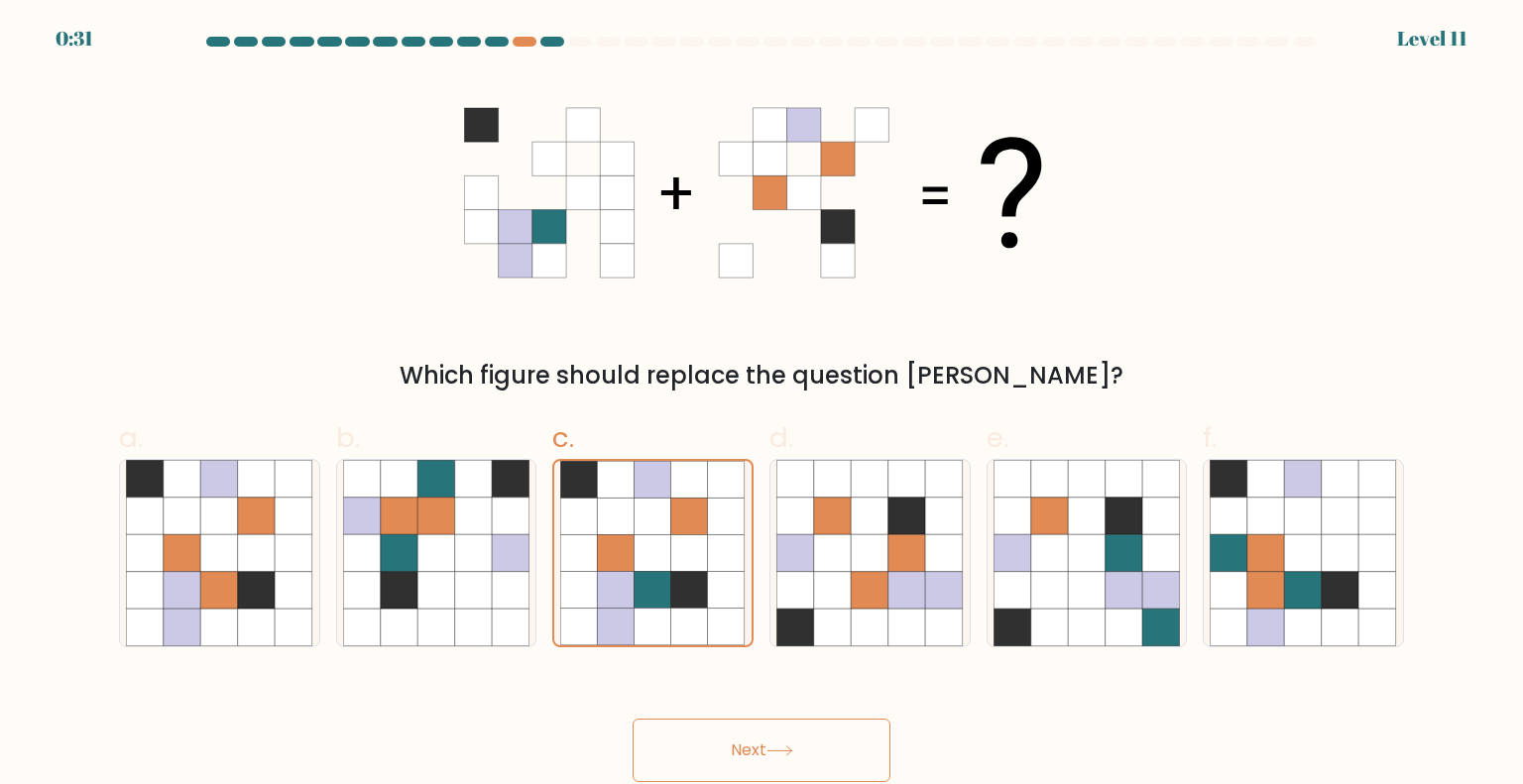 click 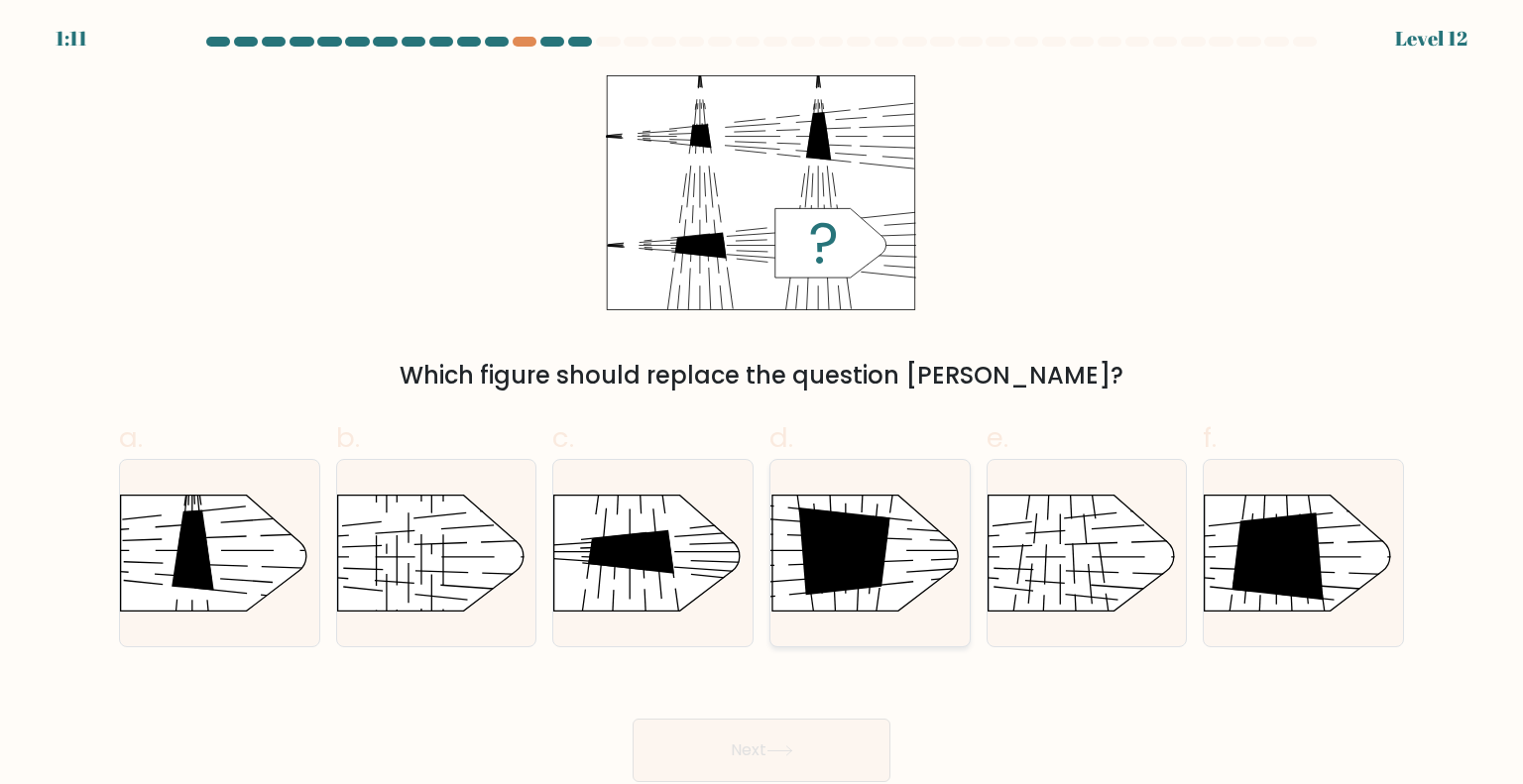 click 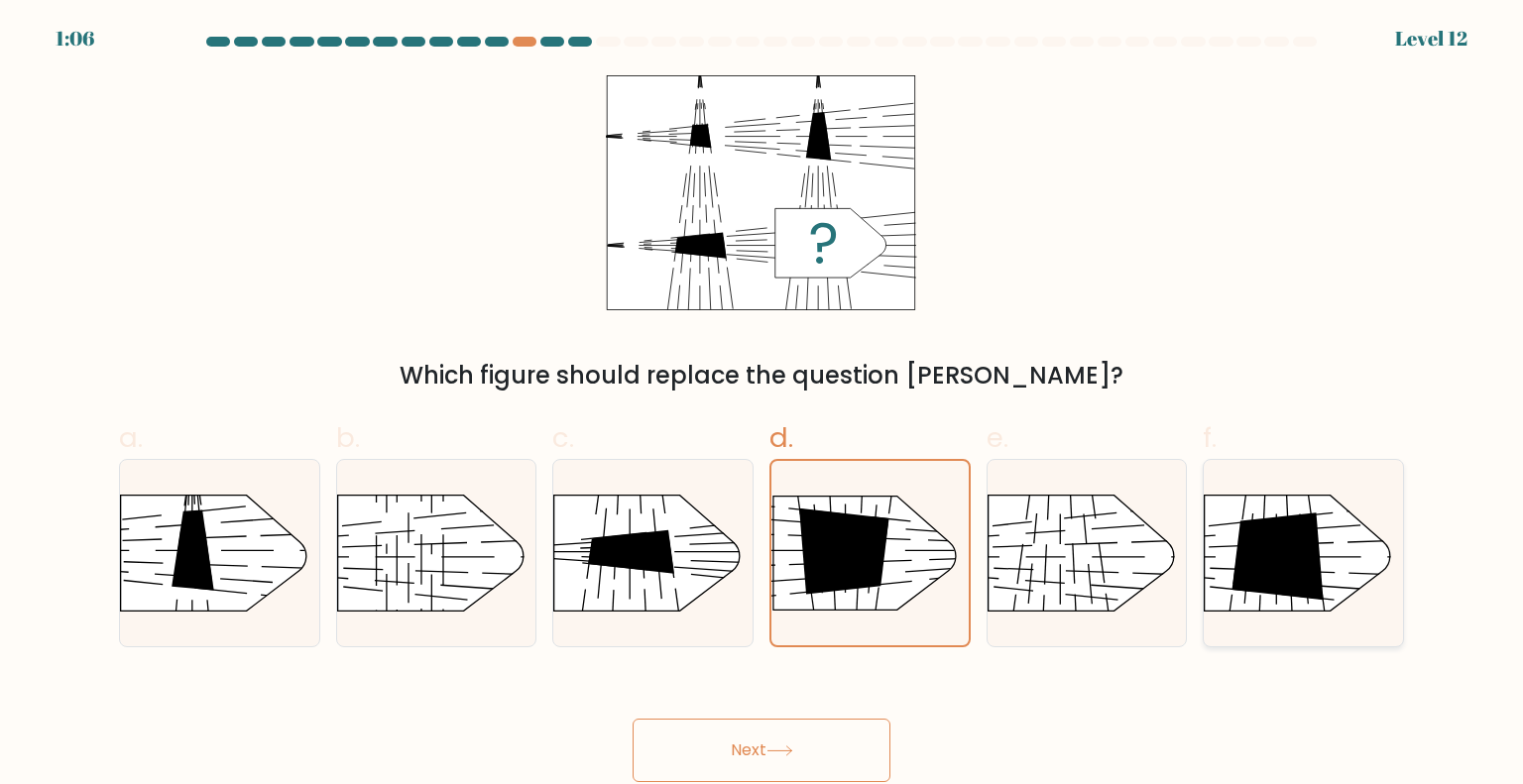 click 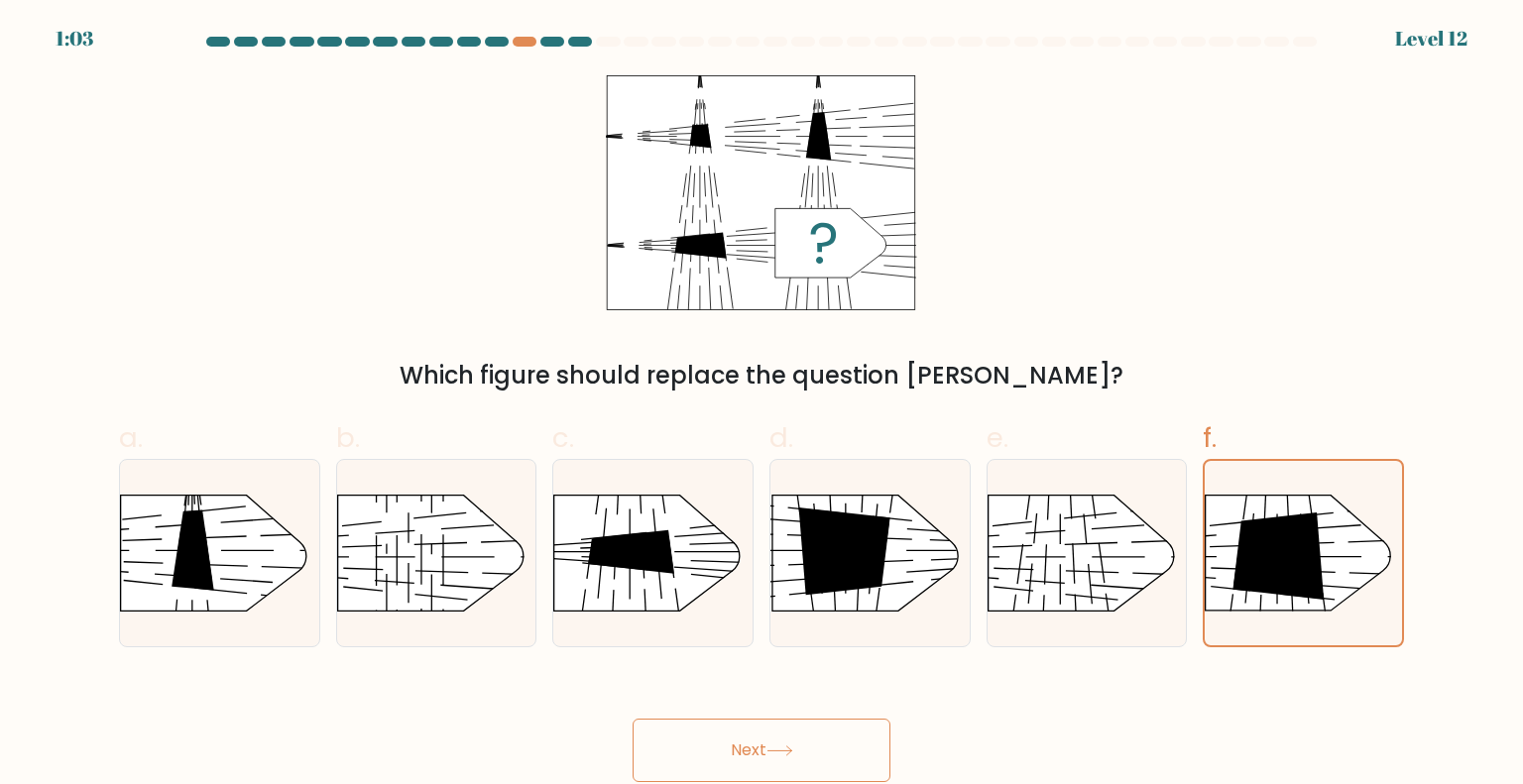 click on "Next" at bounding box center [762, 750] 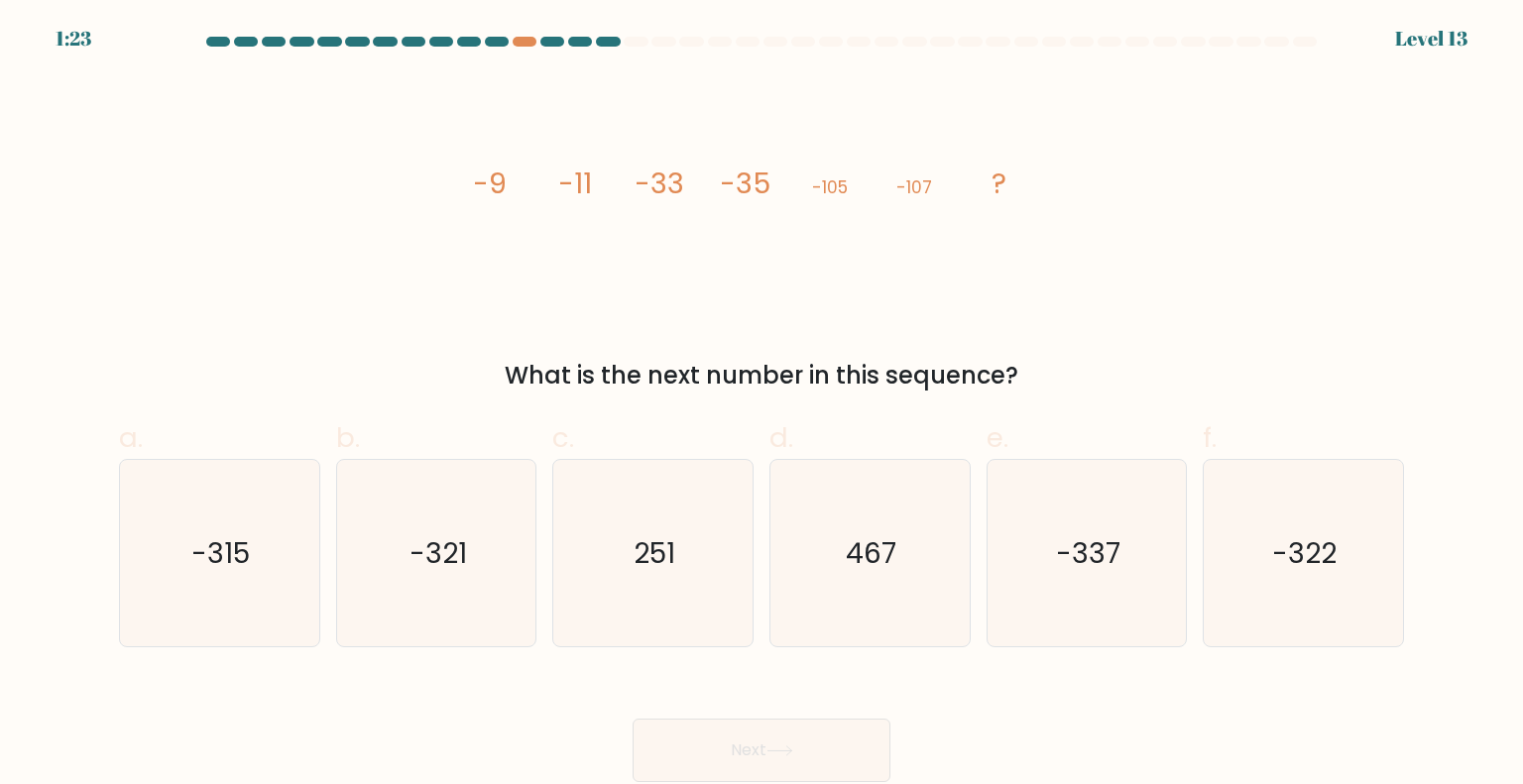 click on "image/svg+xml
-9
-11
-33
-35
-105
-107
?" 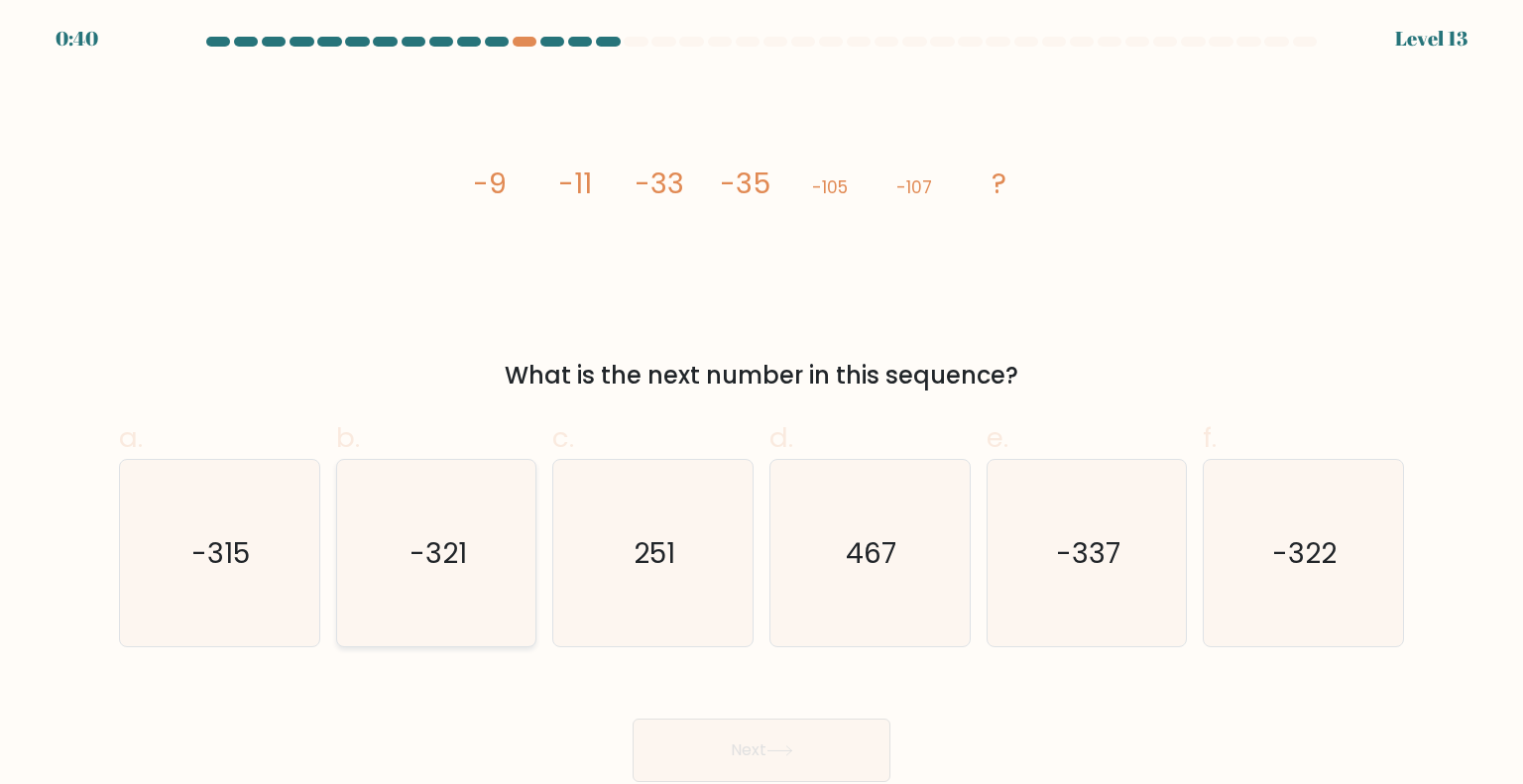 click on "-321" 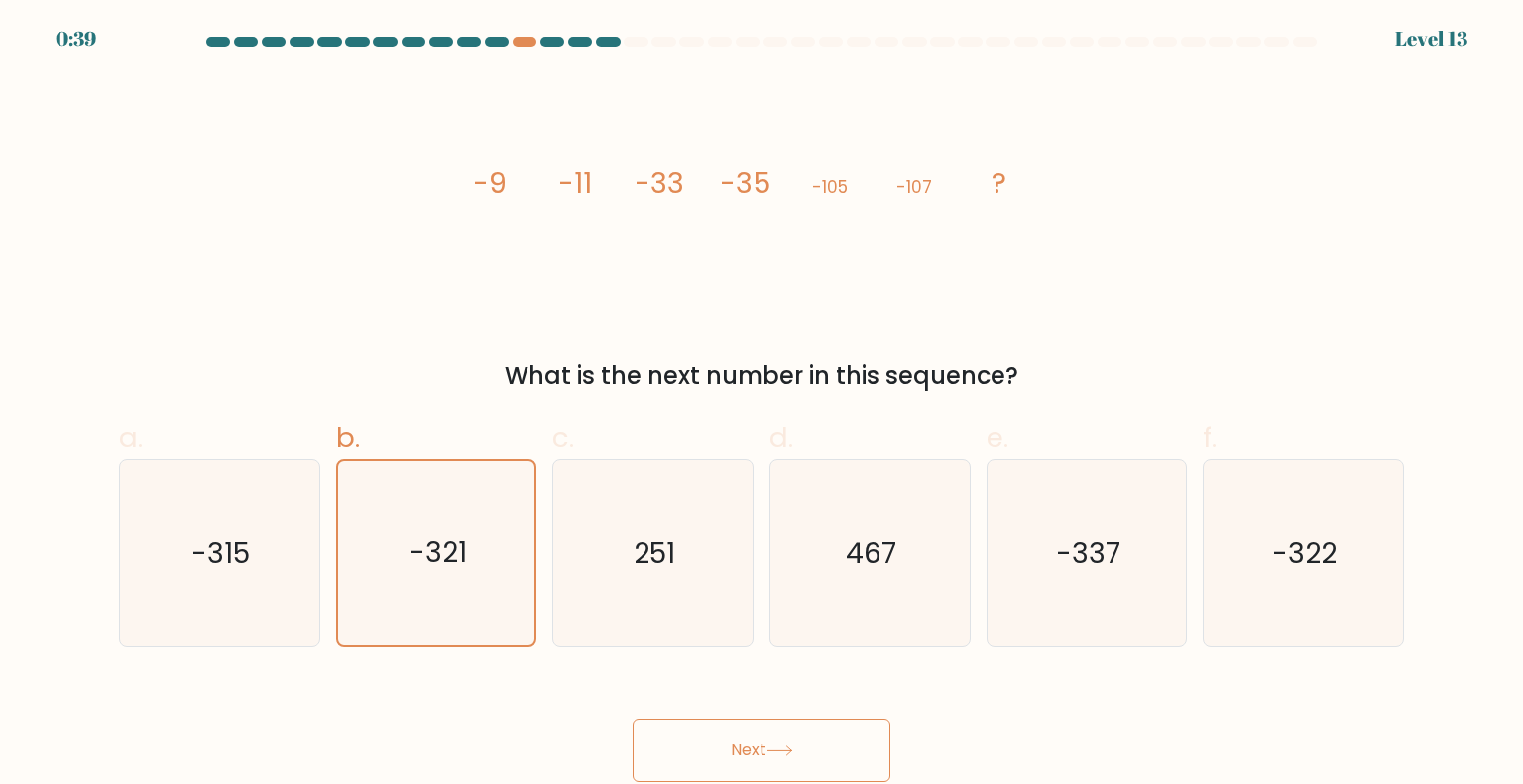 click on "Next" at bounding box center (762, 750) 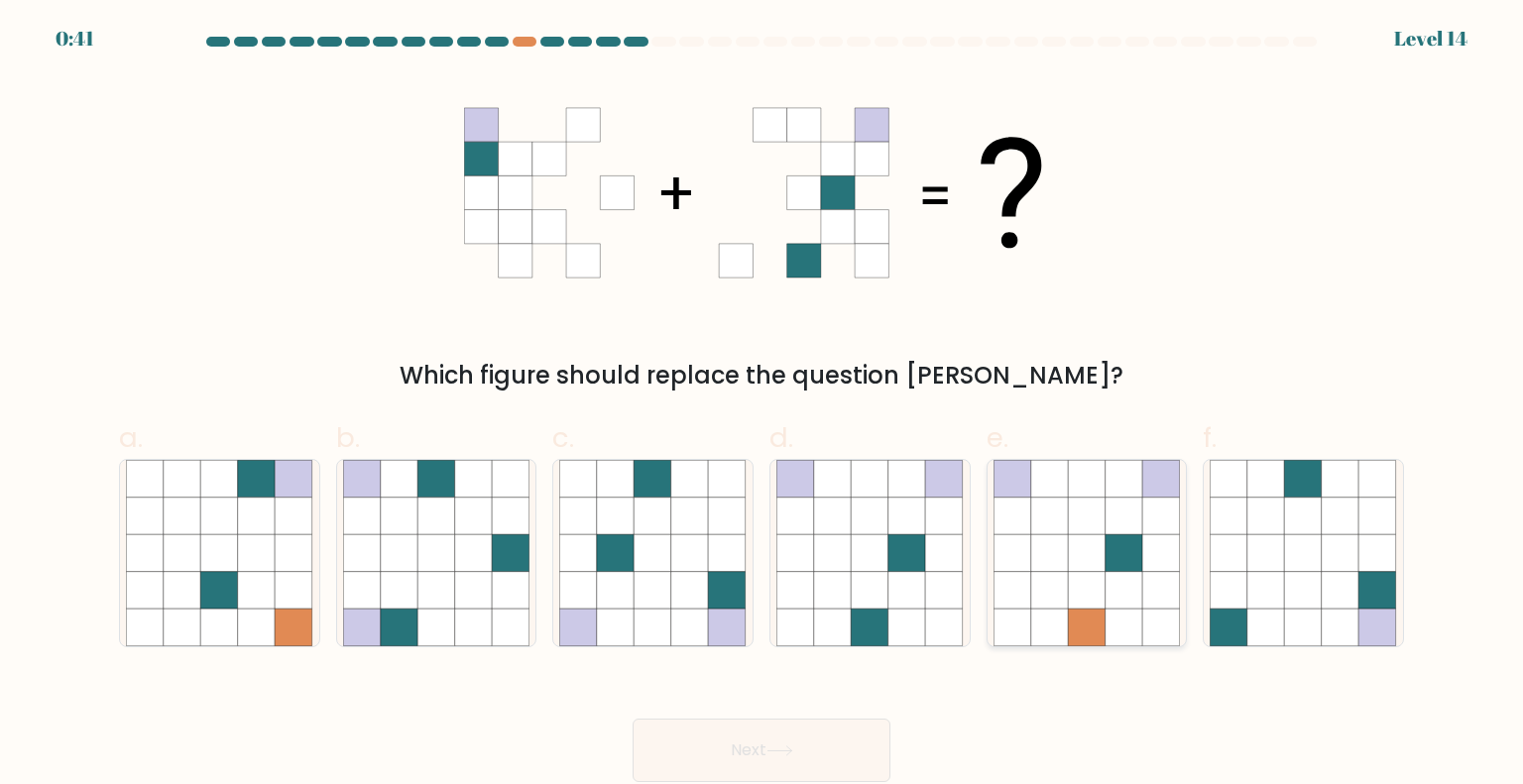 click 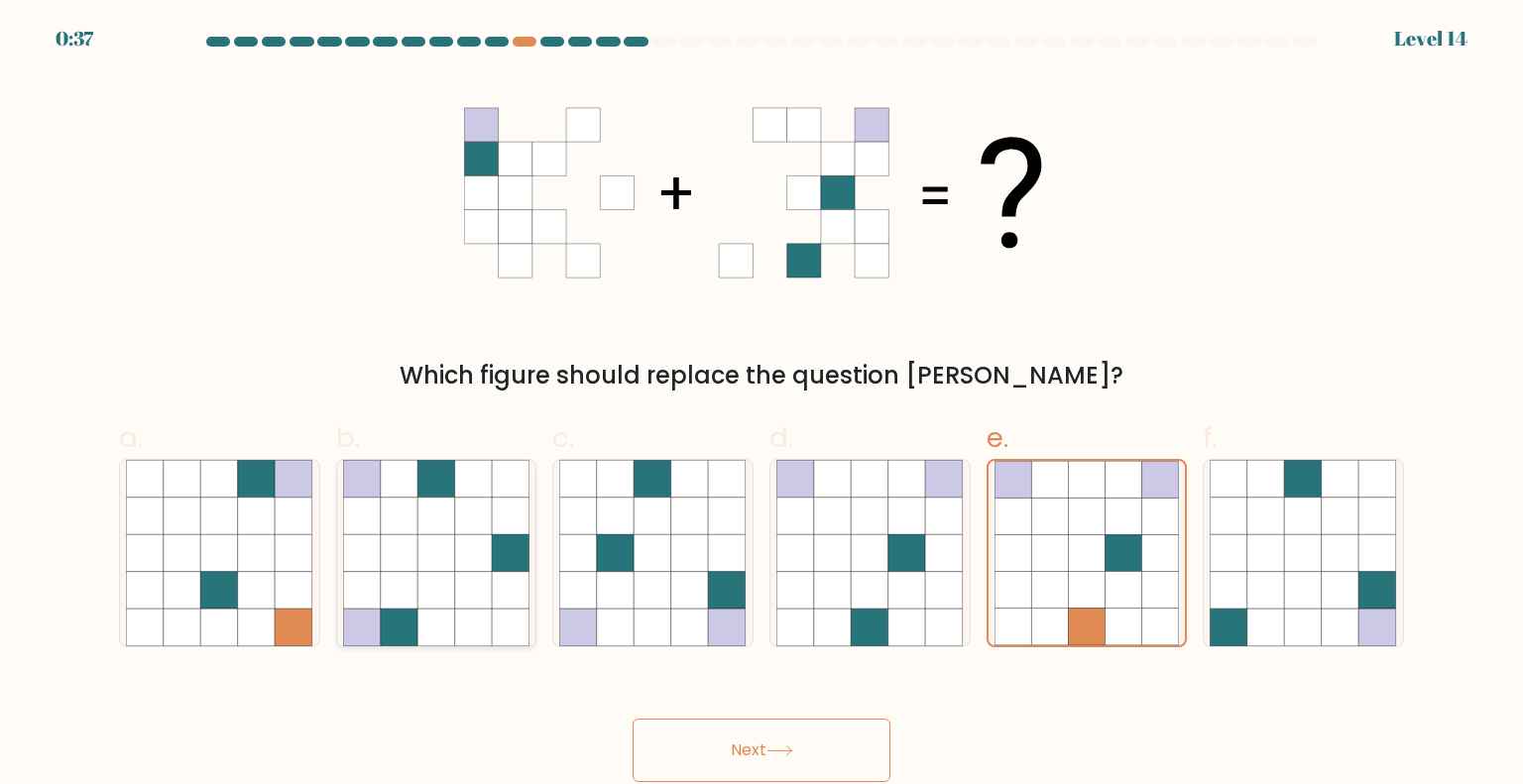 click 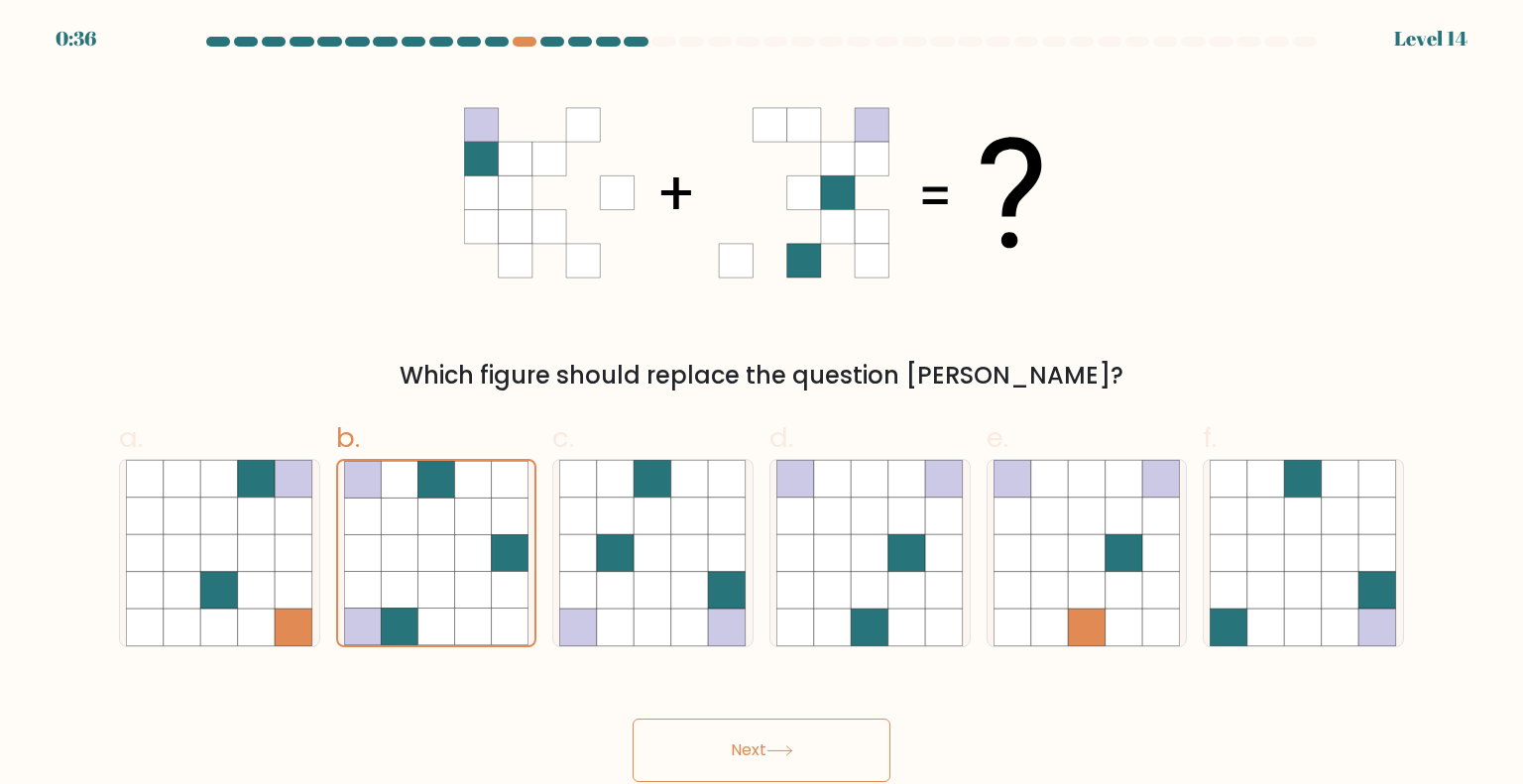 click on "Next" at bounding box center (762, 750) 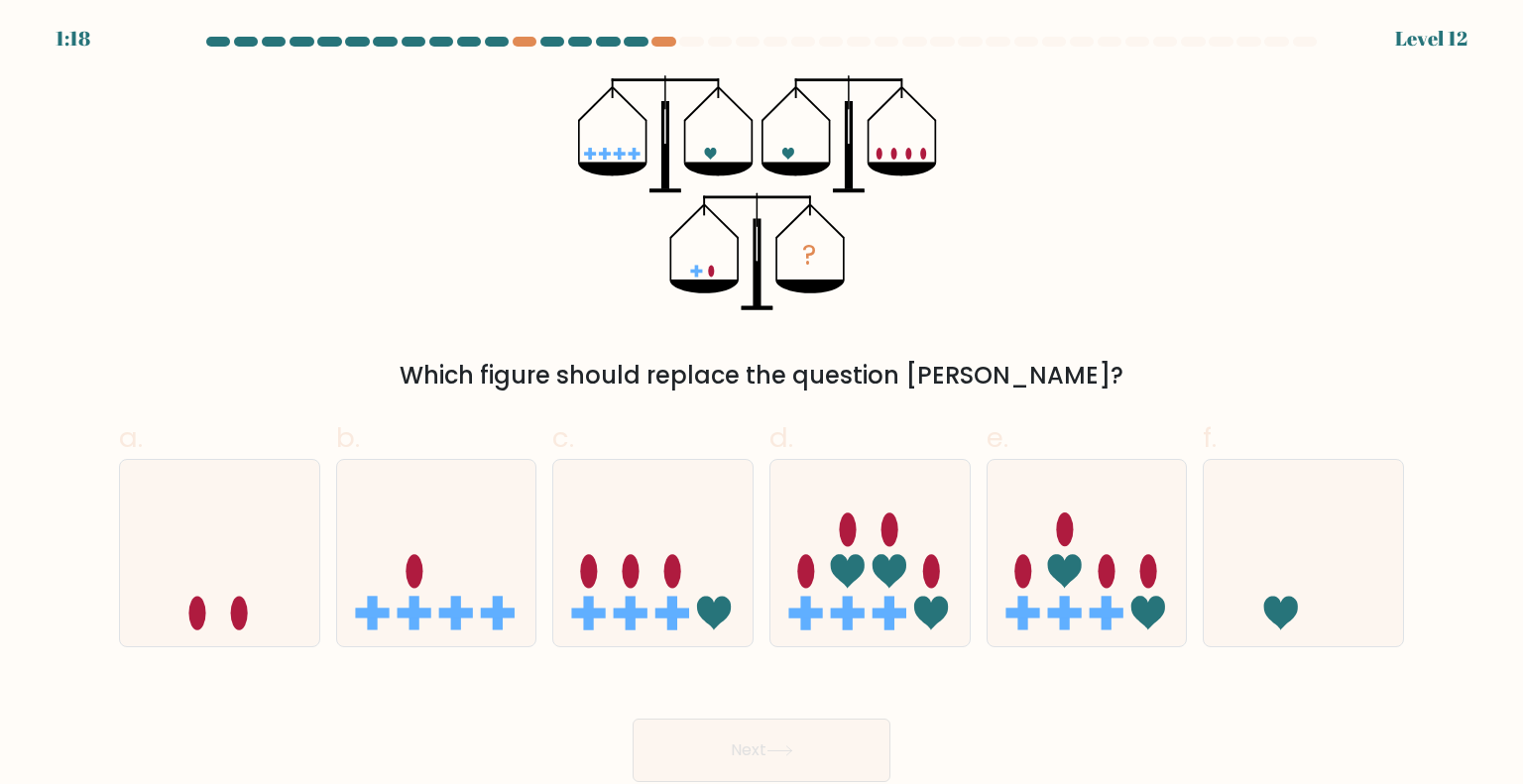 click at bounding box center (762, 409) 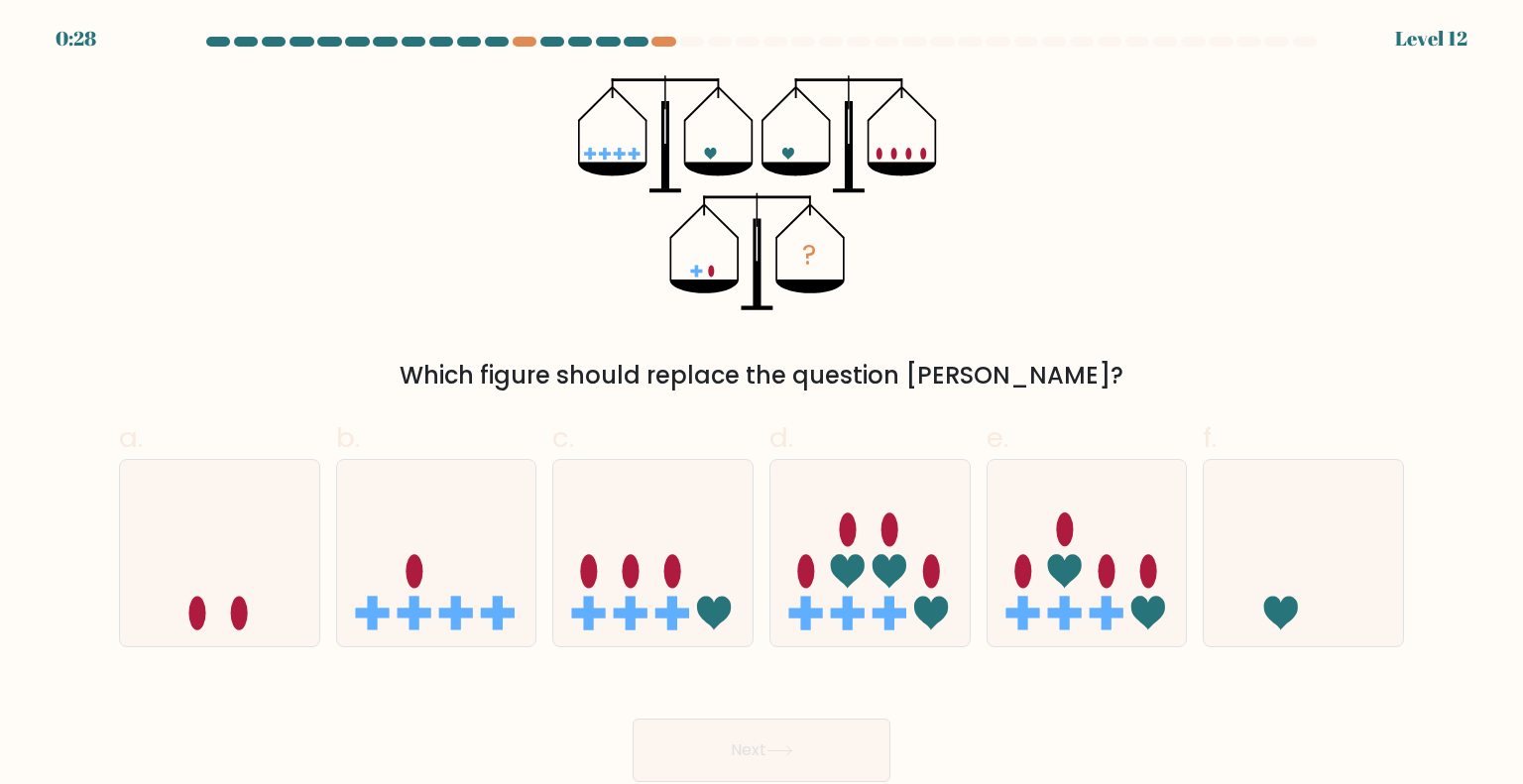 click on "Next" at bounding box center [762, 750] 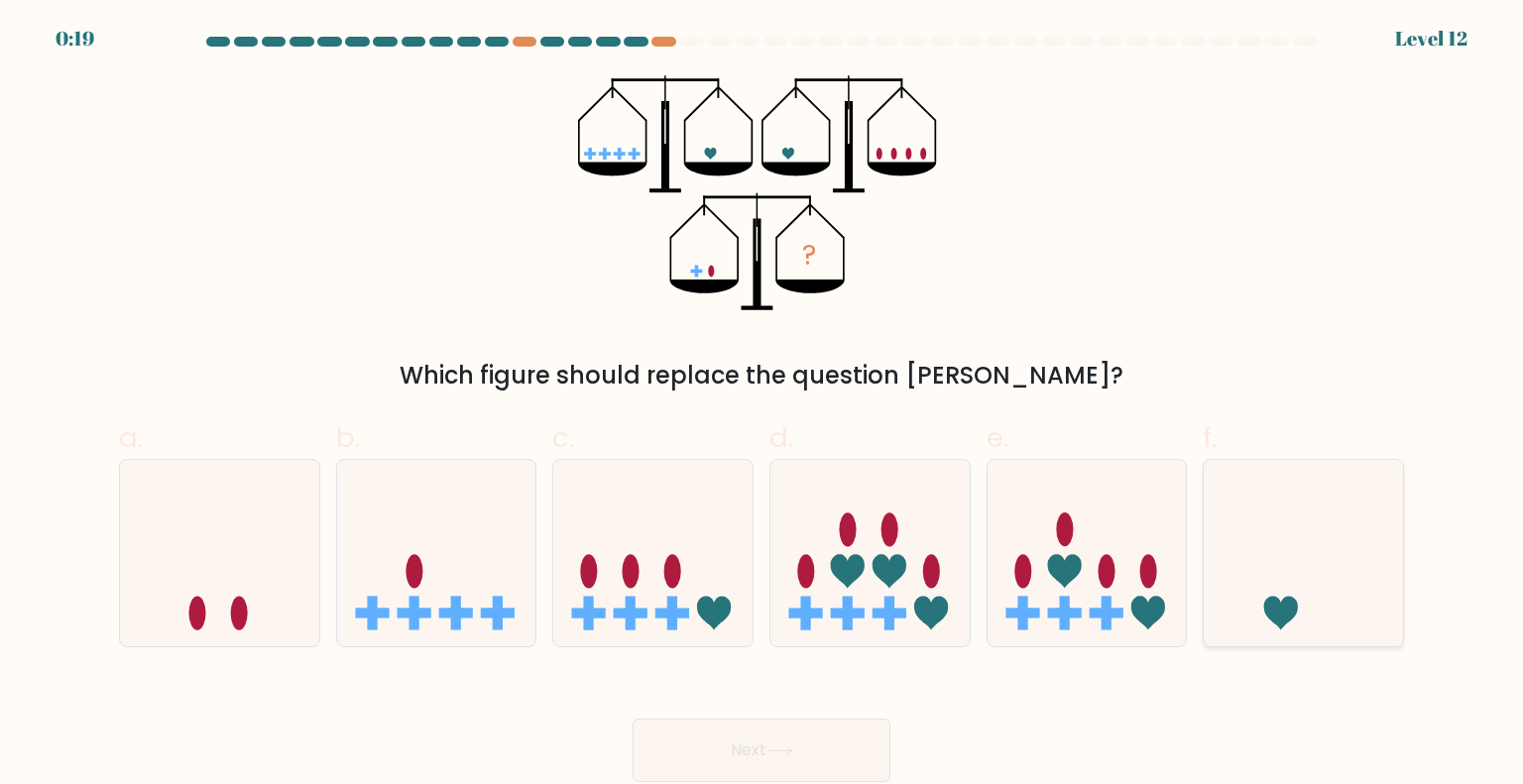 click 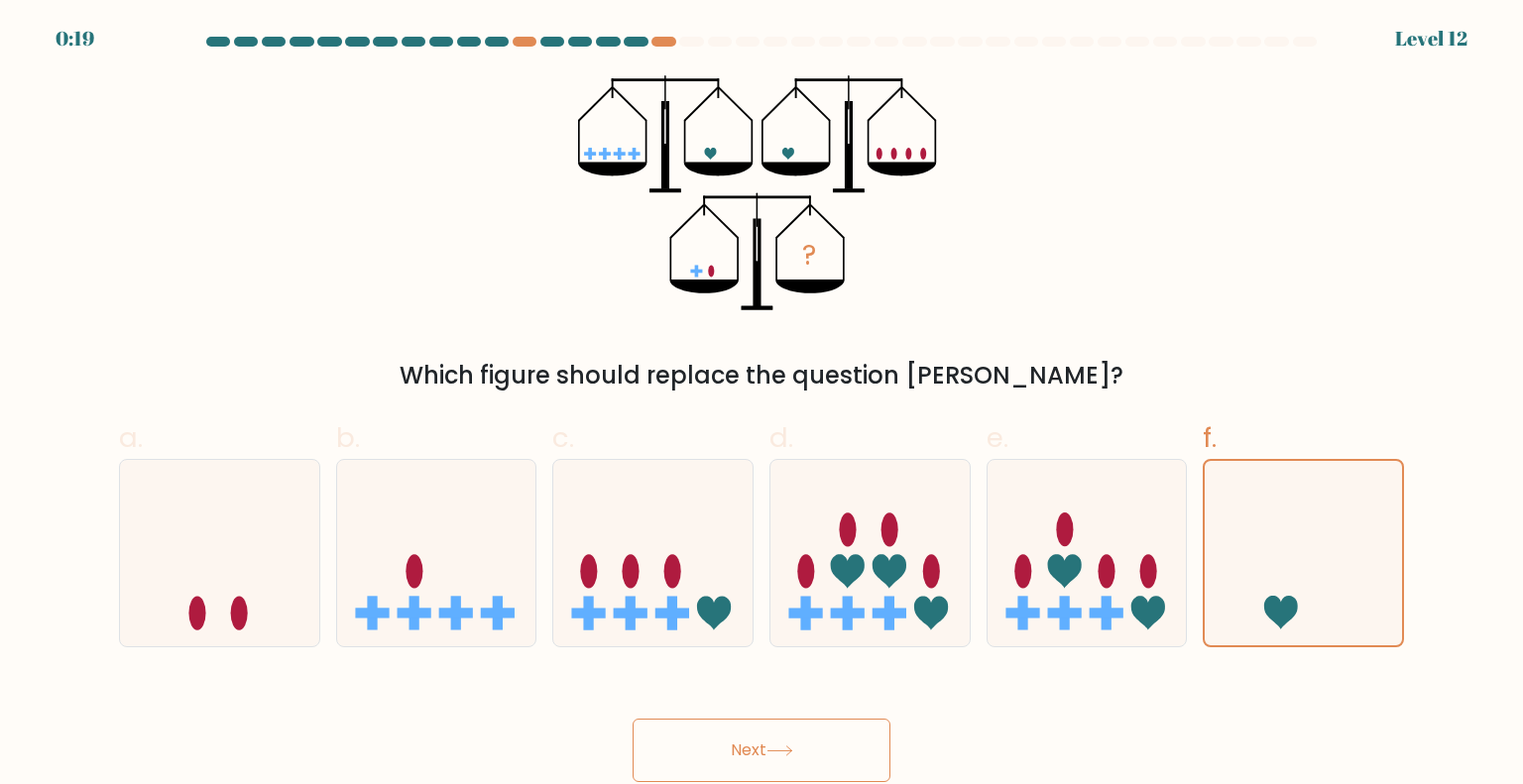 click on "Next" at bounding box center [762, 750] 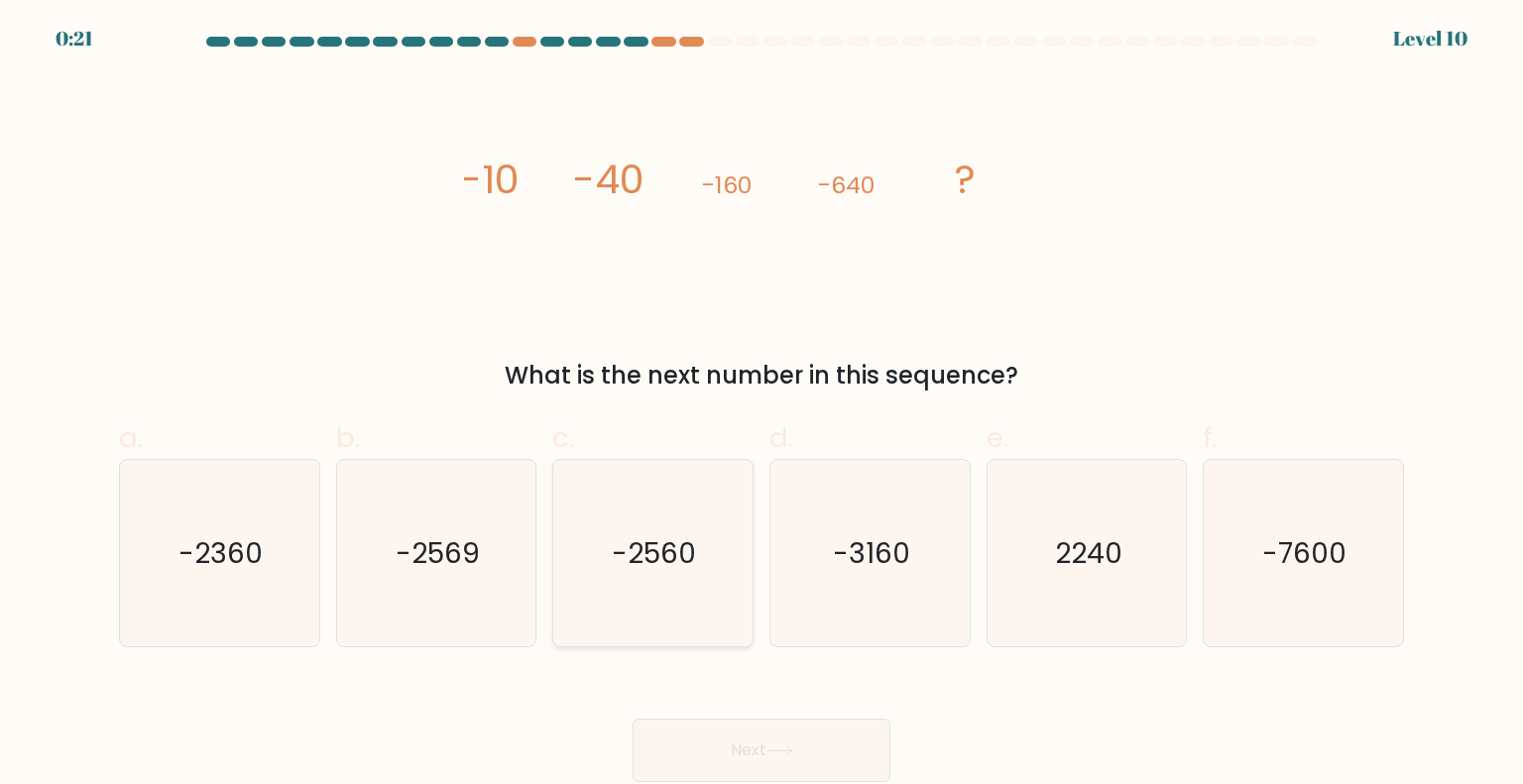 click on "-2560" 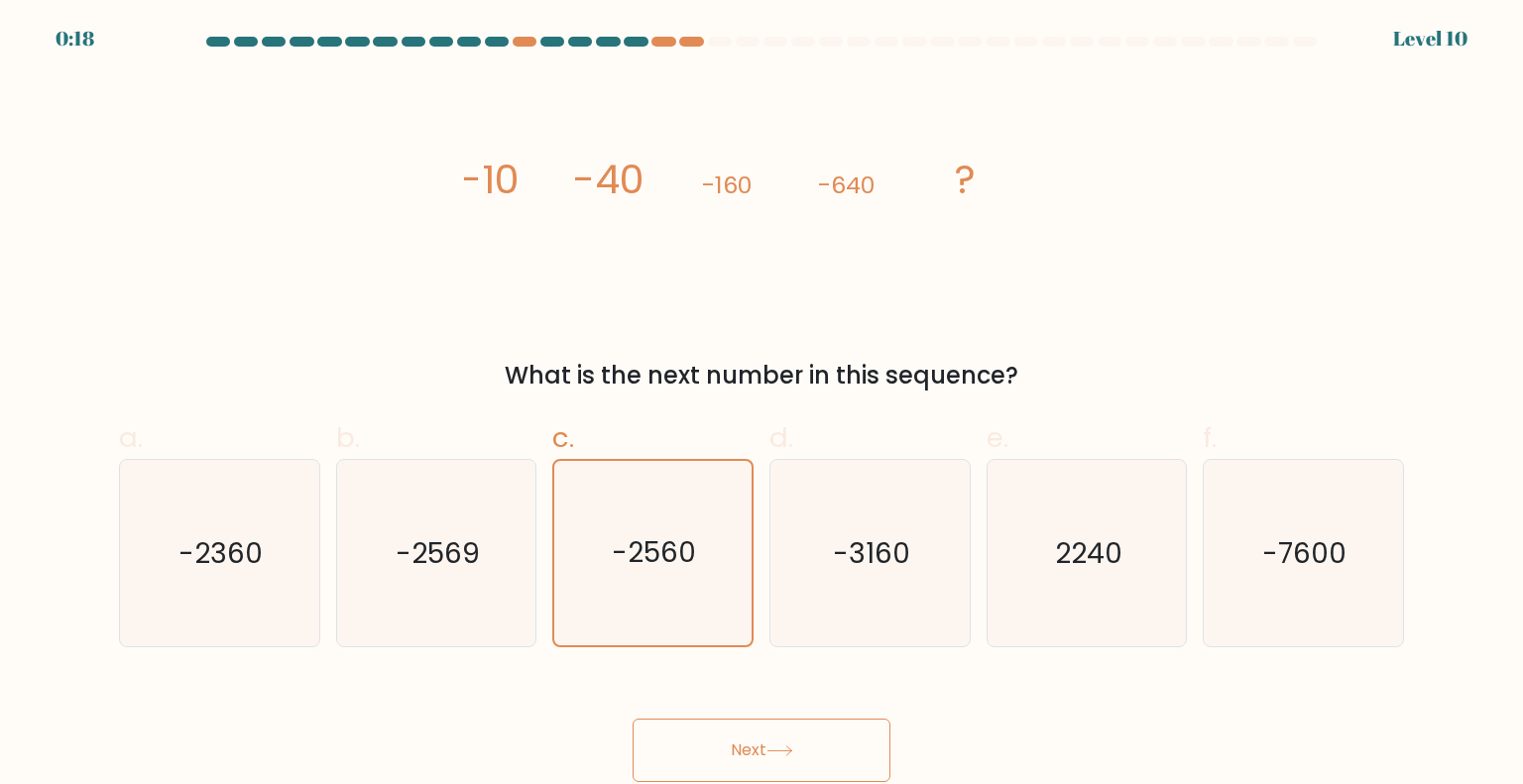 click on "Next" at bounding box center (762, 750) 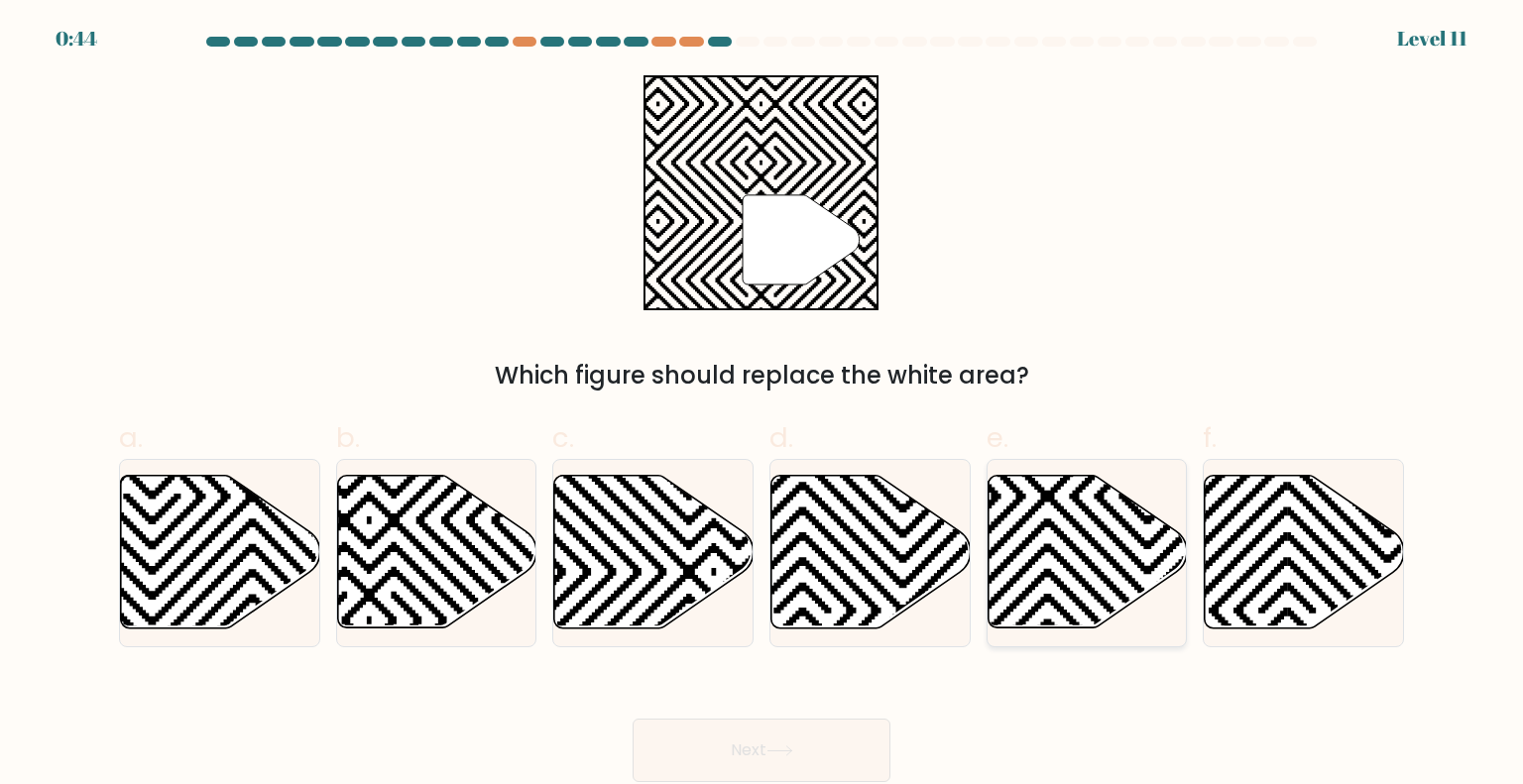 click 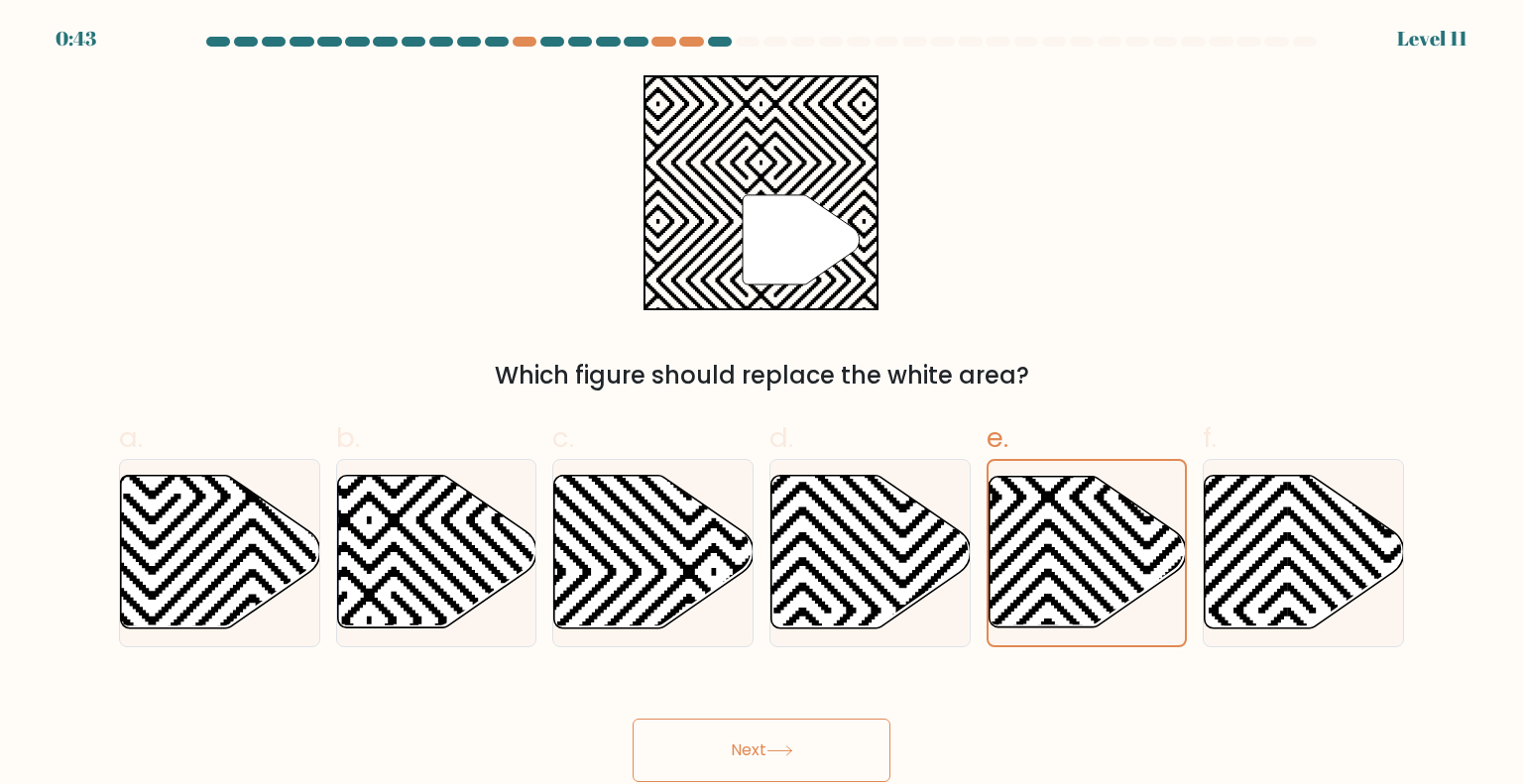 click on "Next" at bounding box center (762, 750) 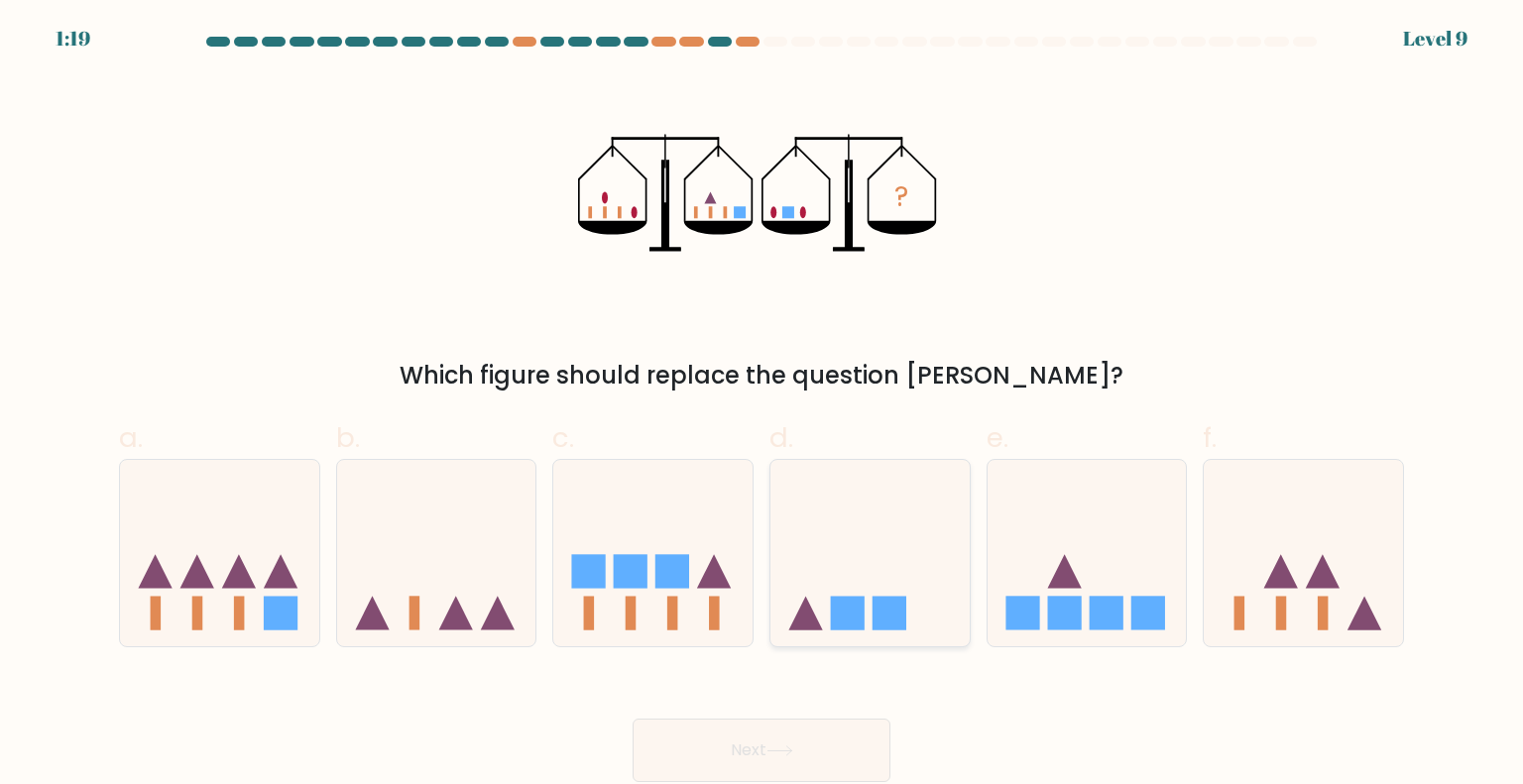 click 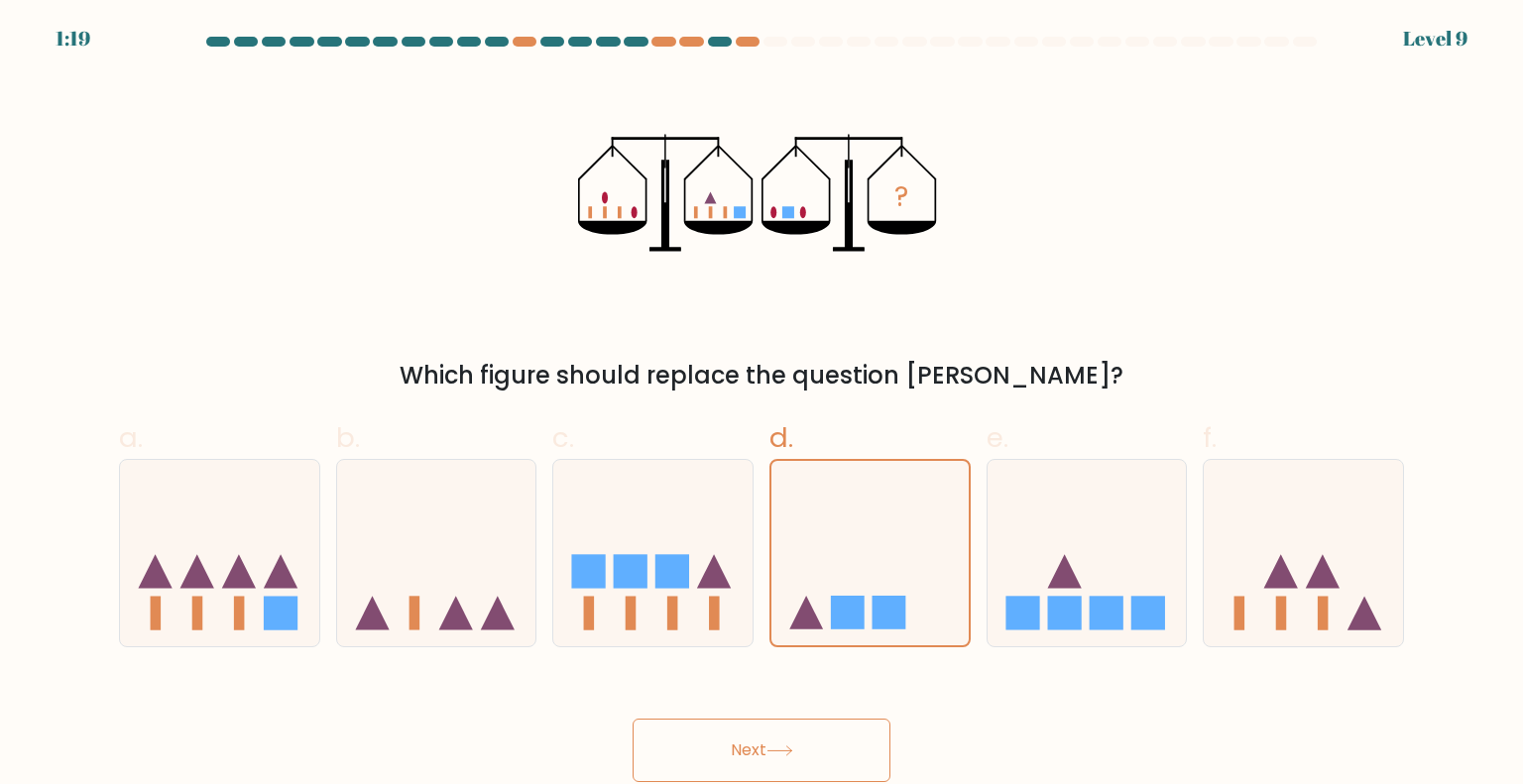 click on "Next" at bounding box center [762, 750] 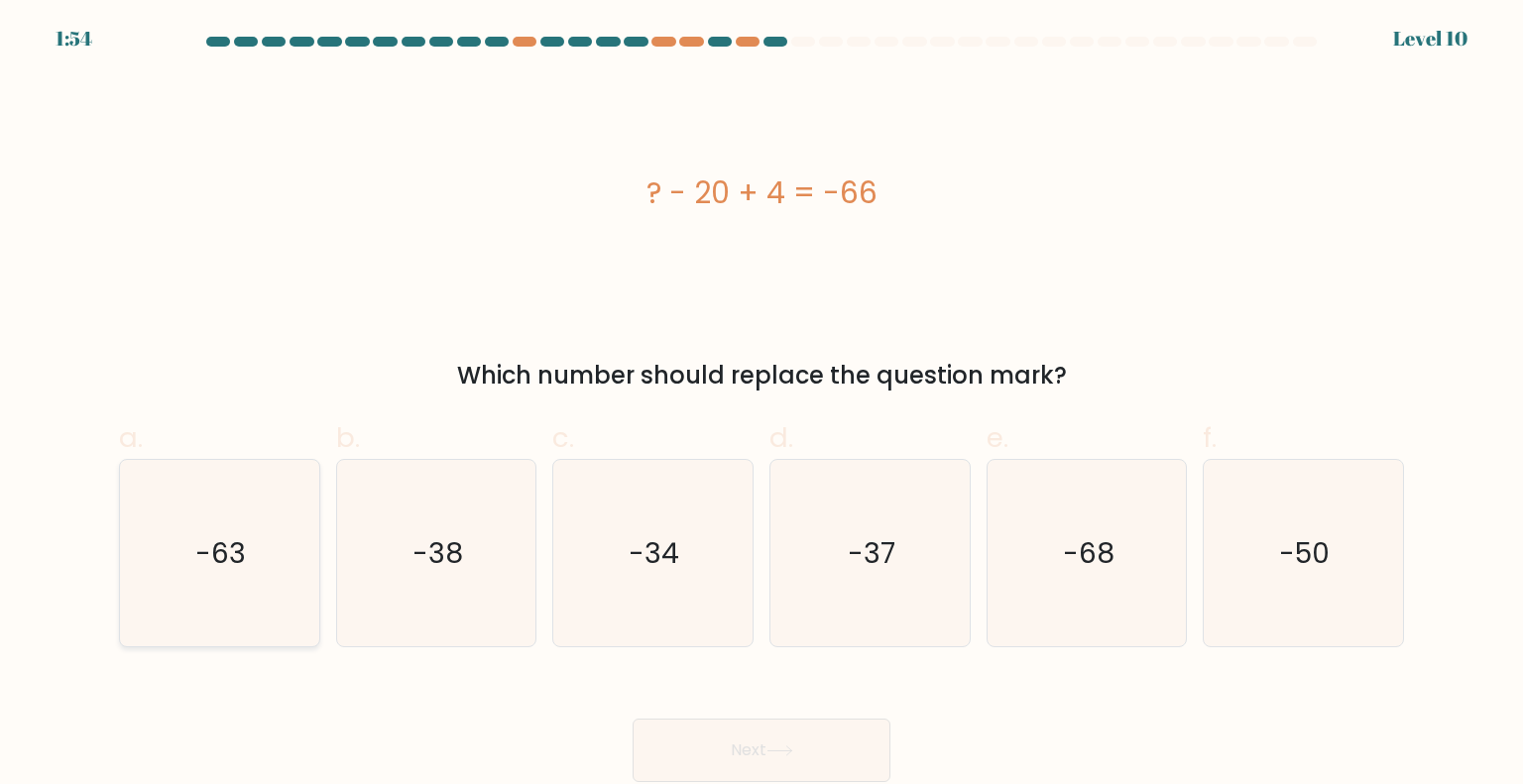 click on "-63" 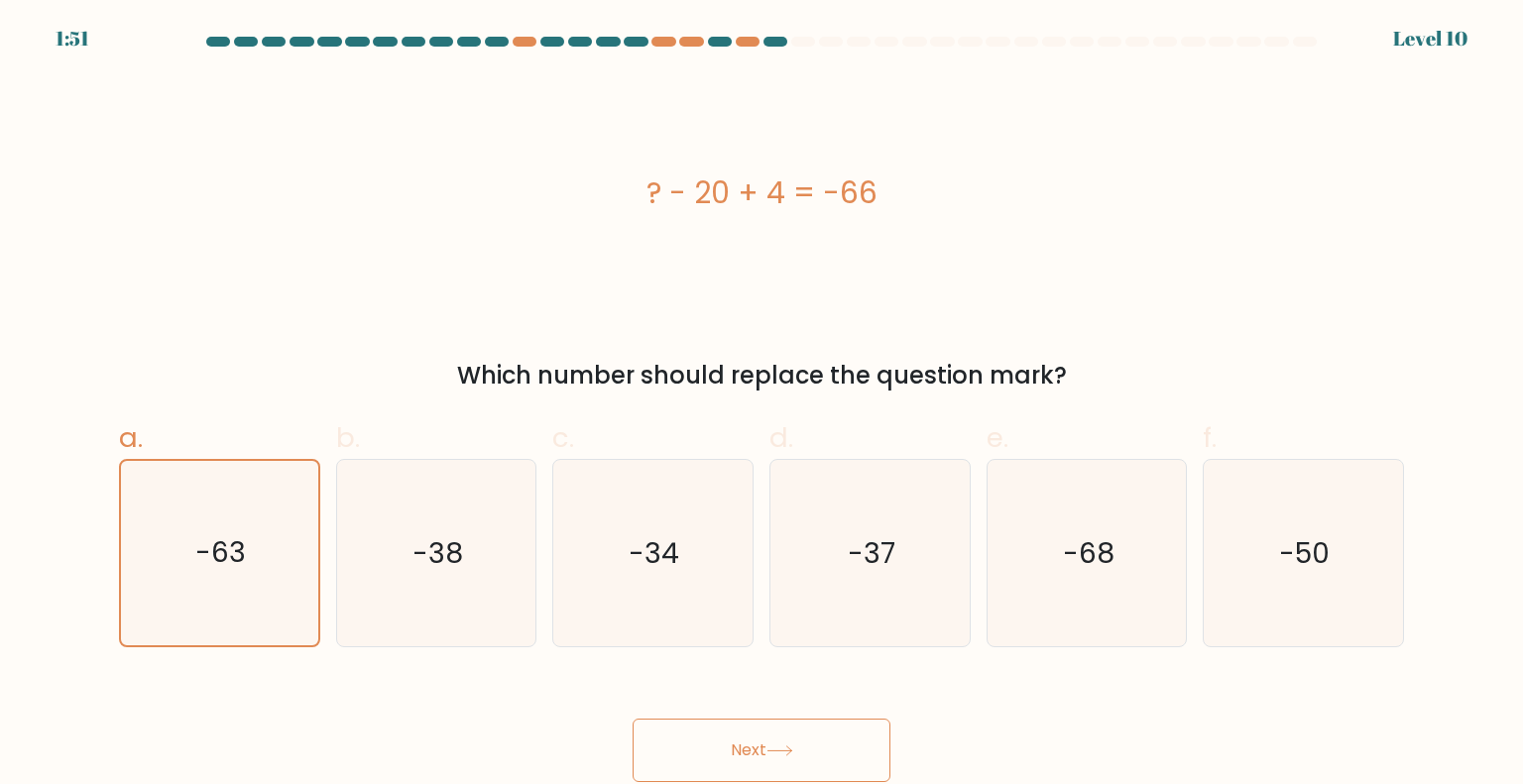 click on "Next" at bounding box center (762, 750) 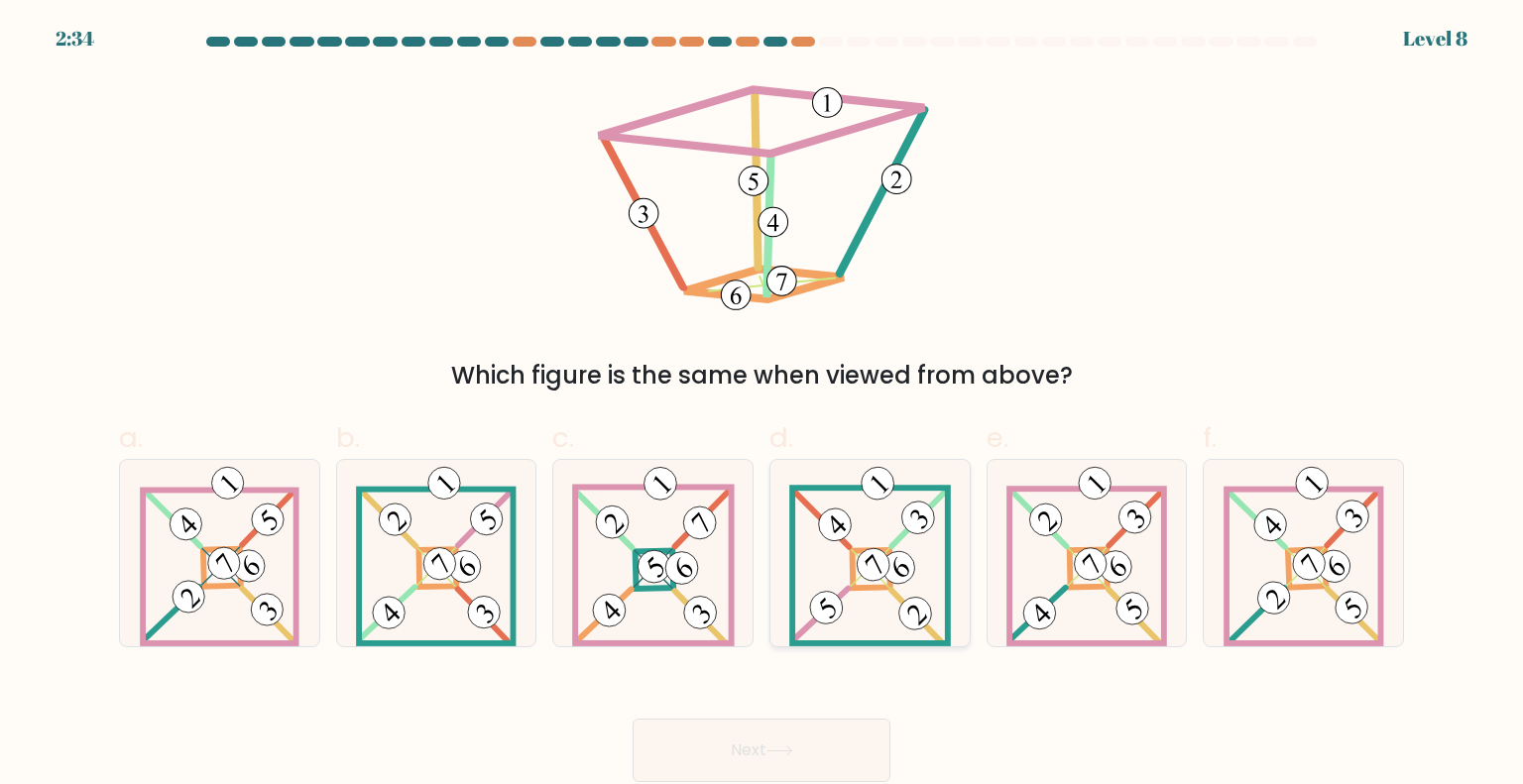 click 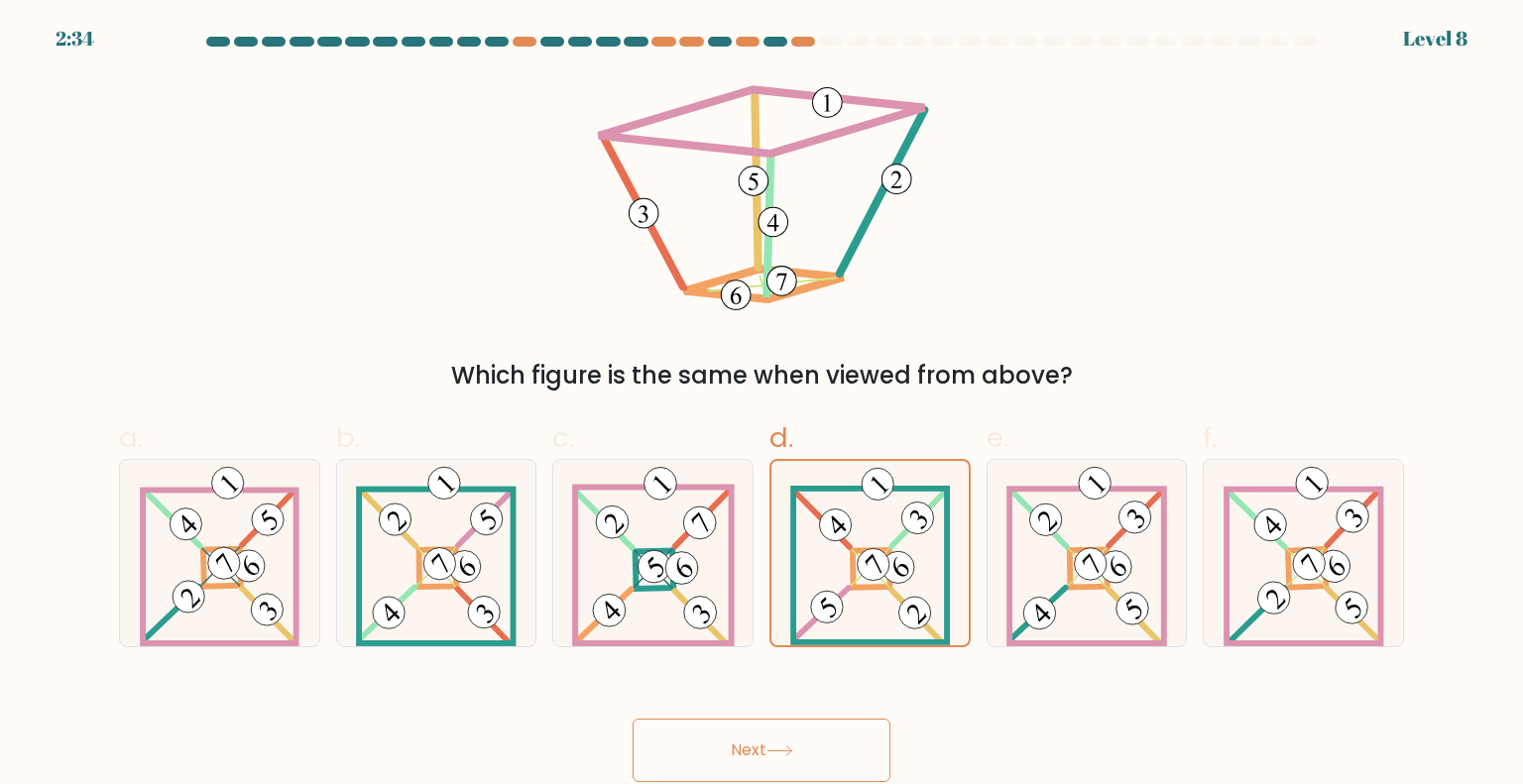 click on "Next" at bounding box center (762, 727) 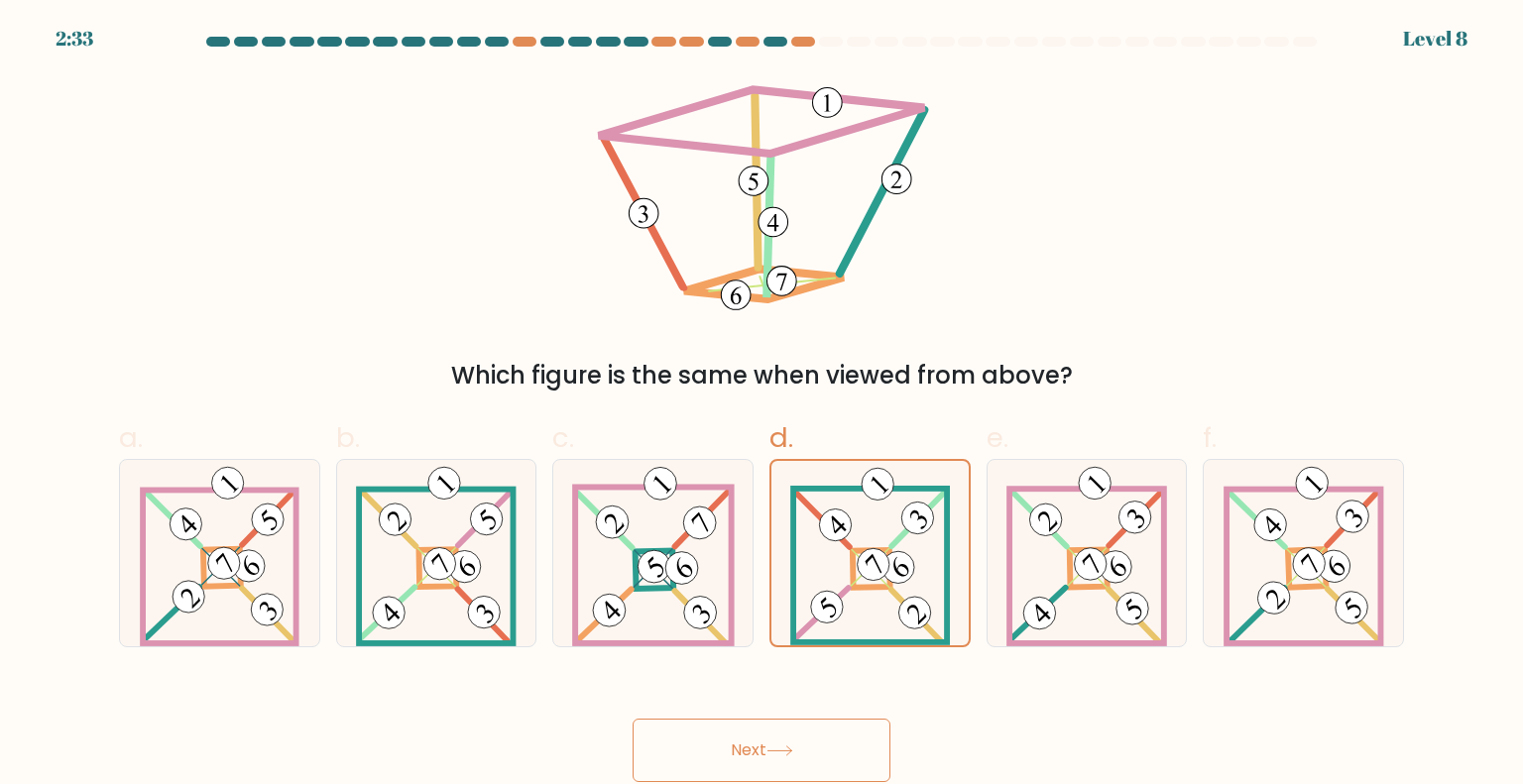 click on "Next" at bounding box center [762, 750] 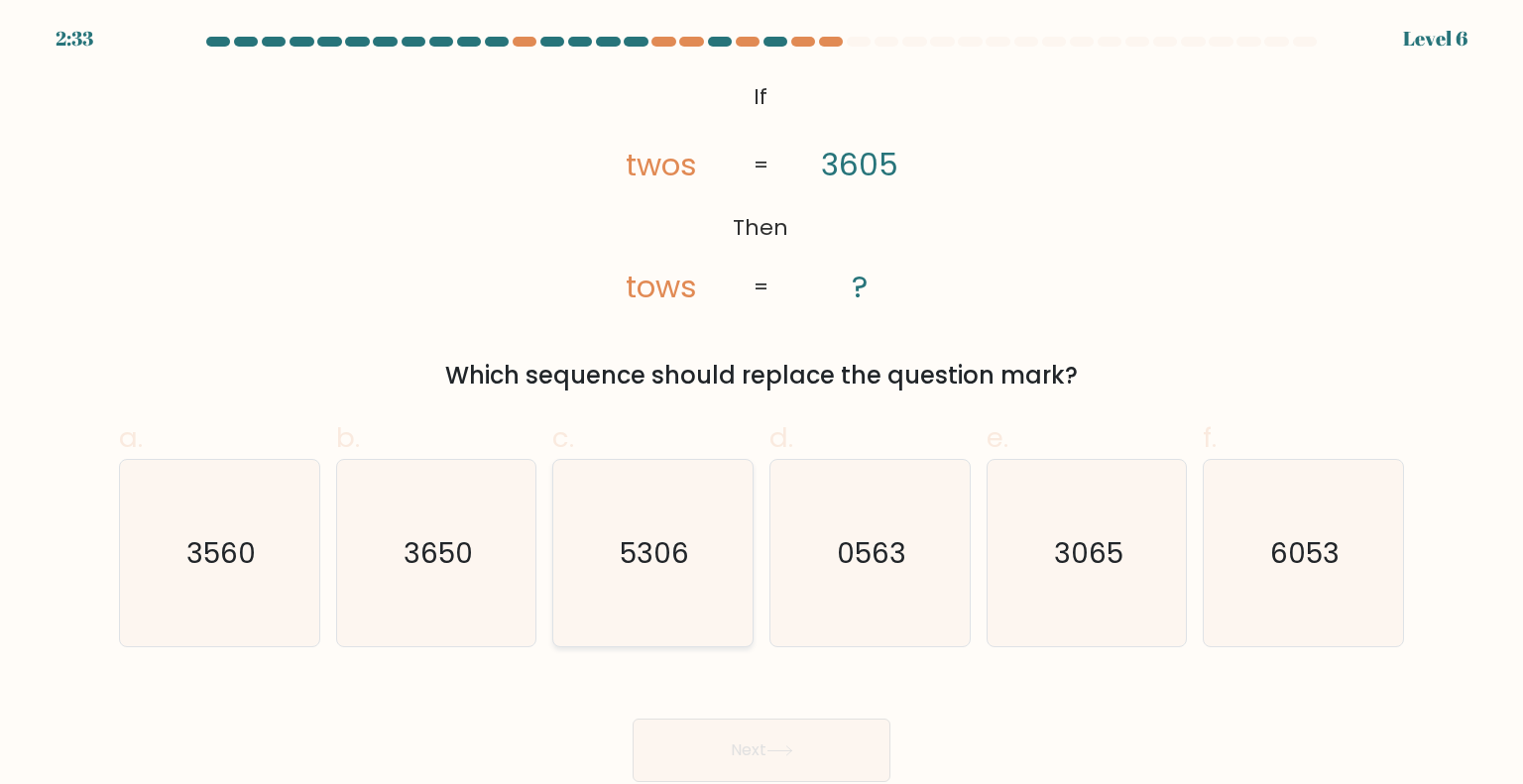 click on "5306" 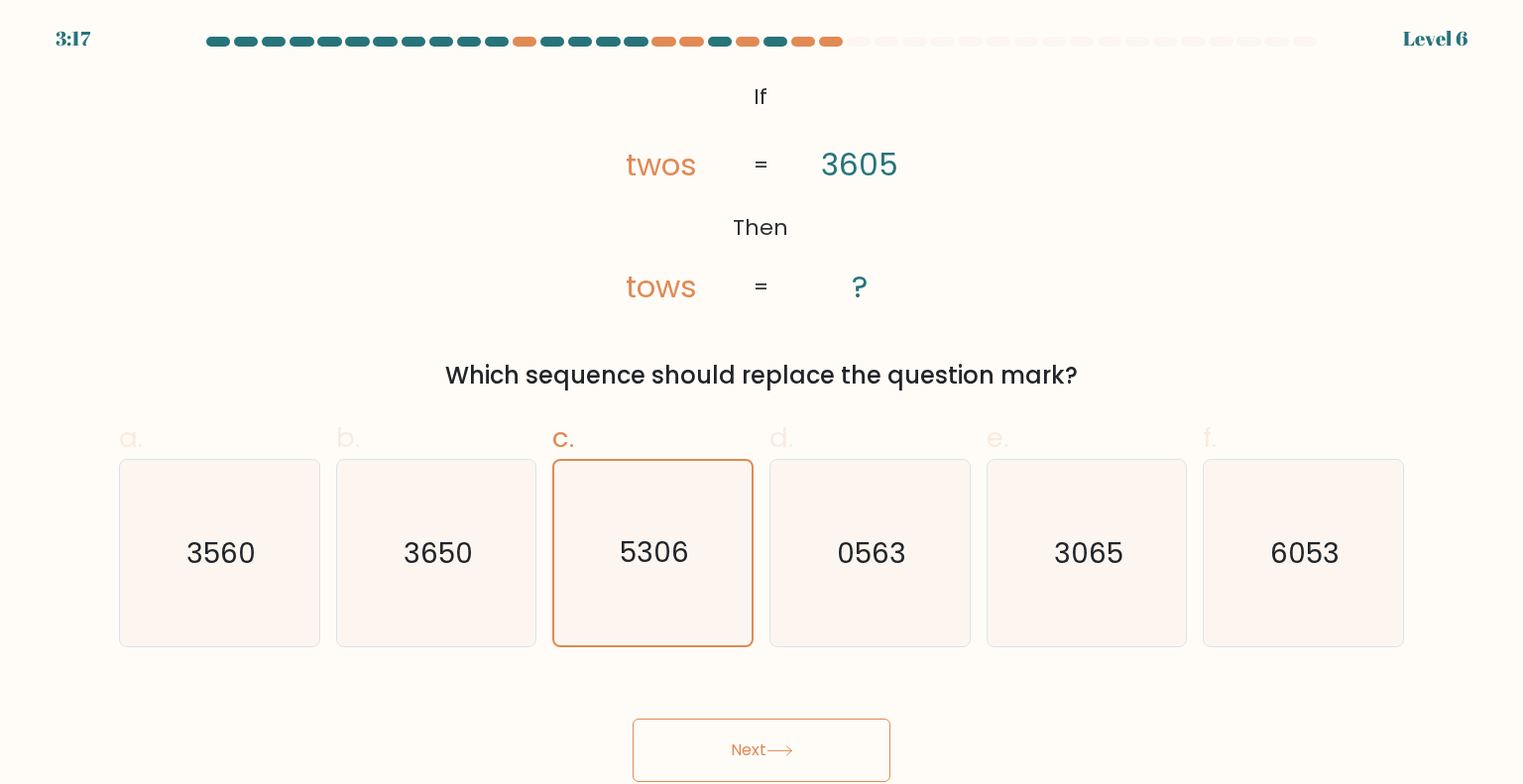 click on "Next" at bounding box center (762, 750) 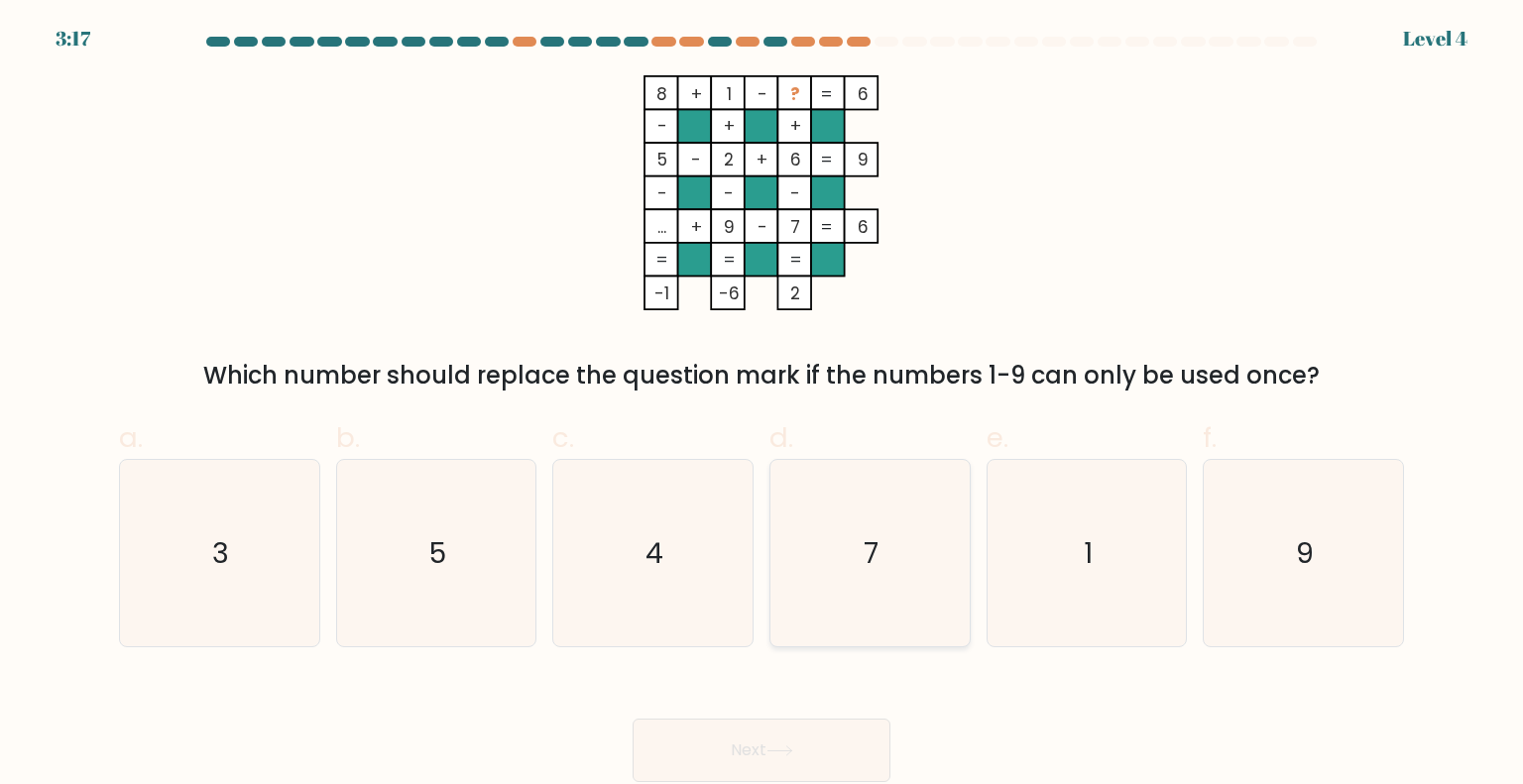 click on "7" 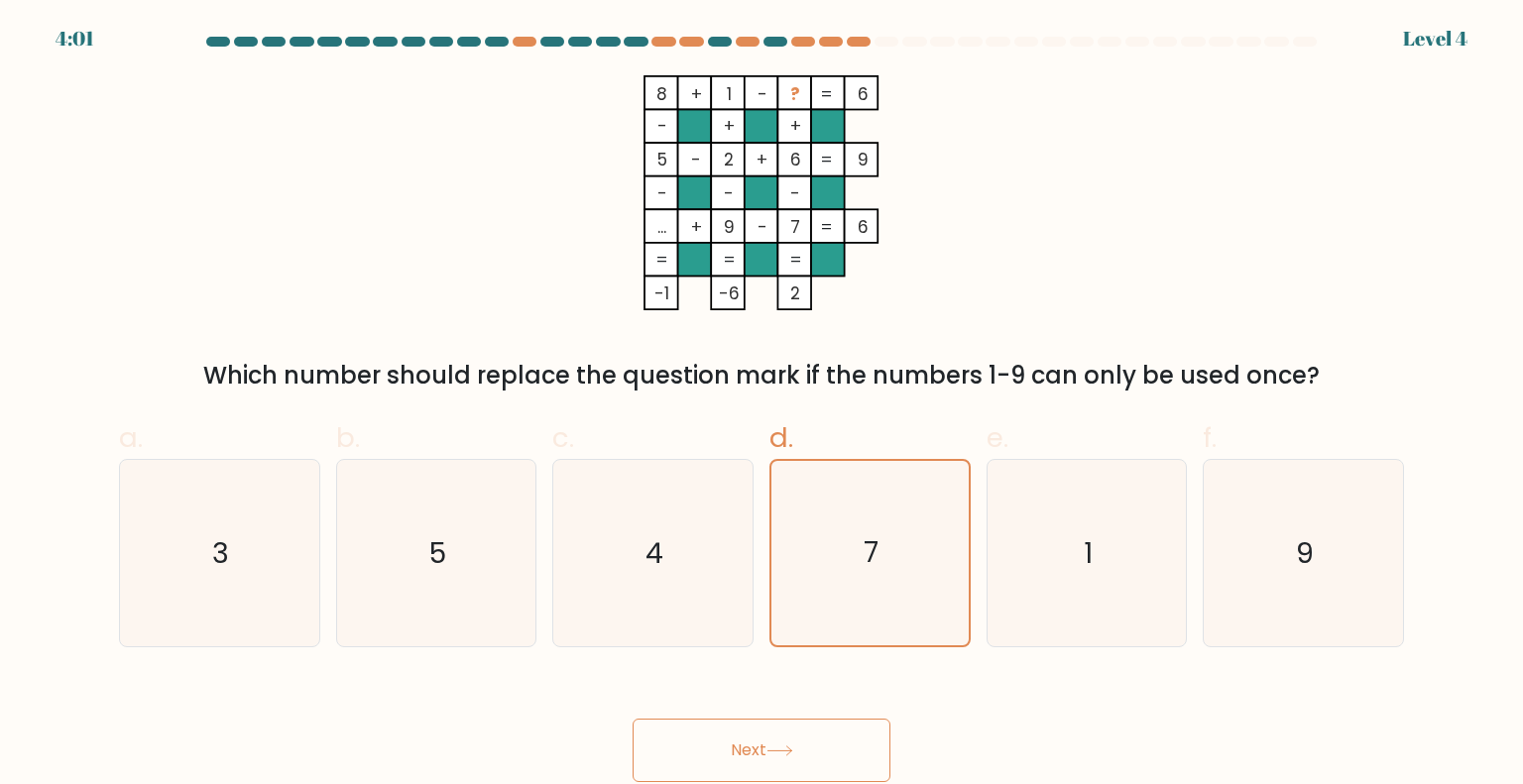 click on "Next" at bounding box center (762, 750) 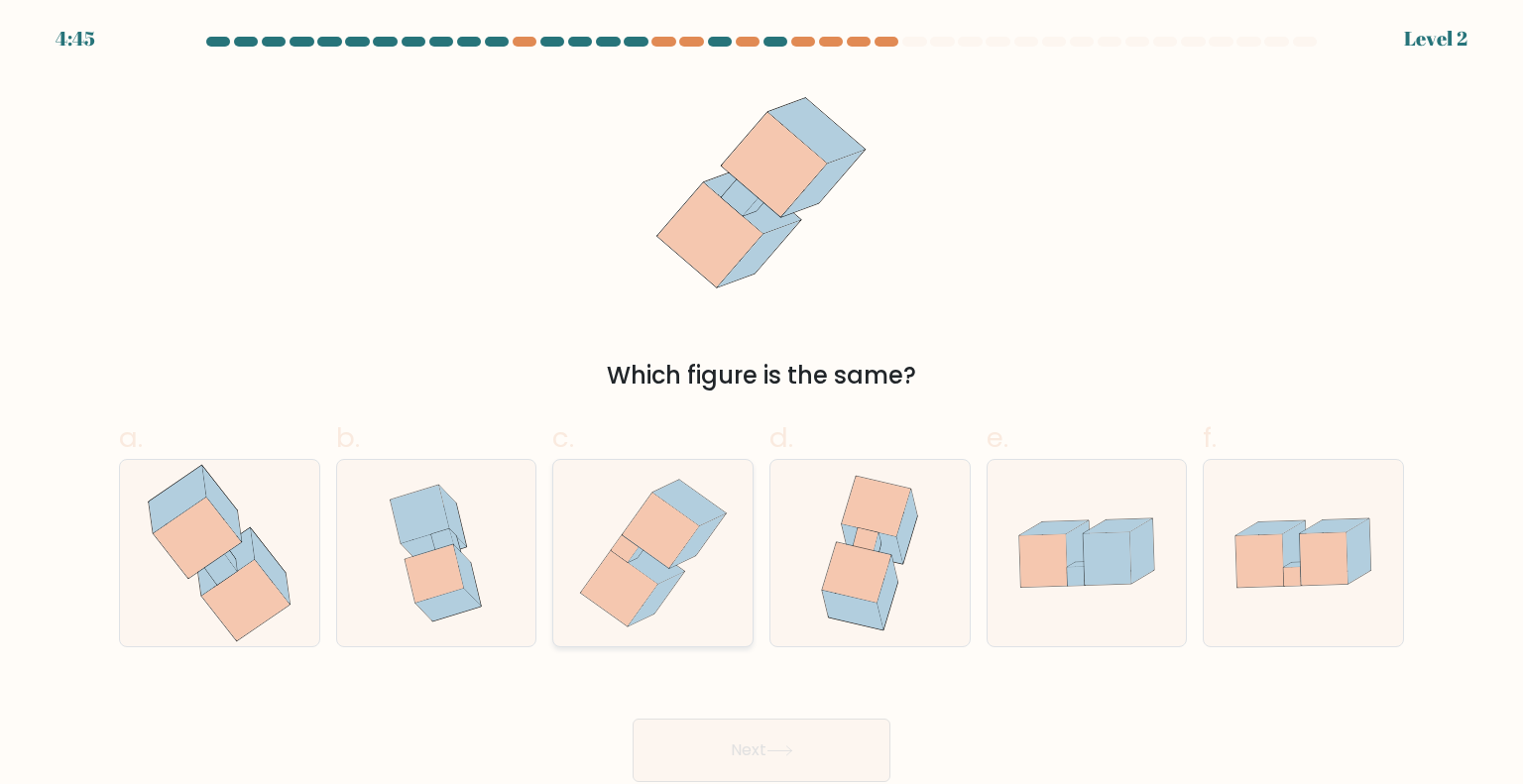 click 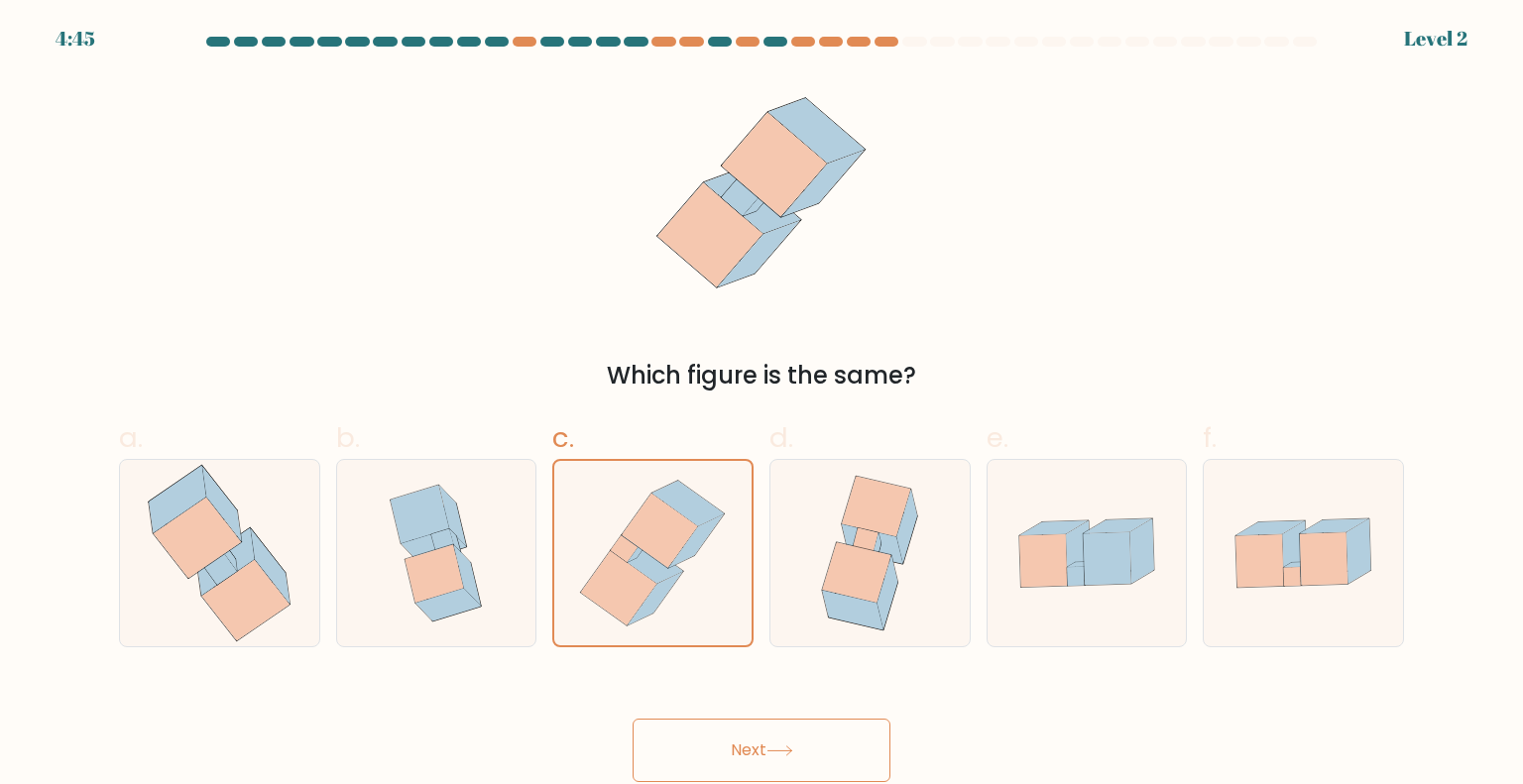 click on "Next" at bounding box center (762, 750) 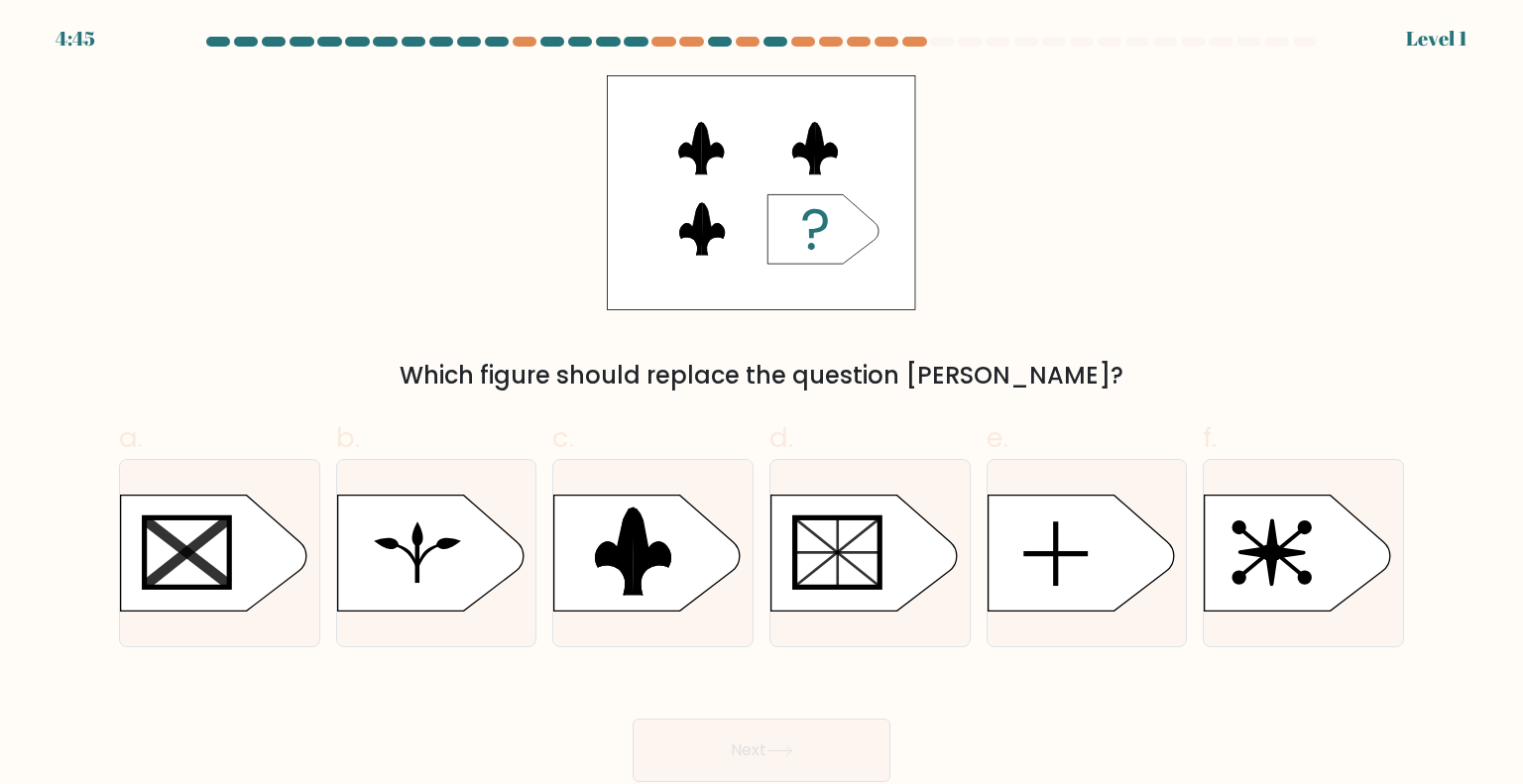 click 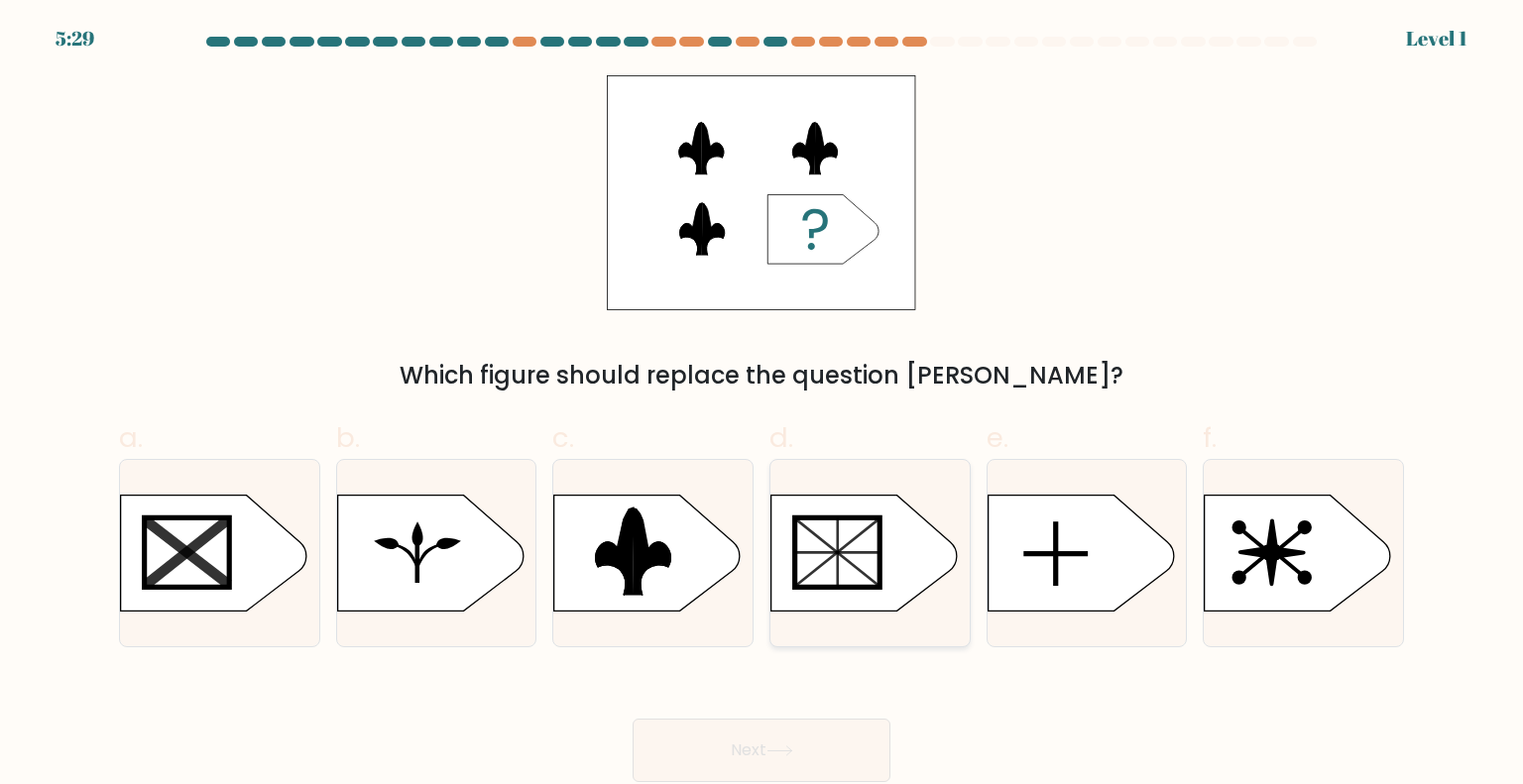 click 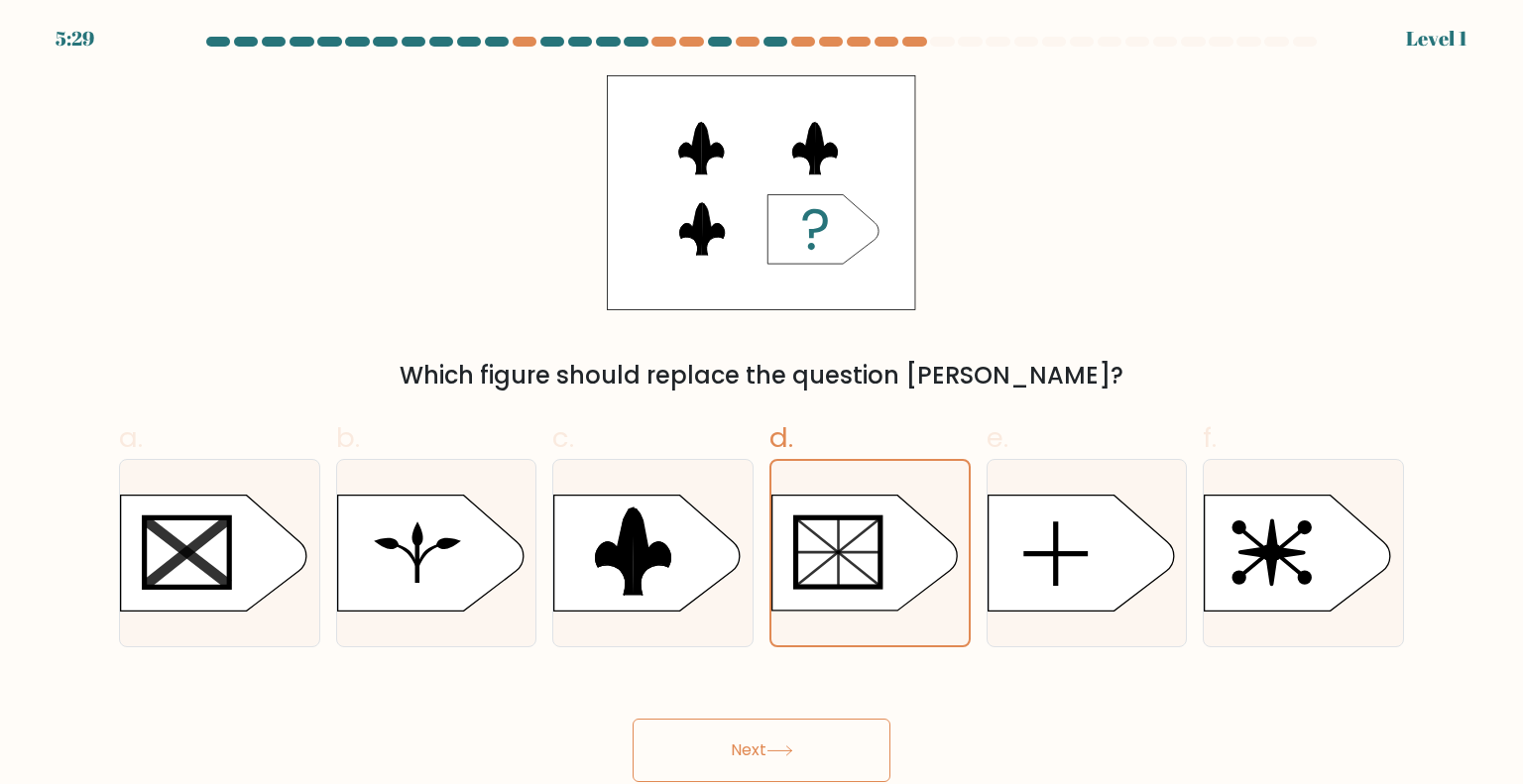 drag, startPoint x: 805, startPoint y: 729, endPoint x: 805, endPoint y: 753, distance: 24 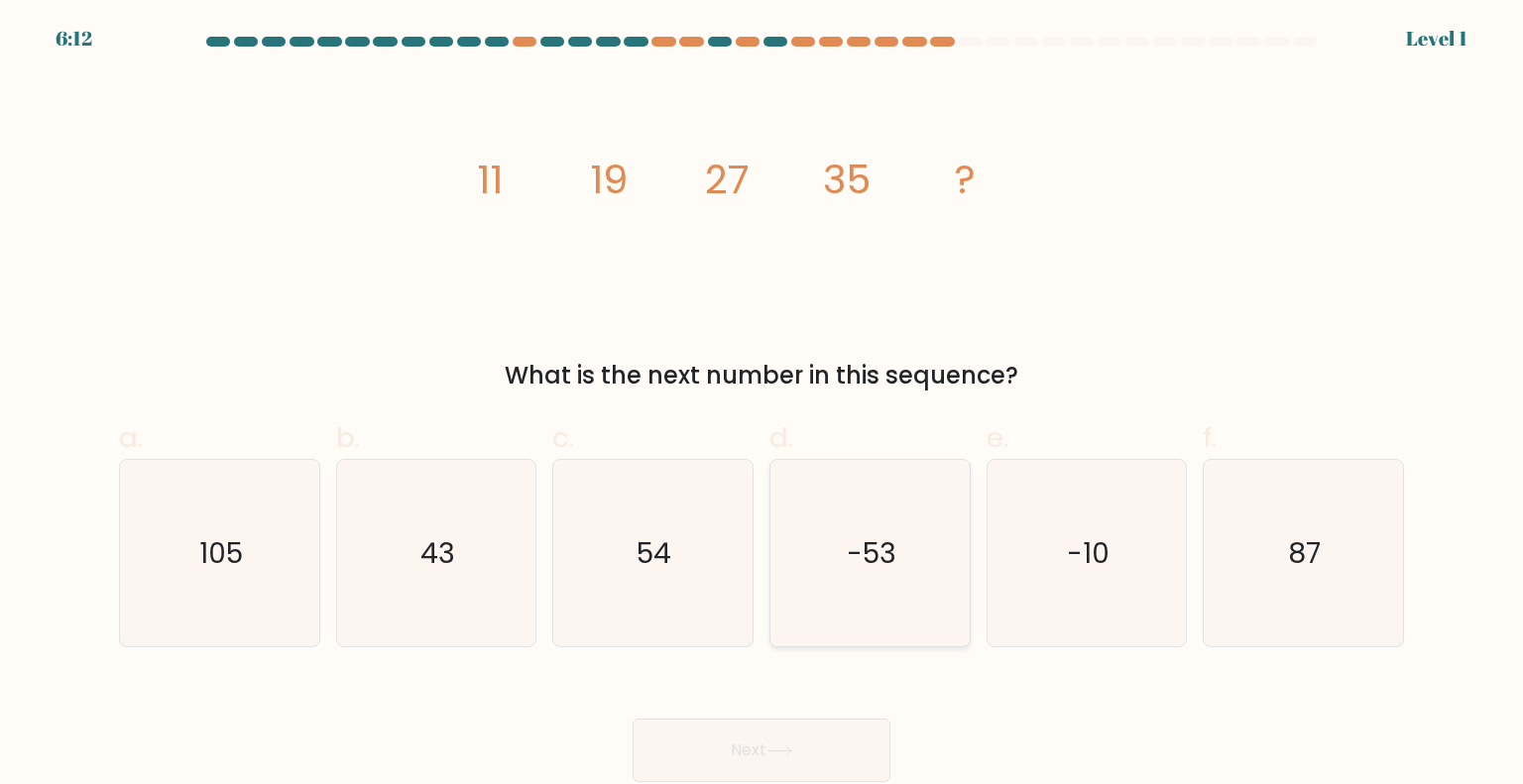 click on "-53" 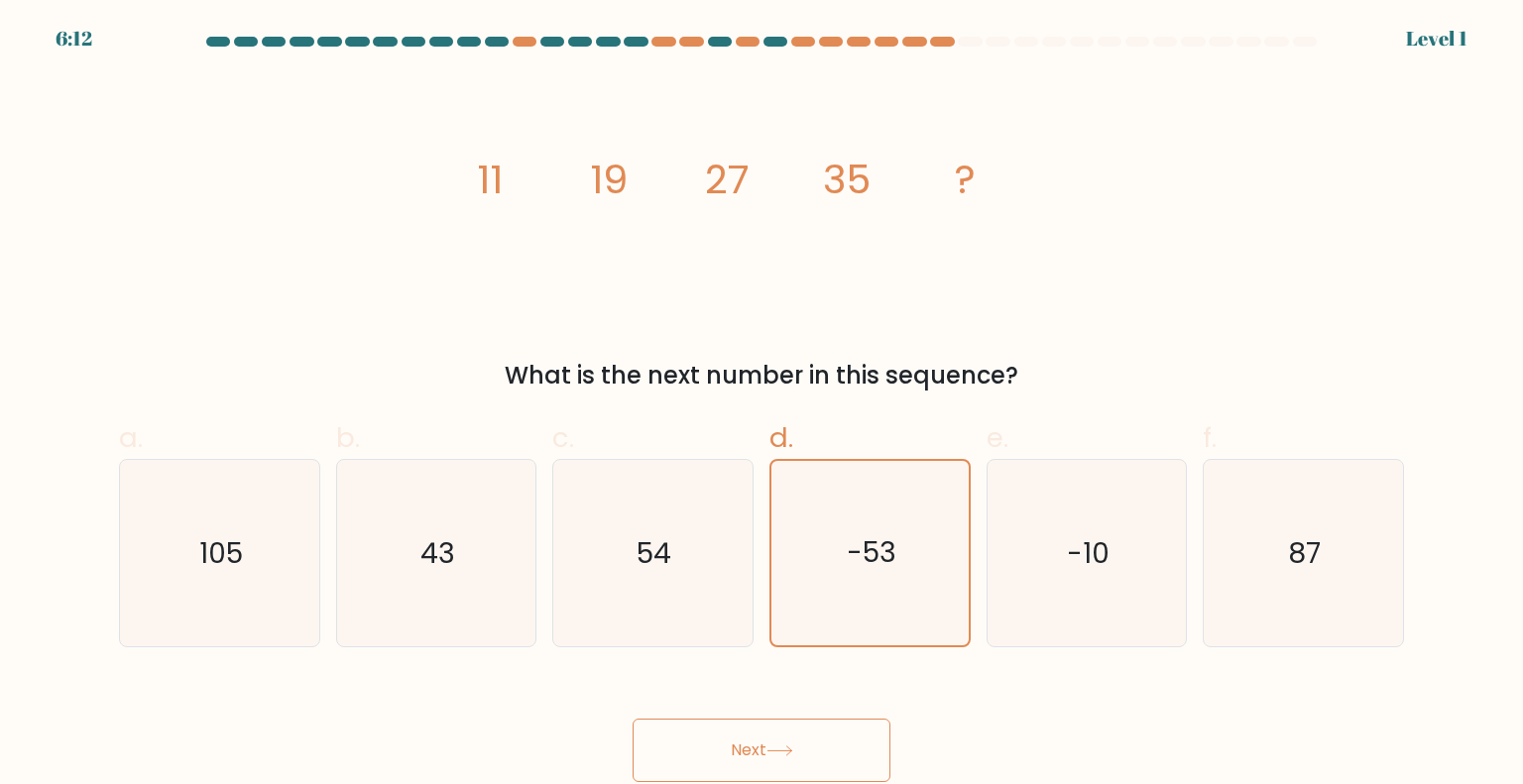 click on "Next" at bounding box center (762, 750) 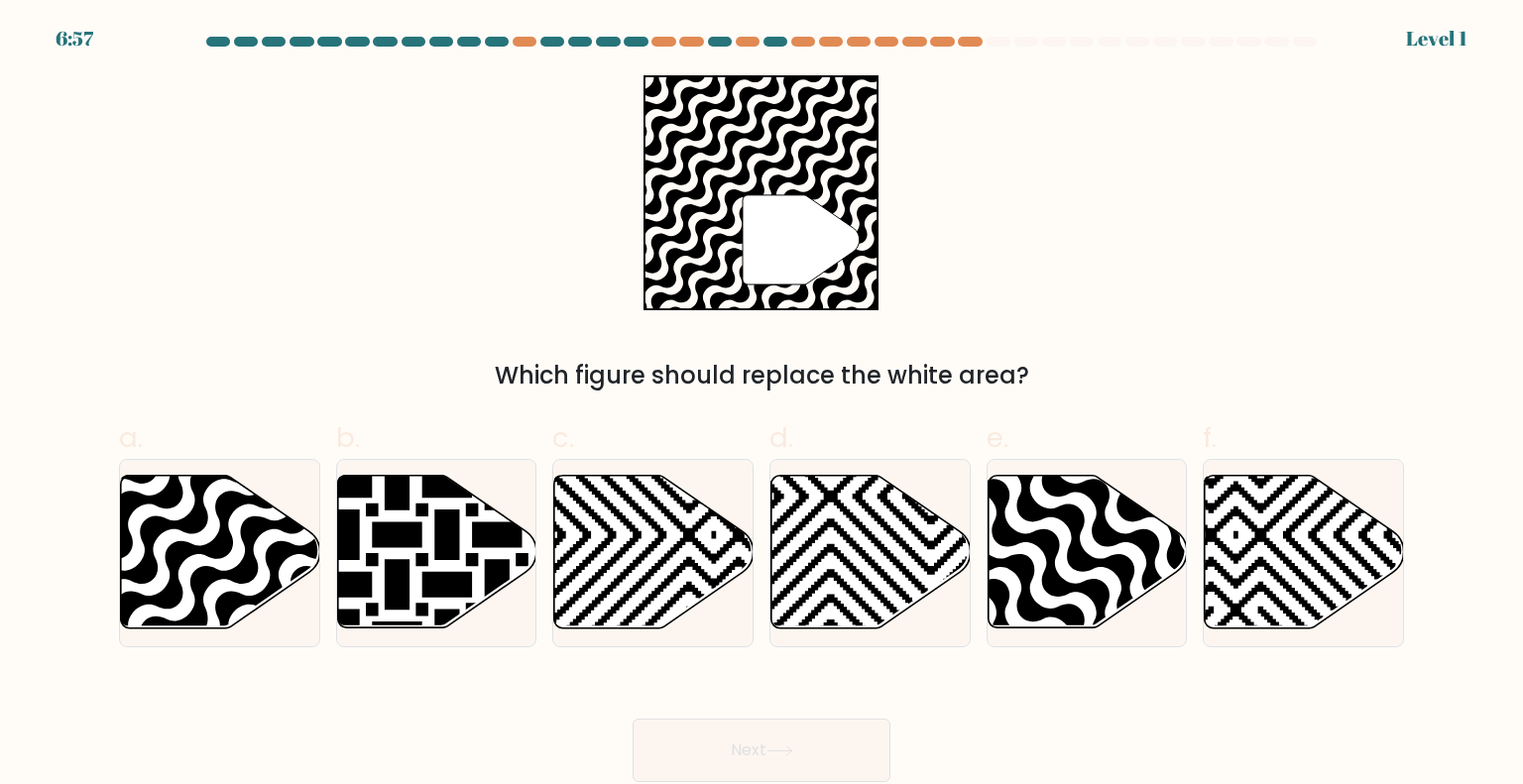 click 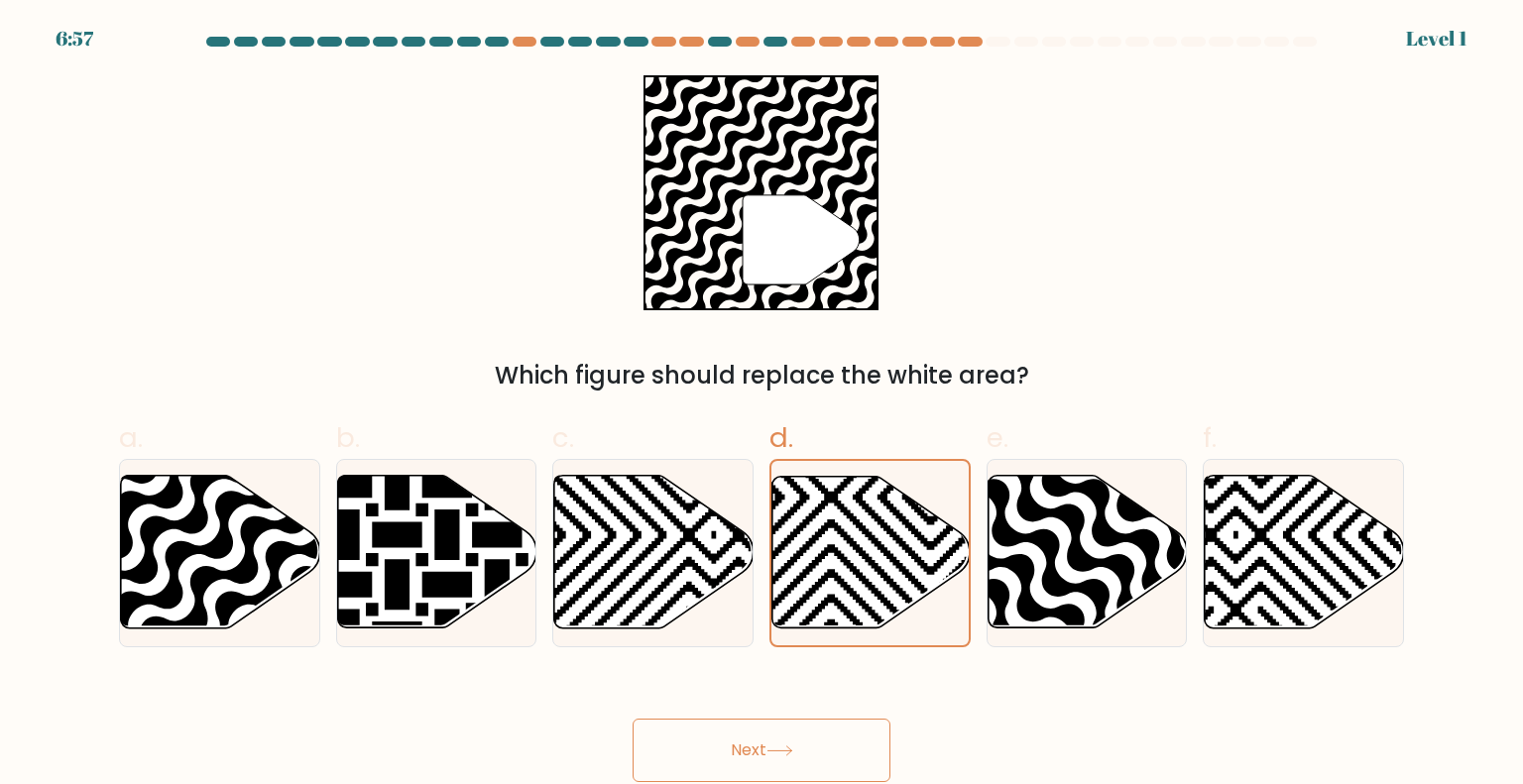 click on "Next" at bounding box center [762, 750] 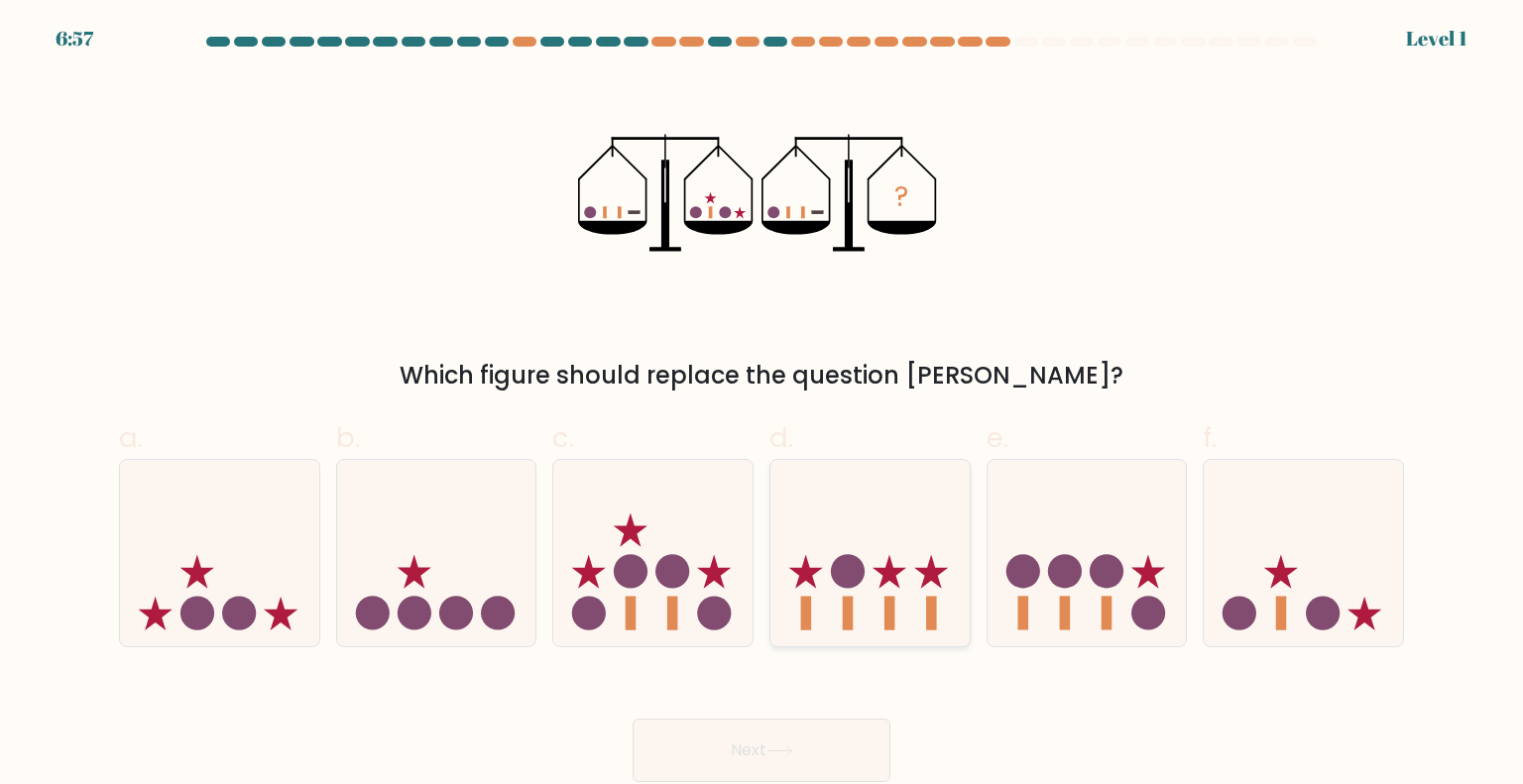 click 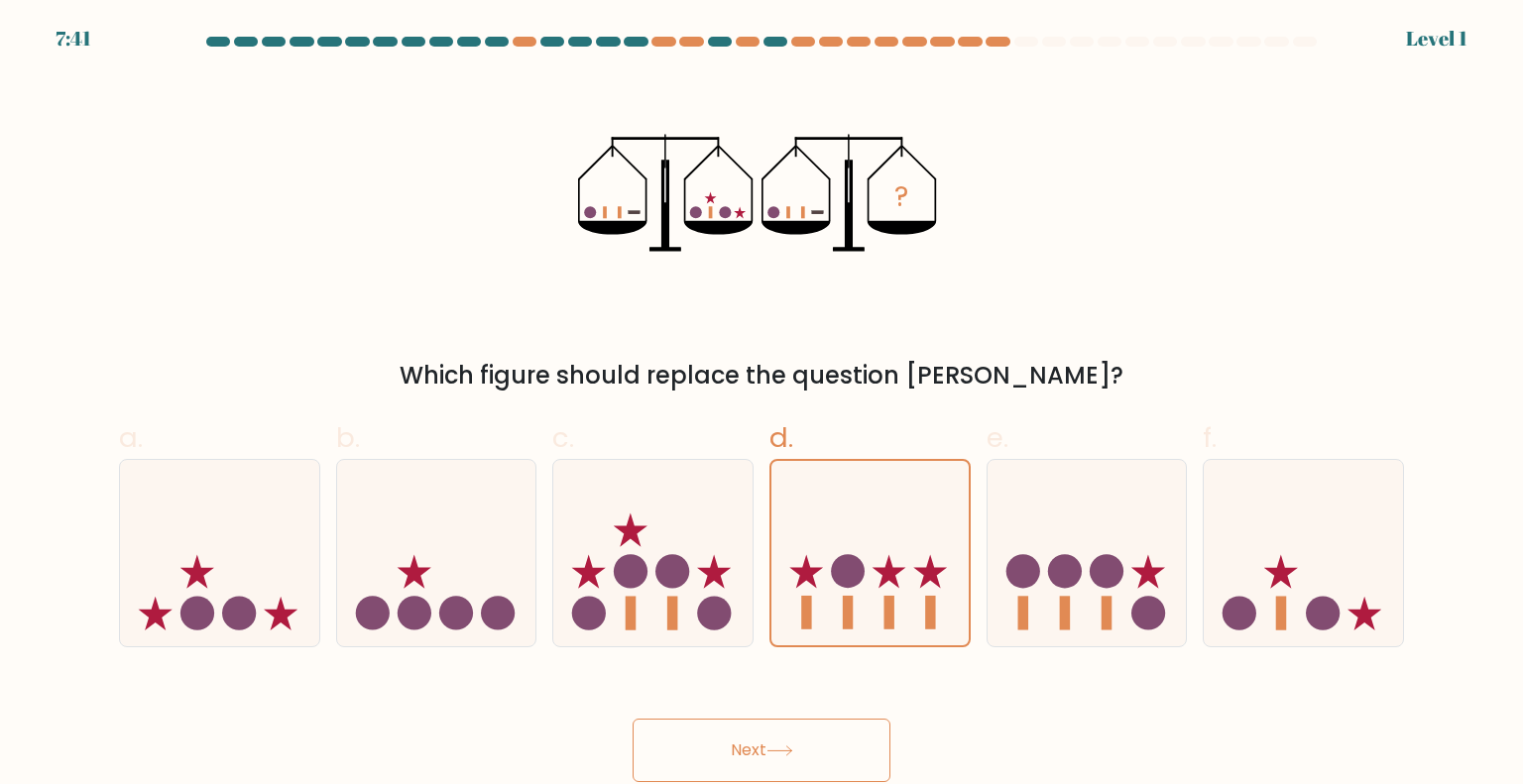 drag, startPoint x: 795, startPoint y: 748, endPoint x: 804, endPoint y: 727, distance: 22.847319 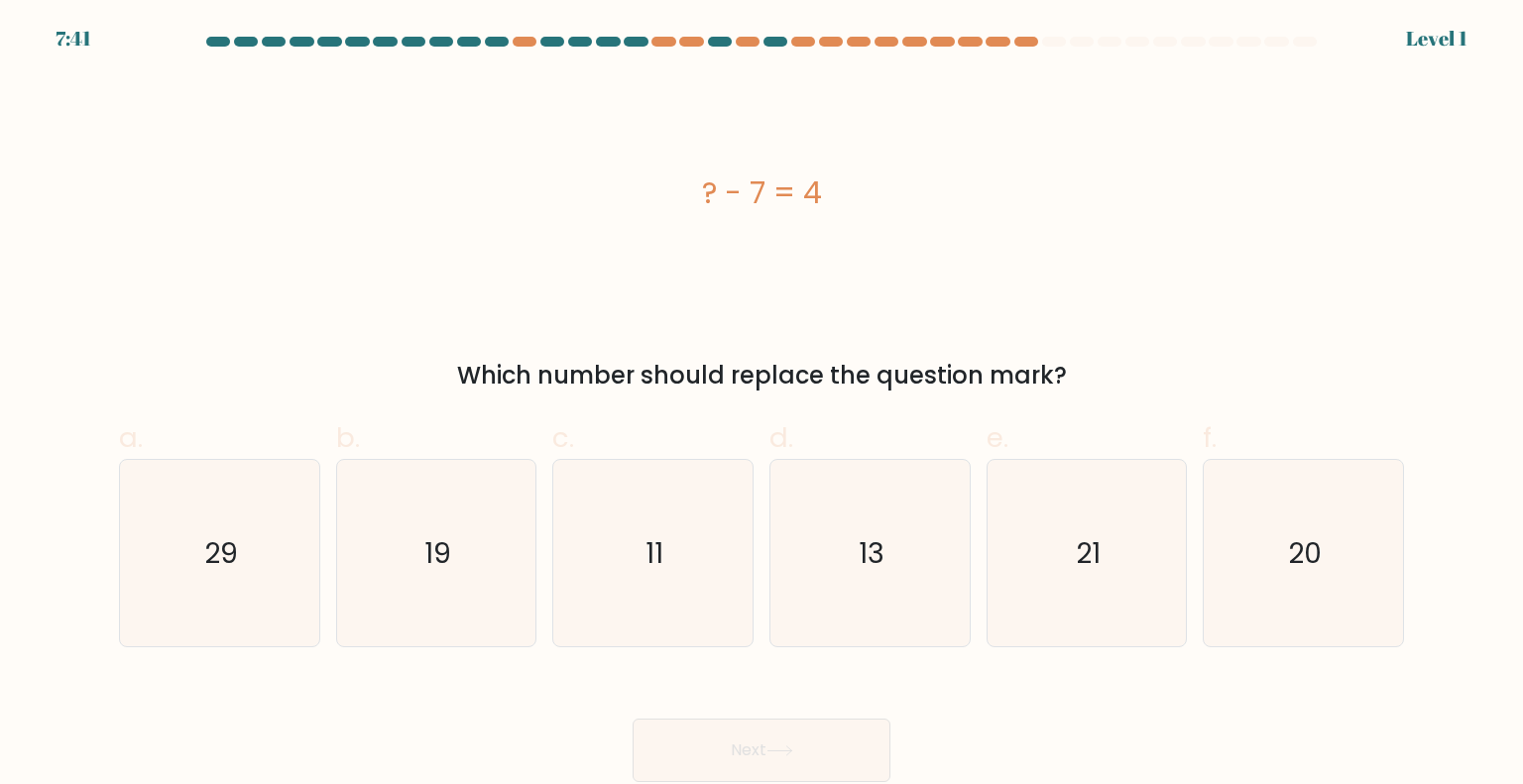 click on "13" 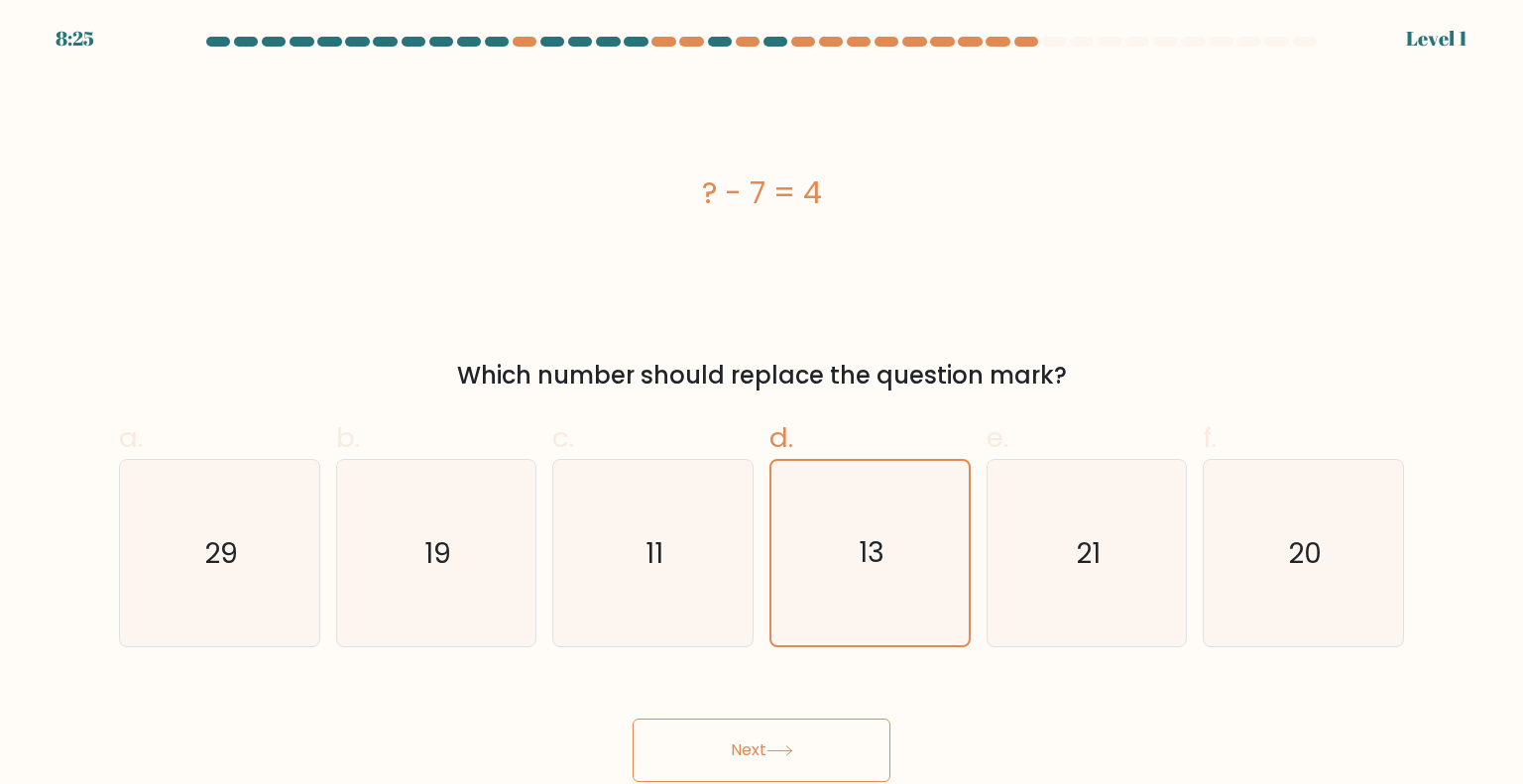 click on "Next" at bounding box center [762, 750] 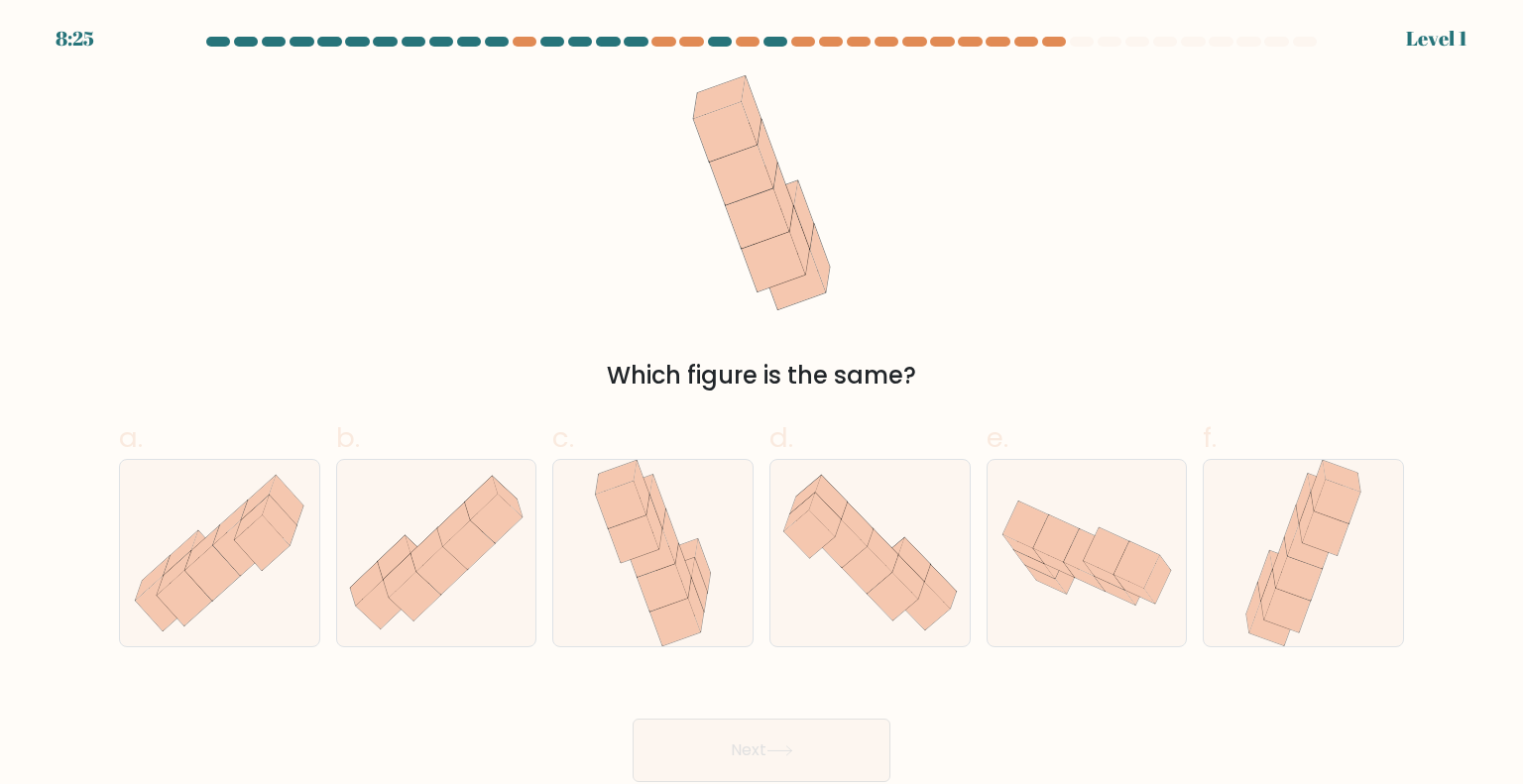 click 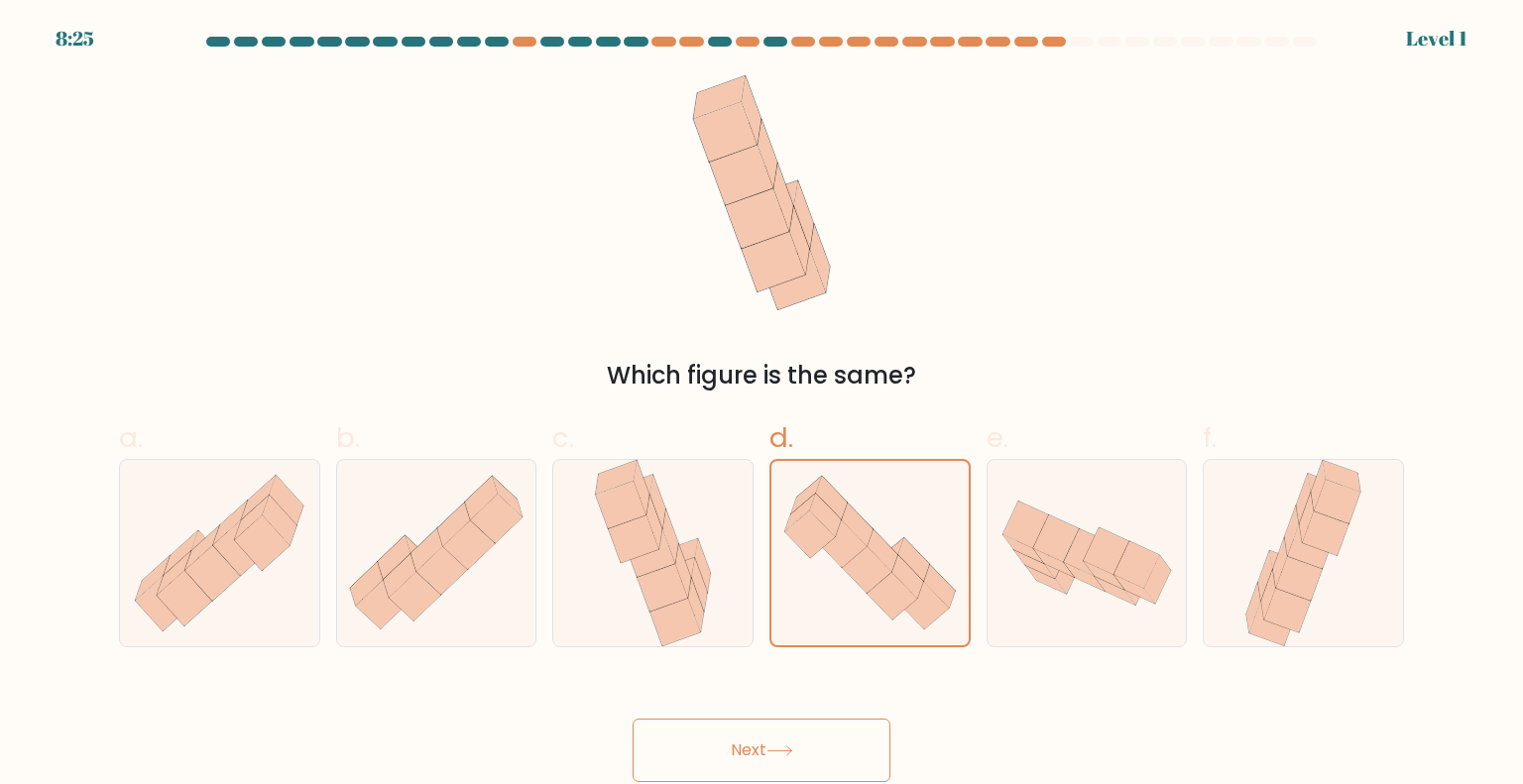 click on "Next" at bounding box center (762, 750) 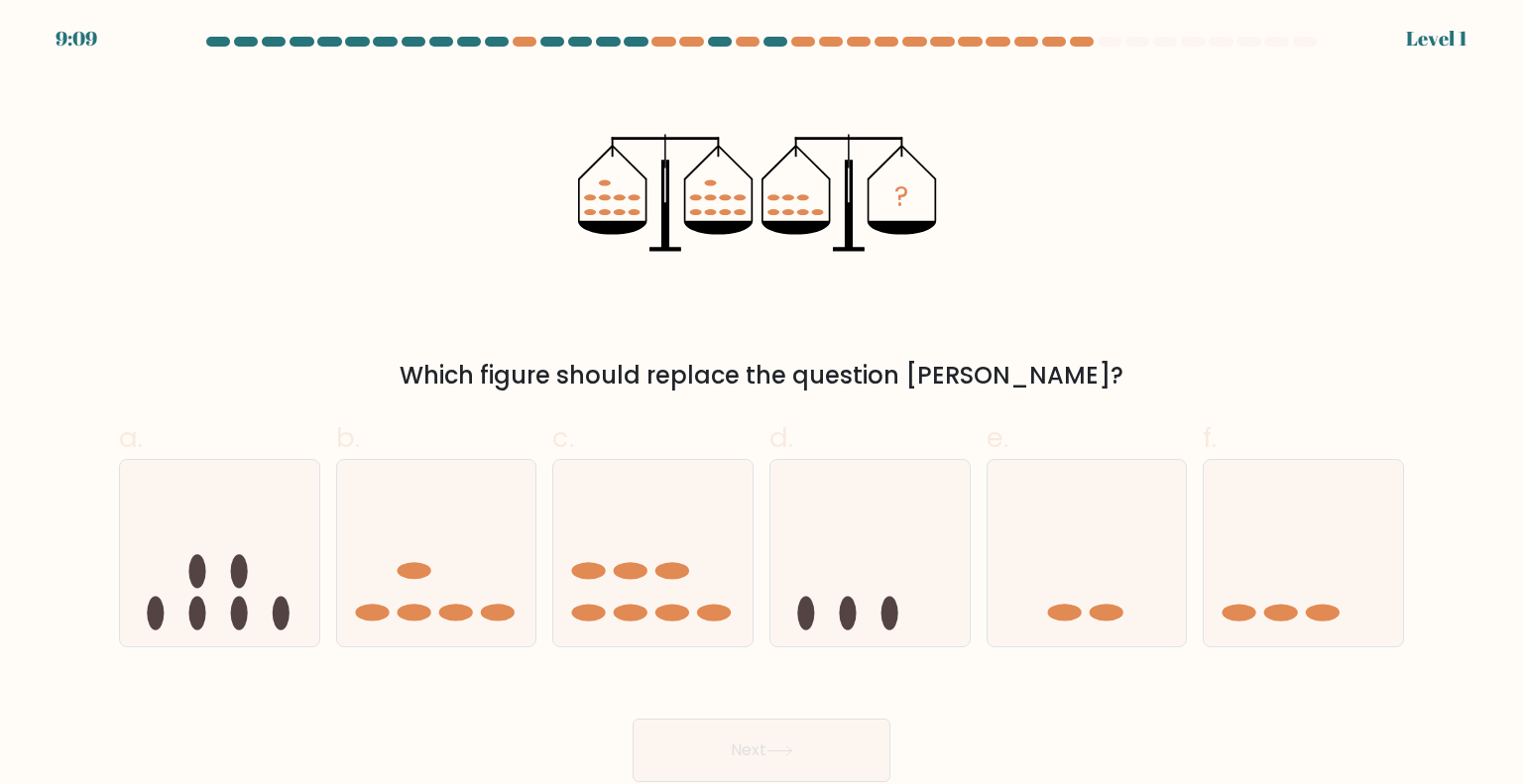 click 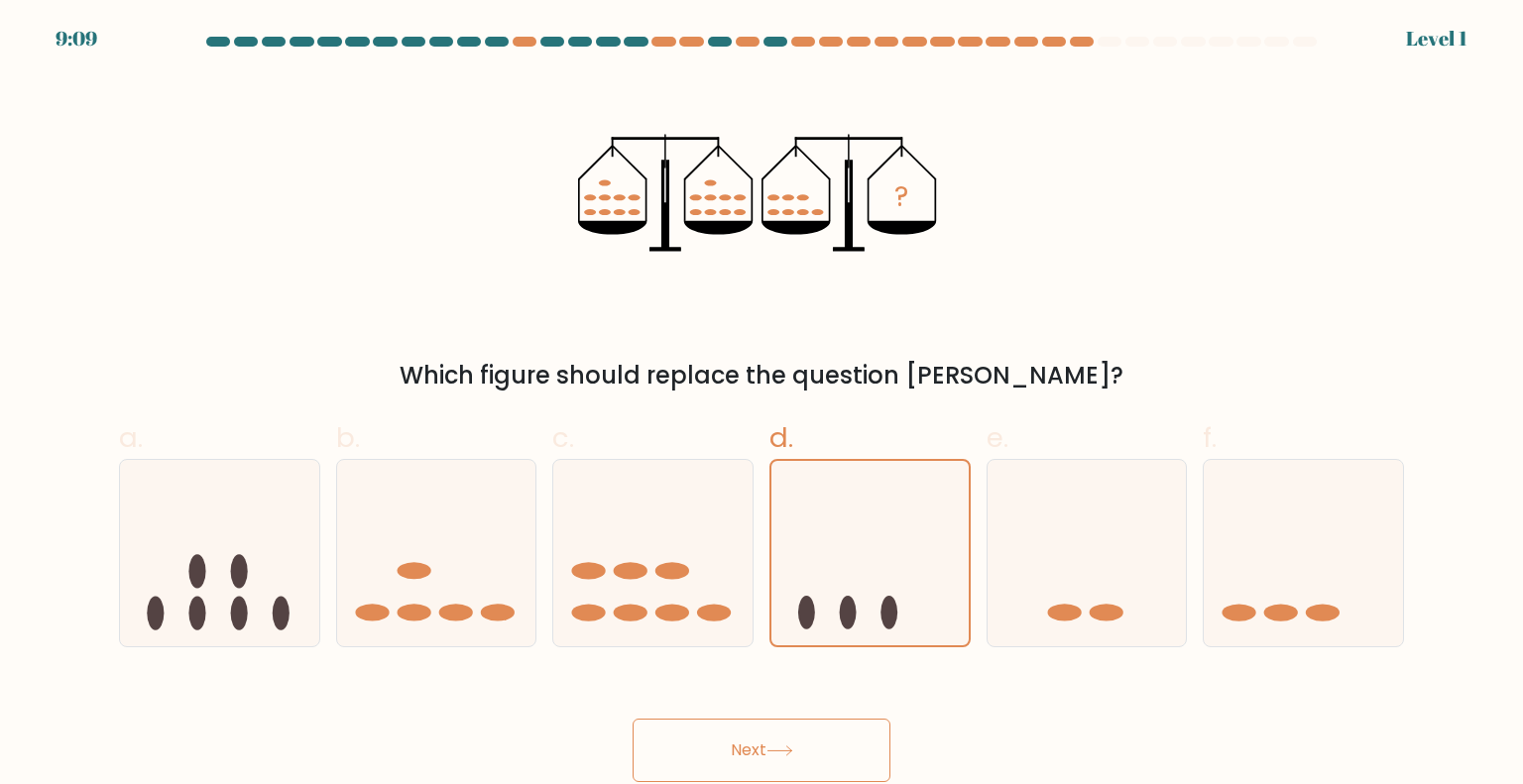 click 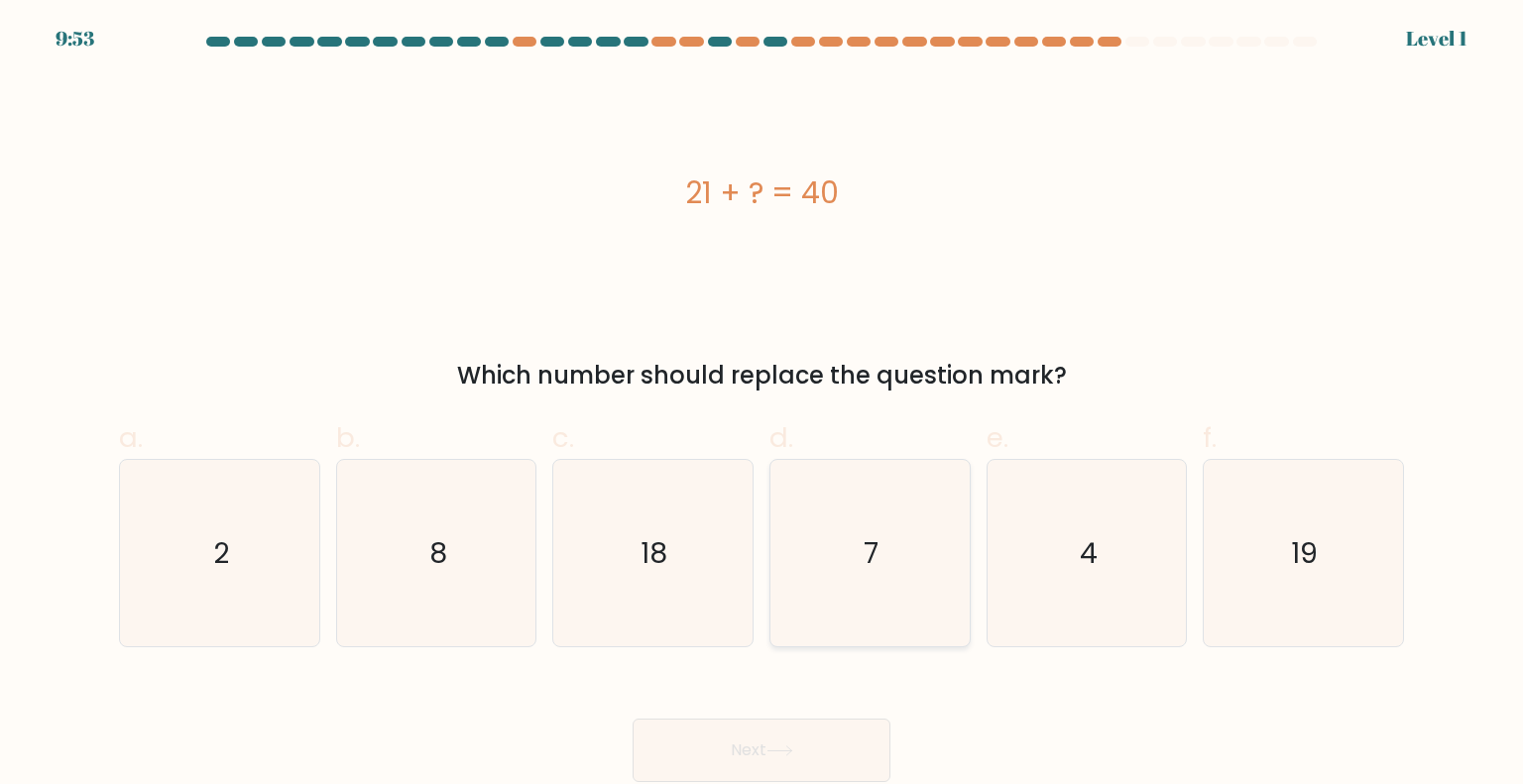 click on "7" 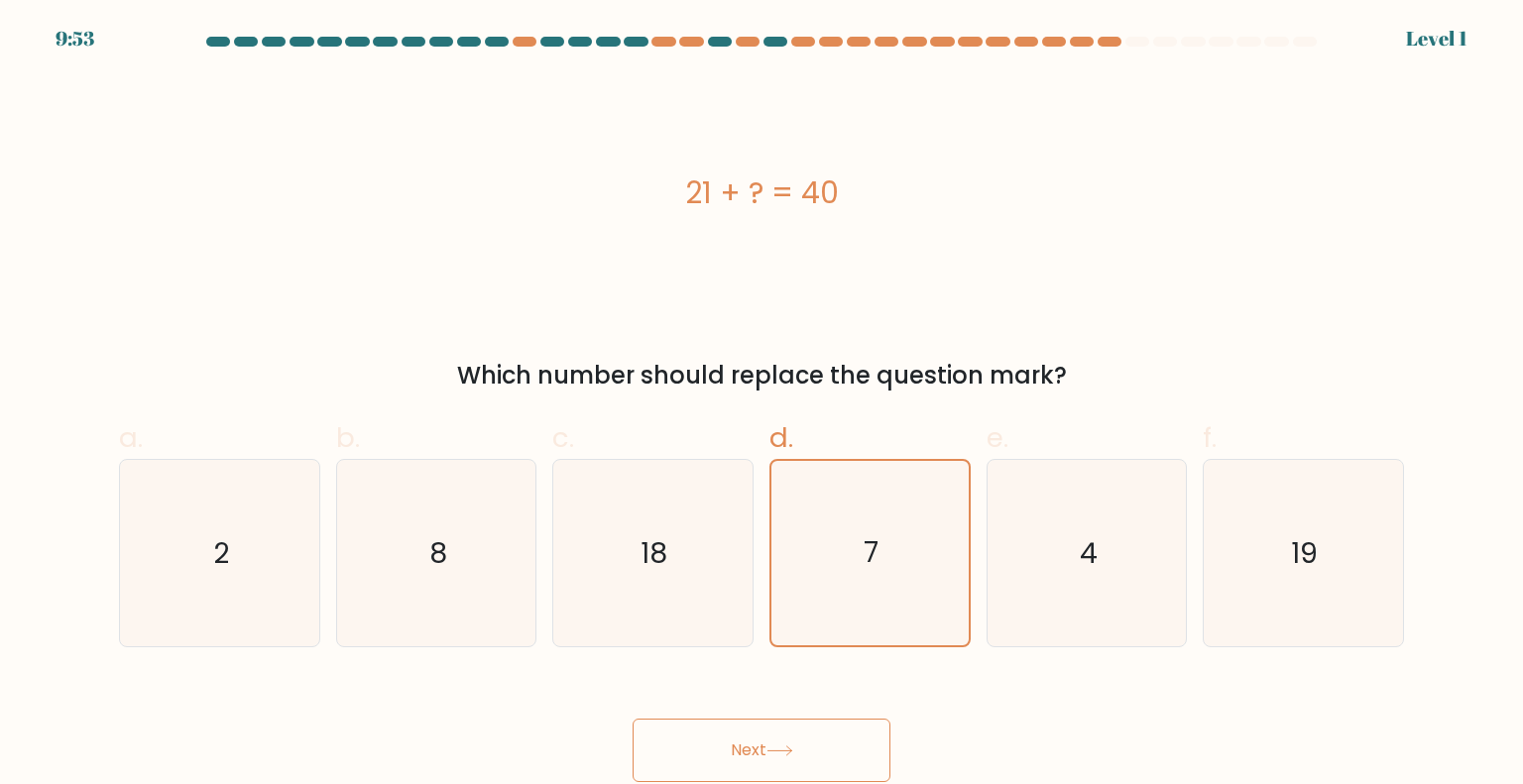 click 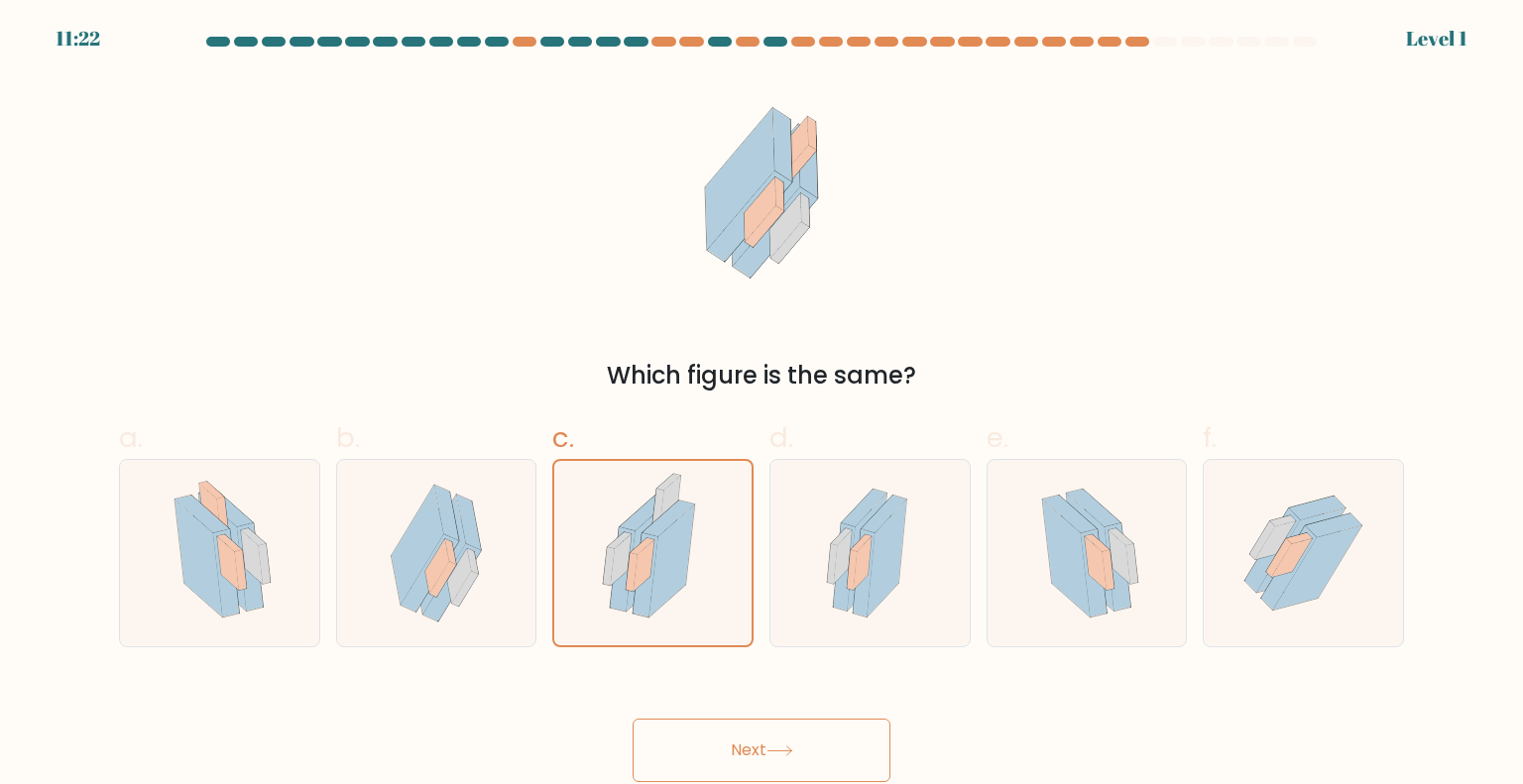click on "Next" at bounding box center [762, 750] 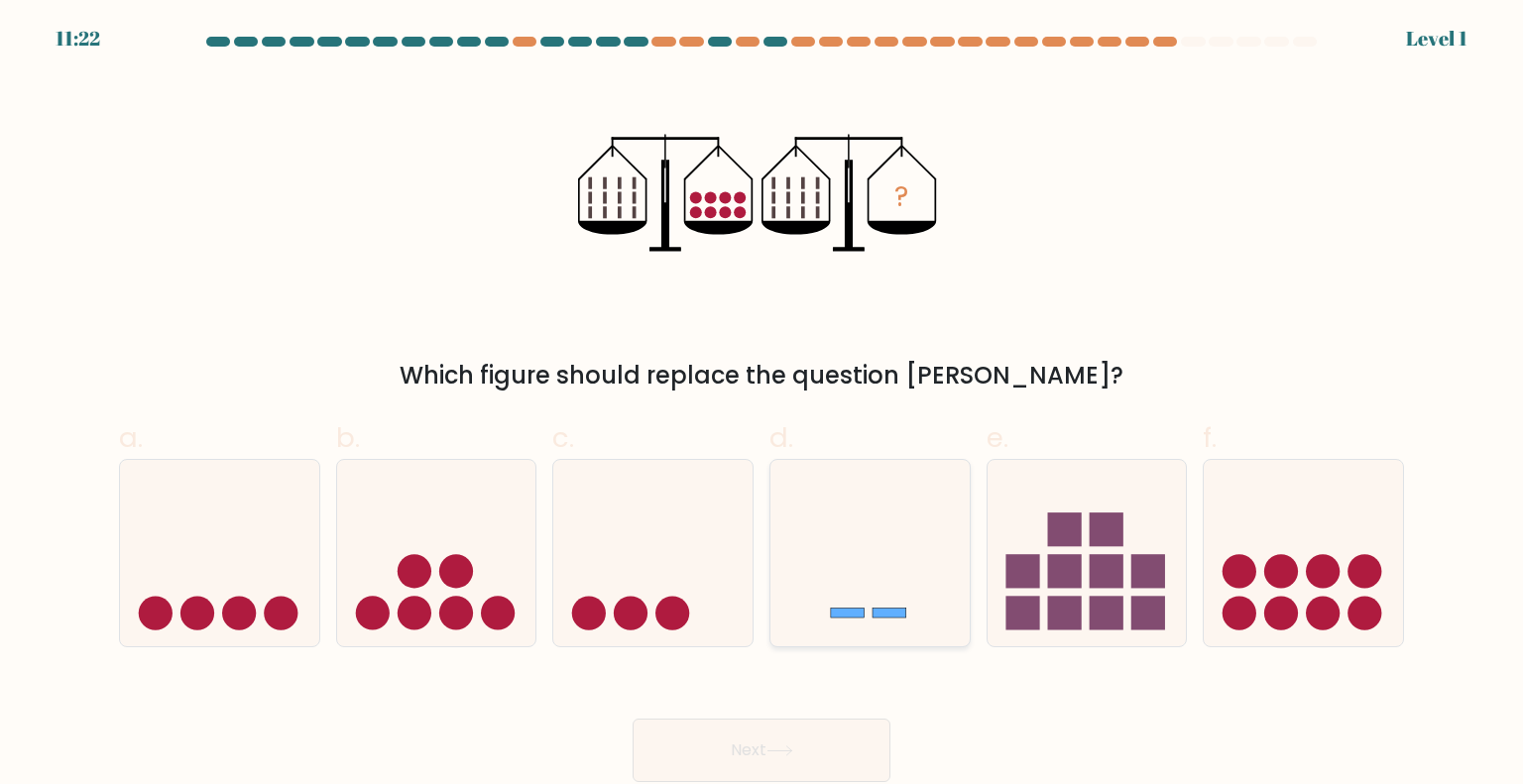 click 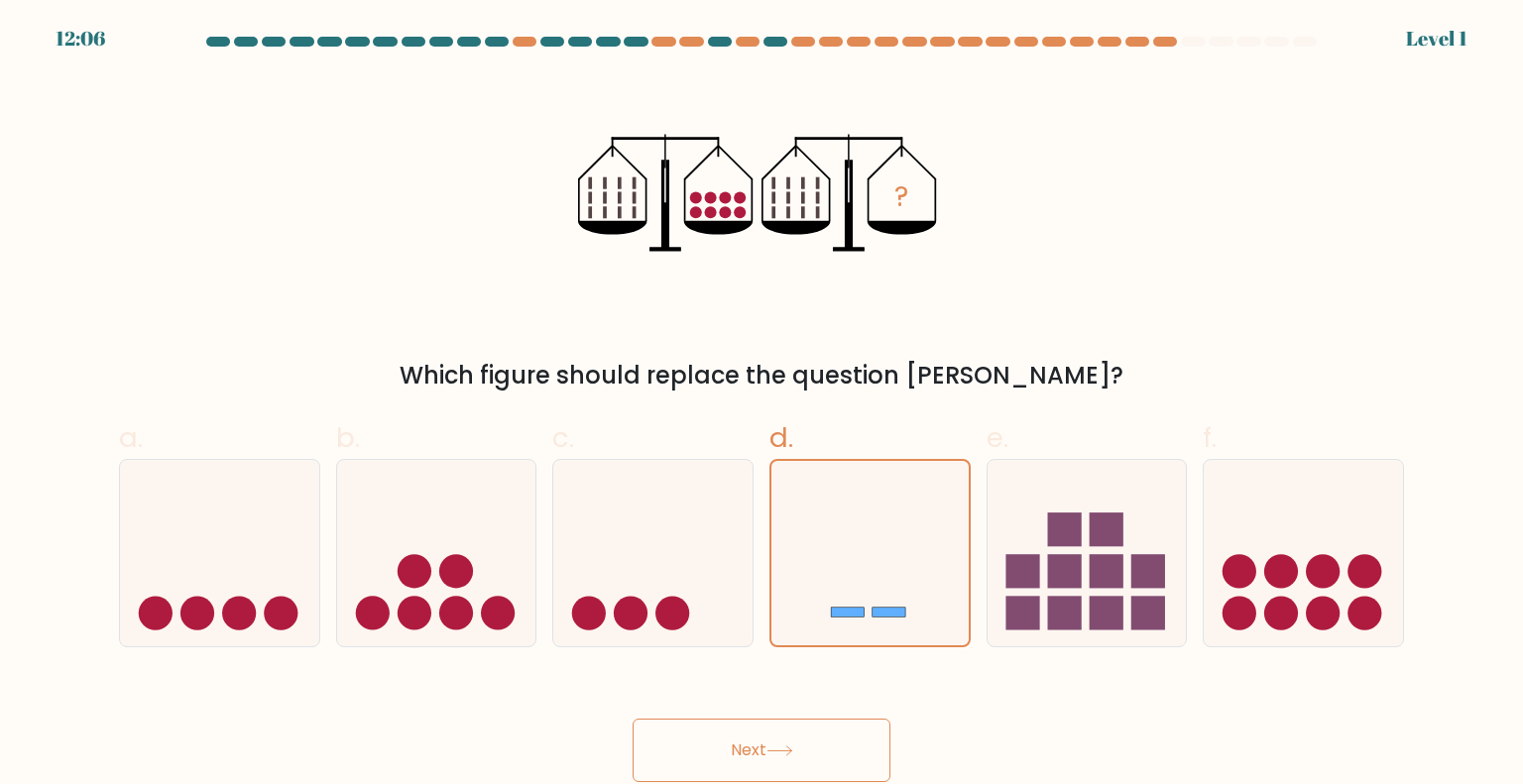 click 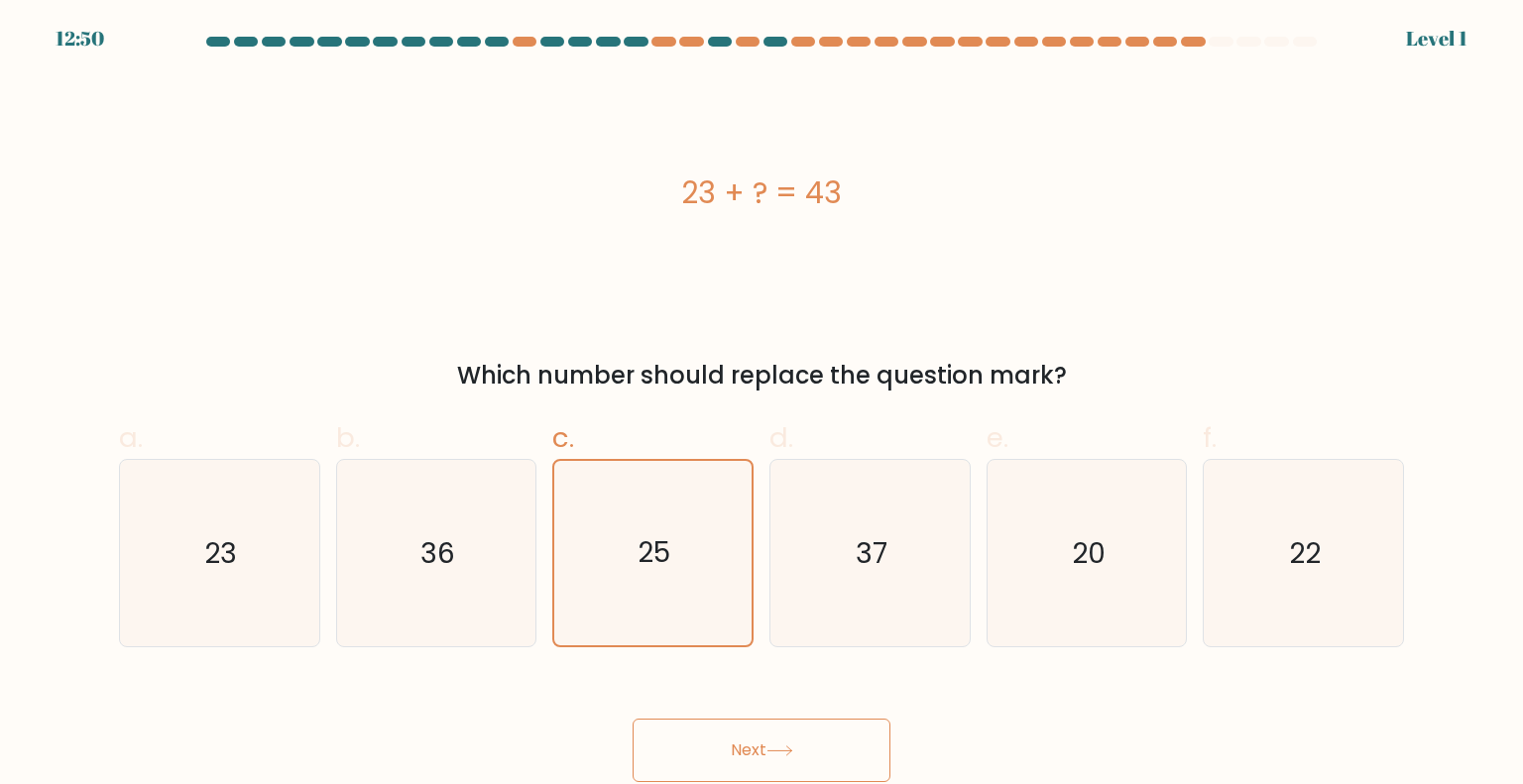 click on "Next" at bounding box center (762, 750) 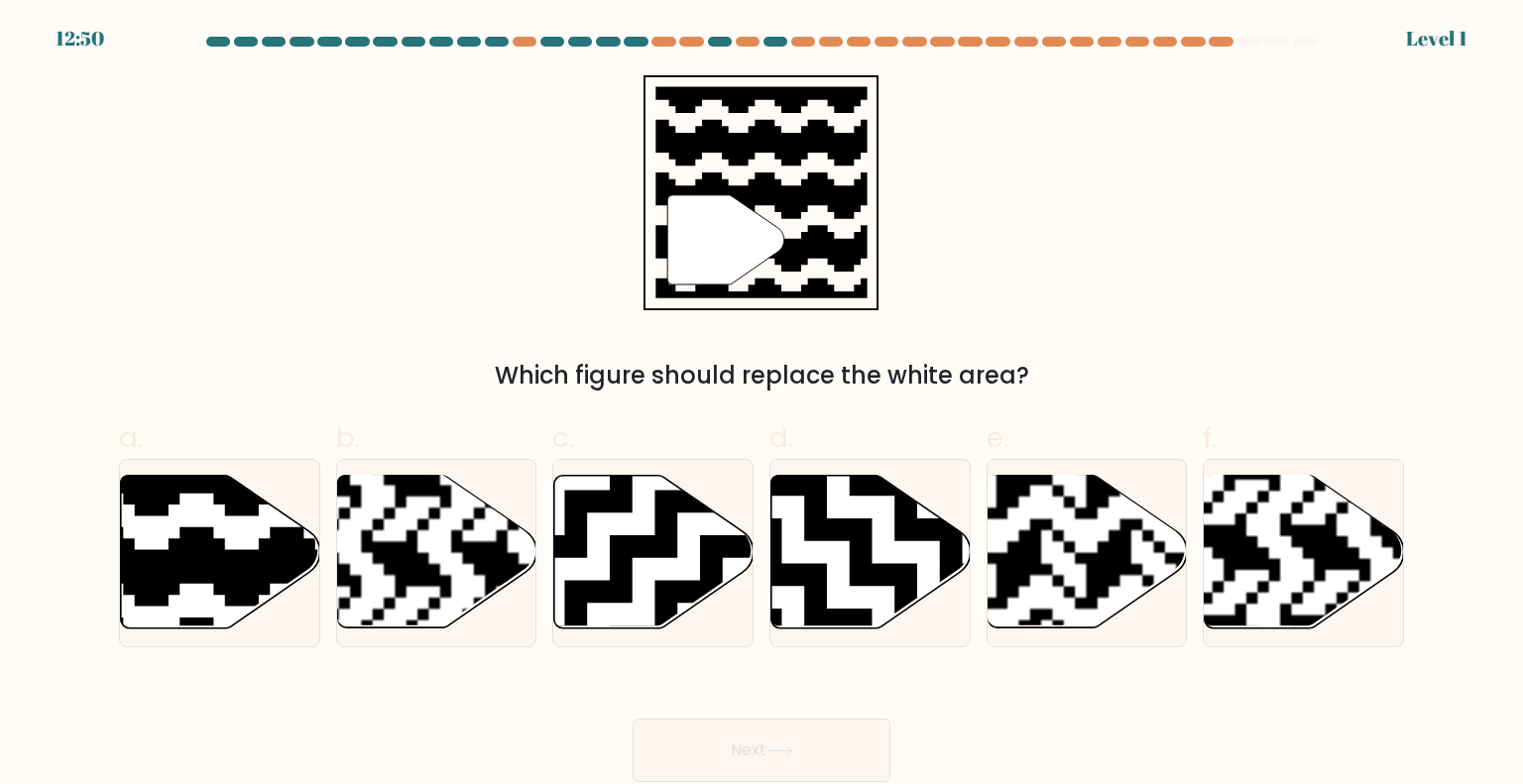 click 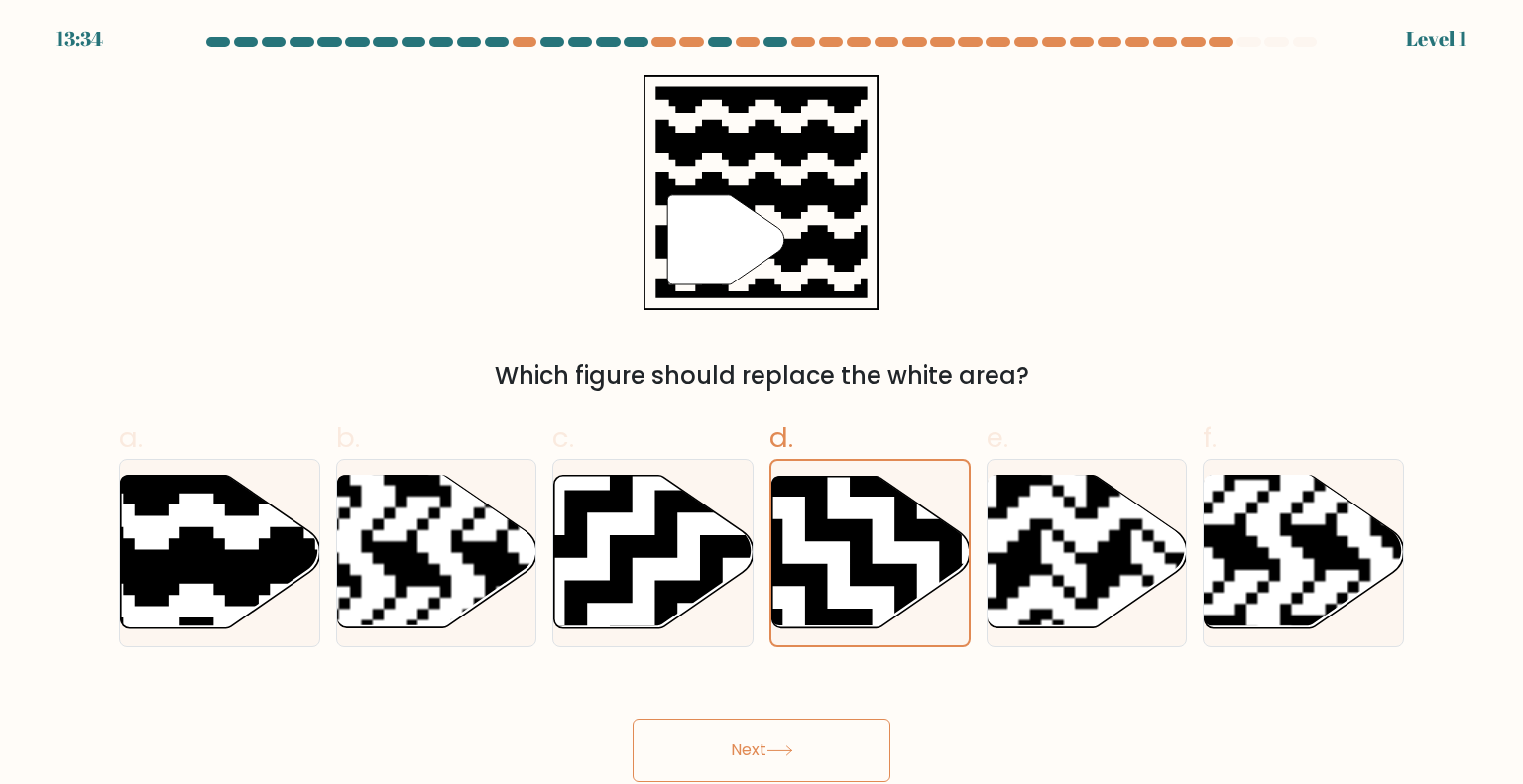 click 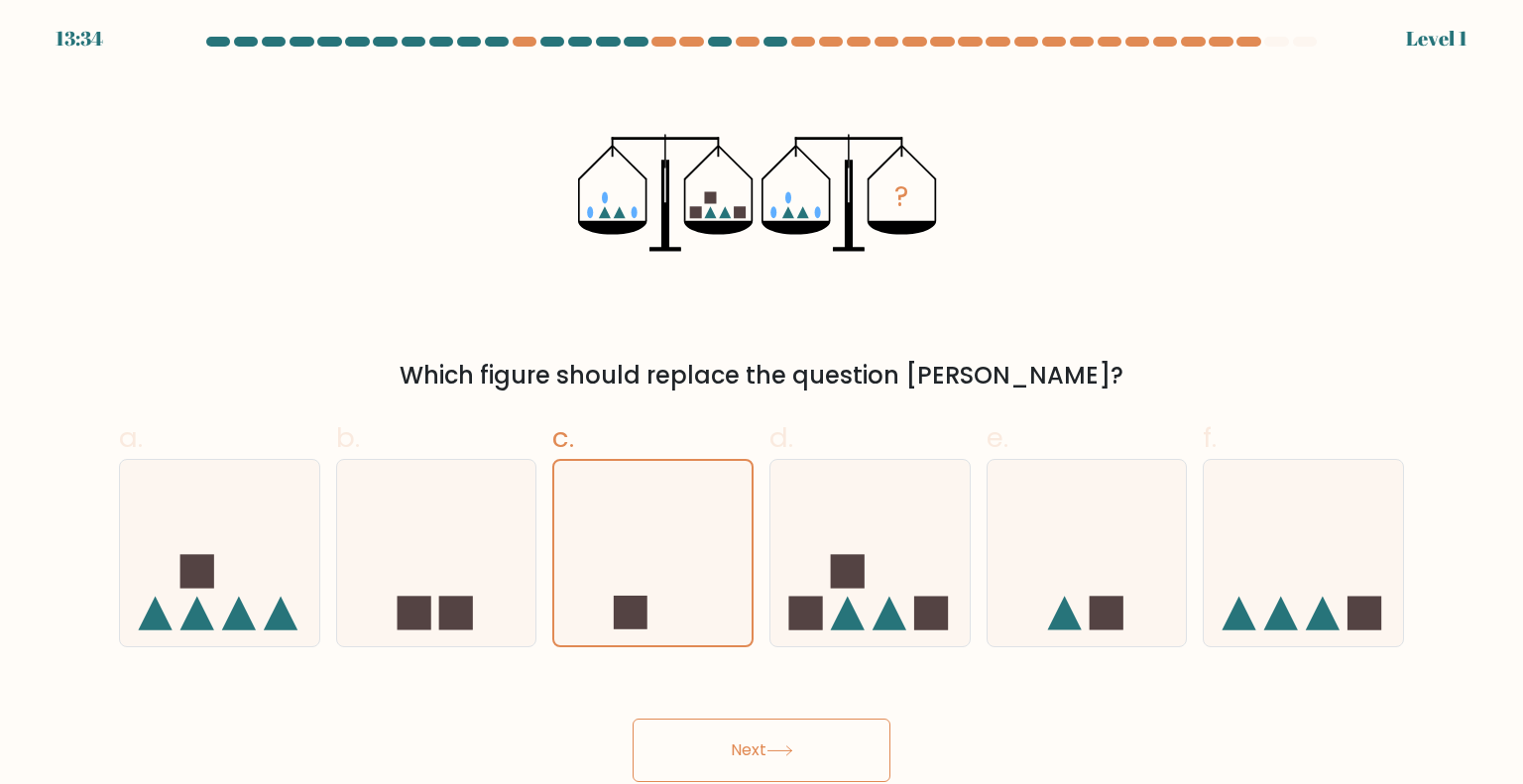 click on "Next" at bounding box center [762, 750] 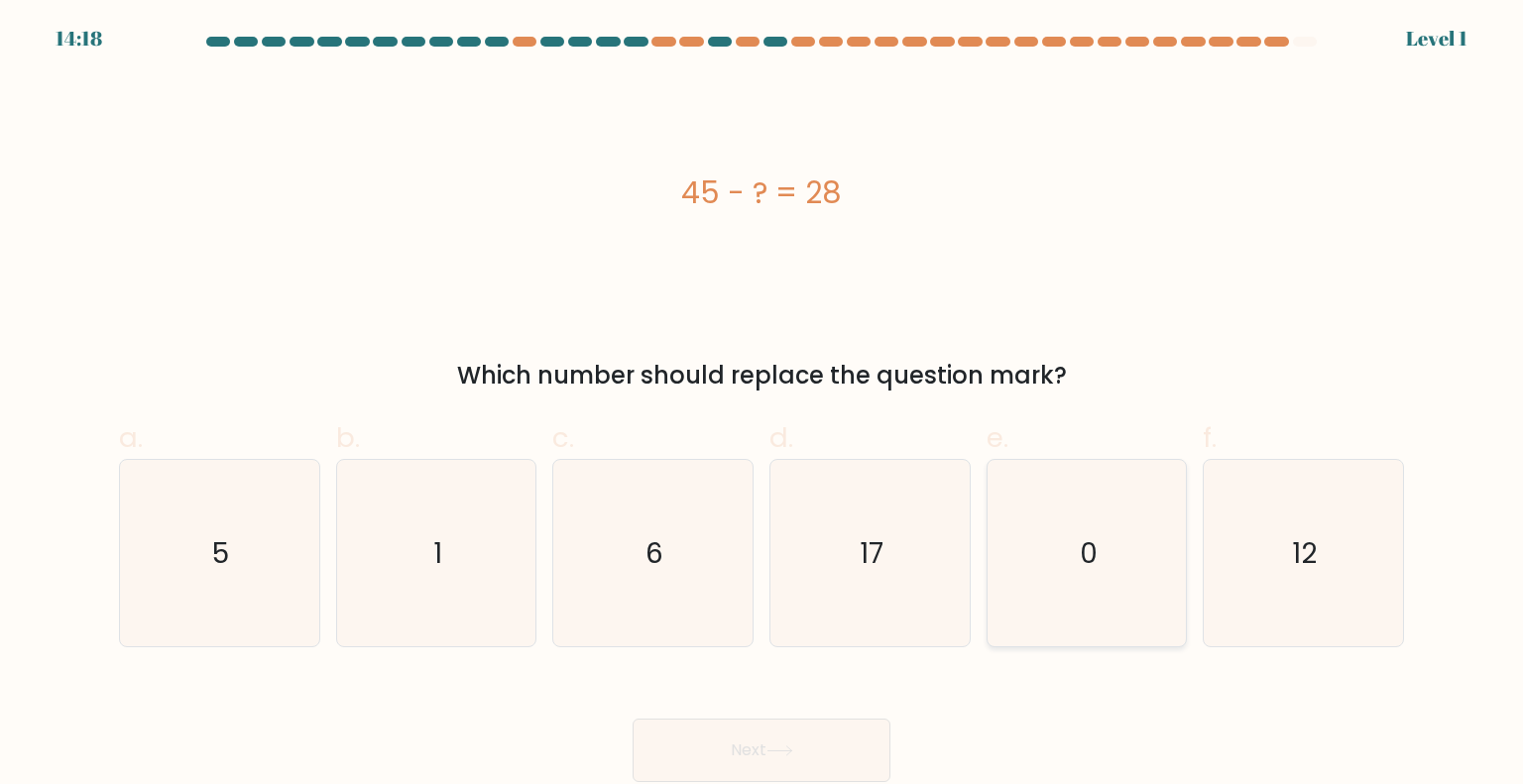 click on "0" 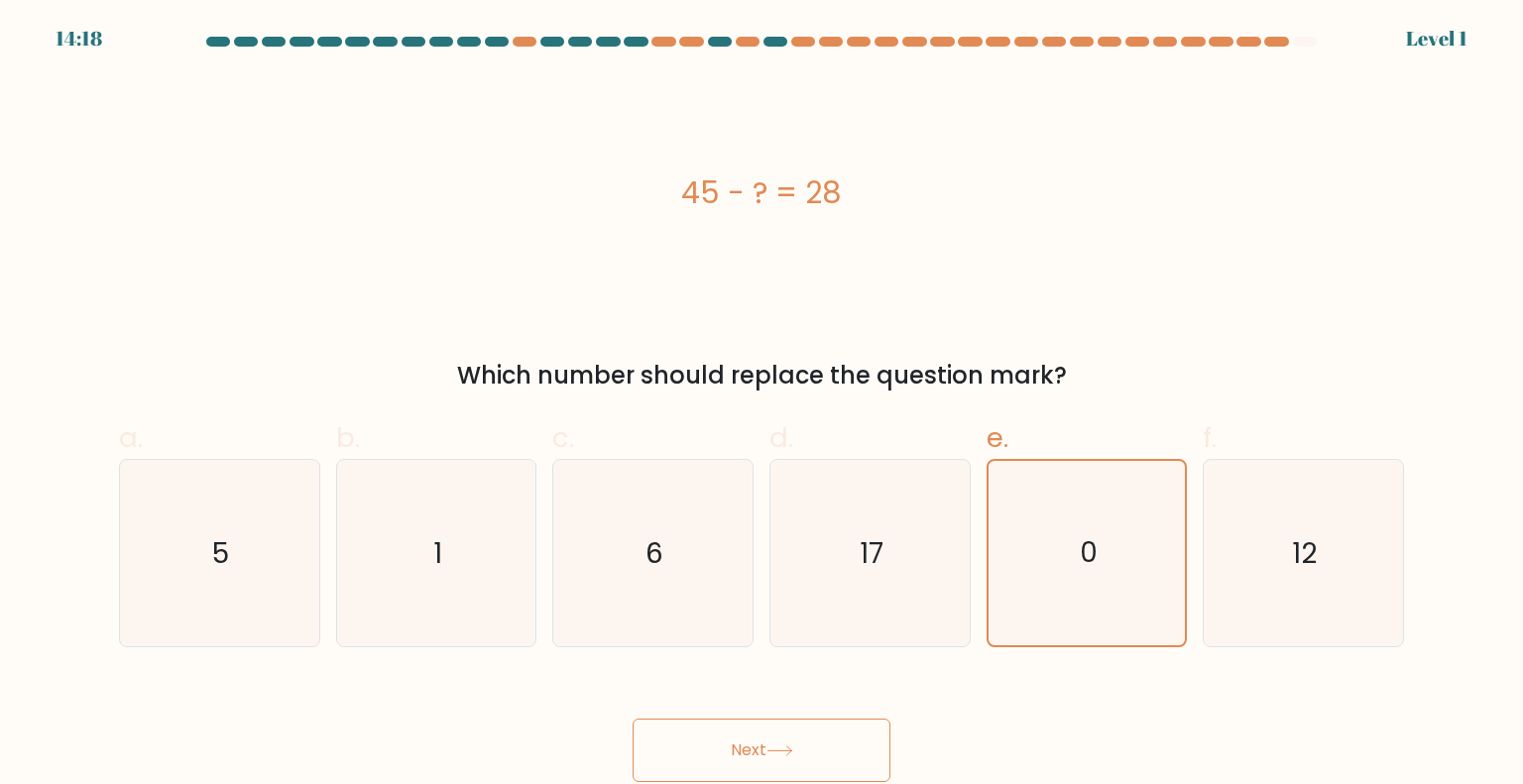 click on "Next" at bounding box center (762, 750) 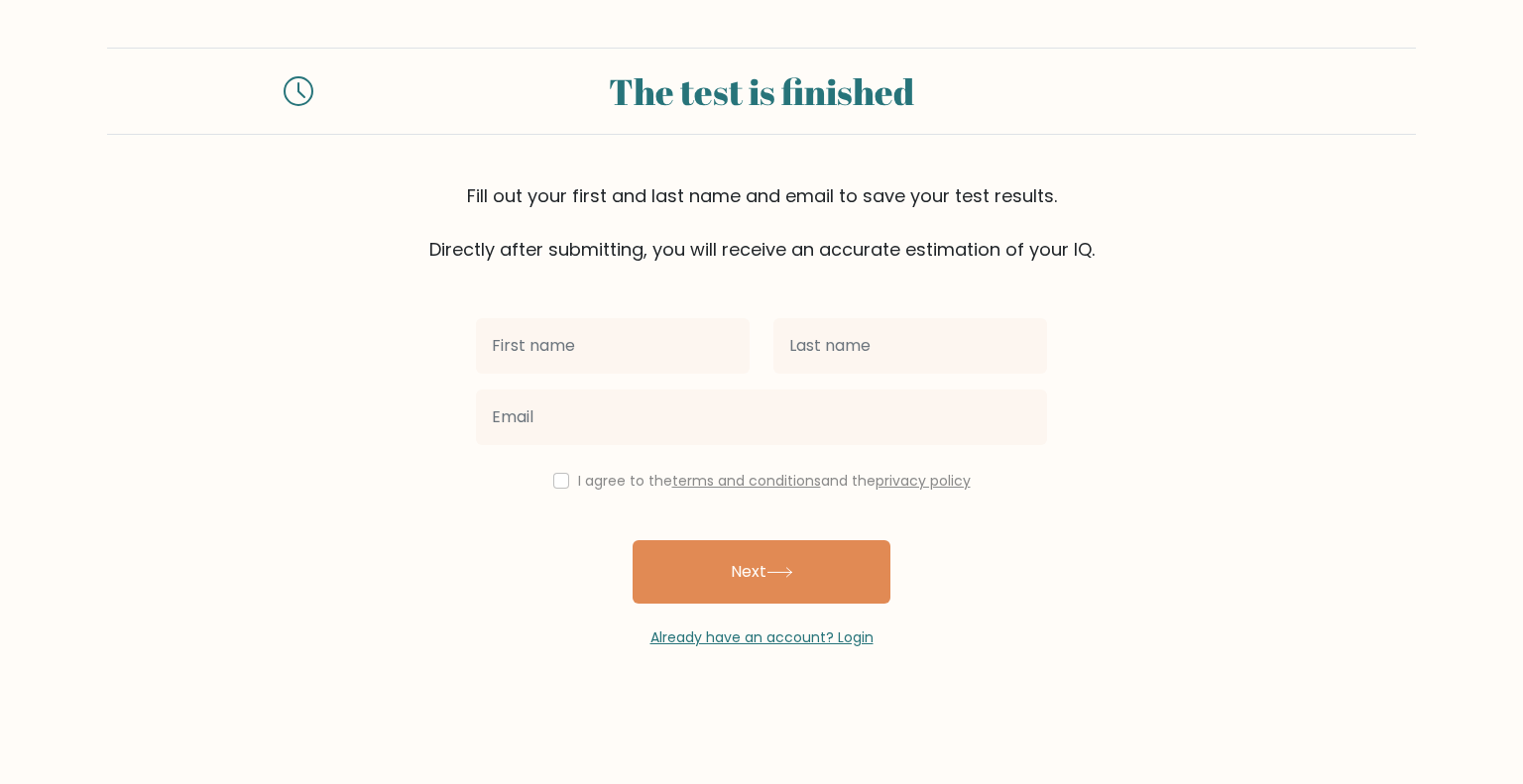 scroll, scrollTop: 0, scrollLeft: 0, axis: both 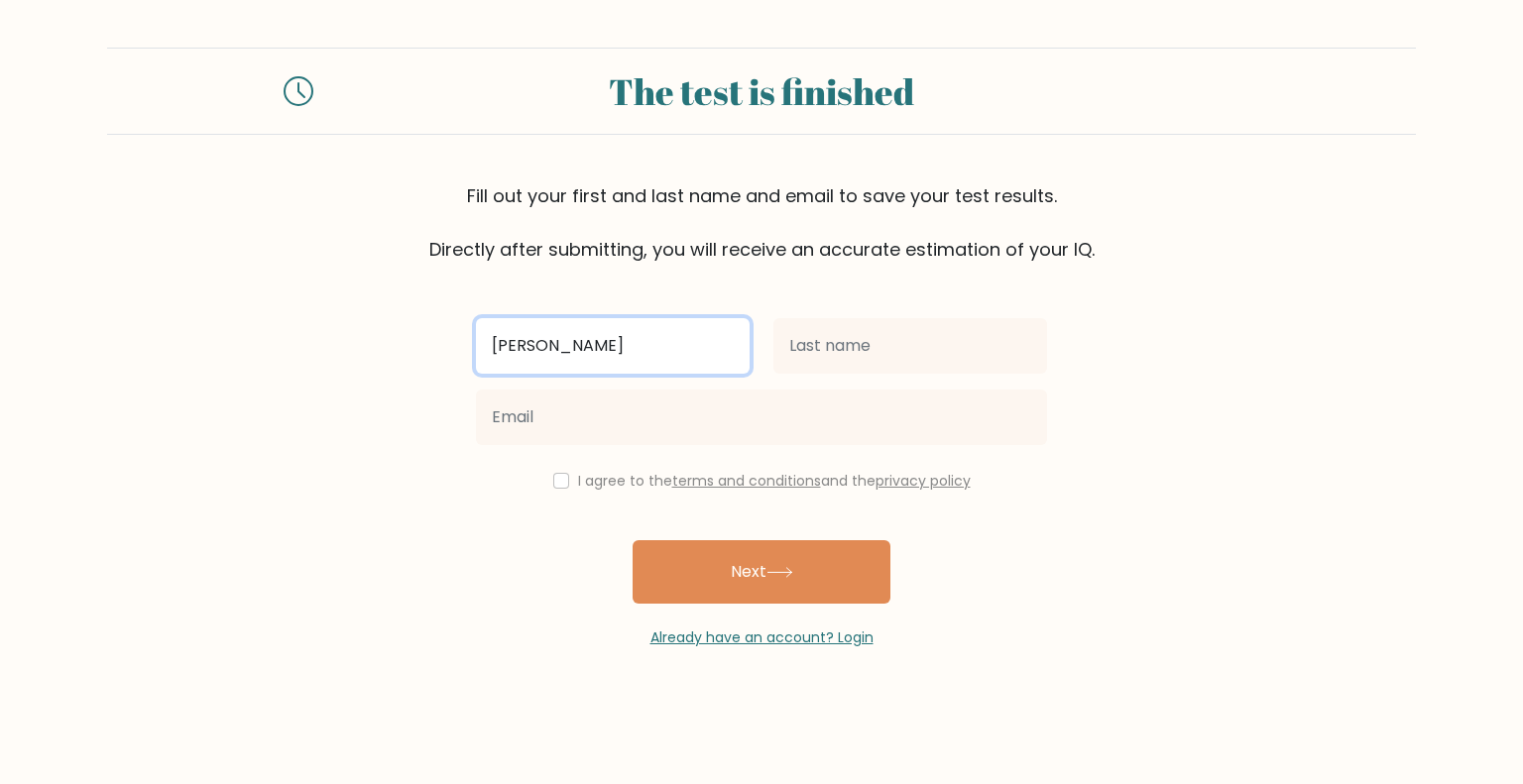 type on "Enrique" 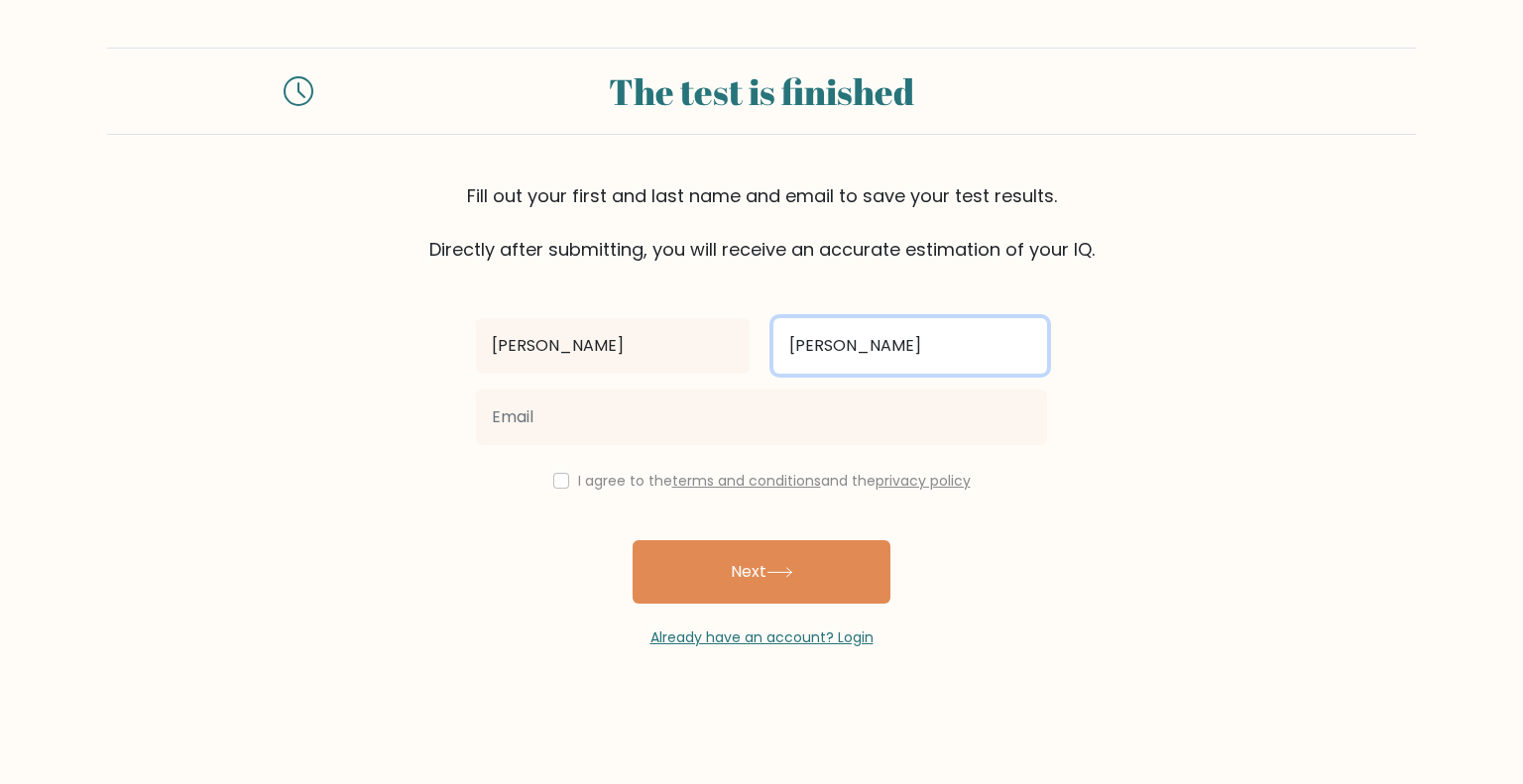type on "cayabyab" 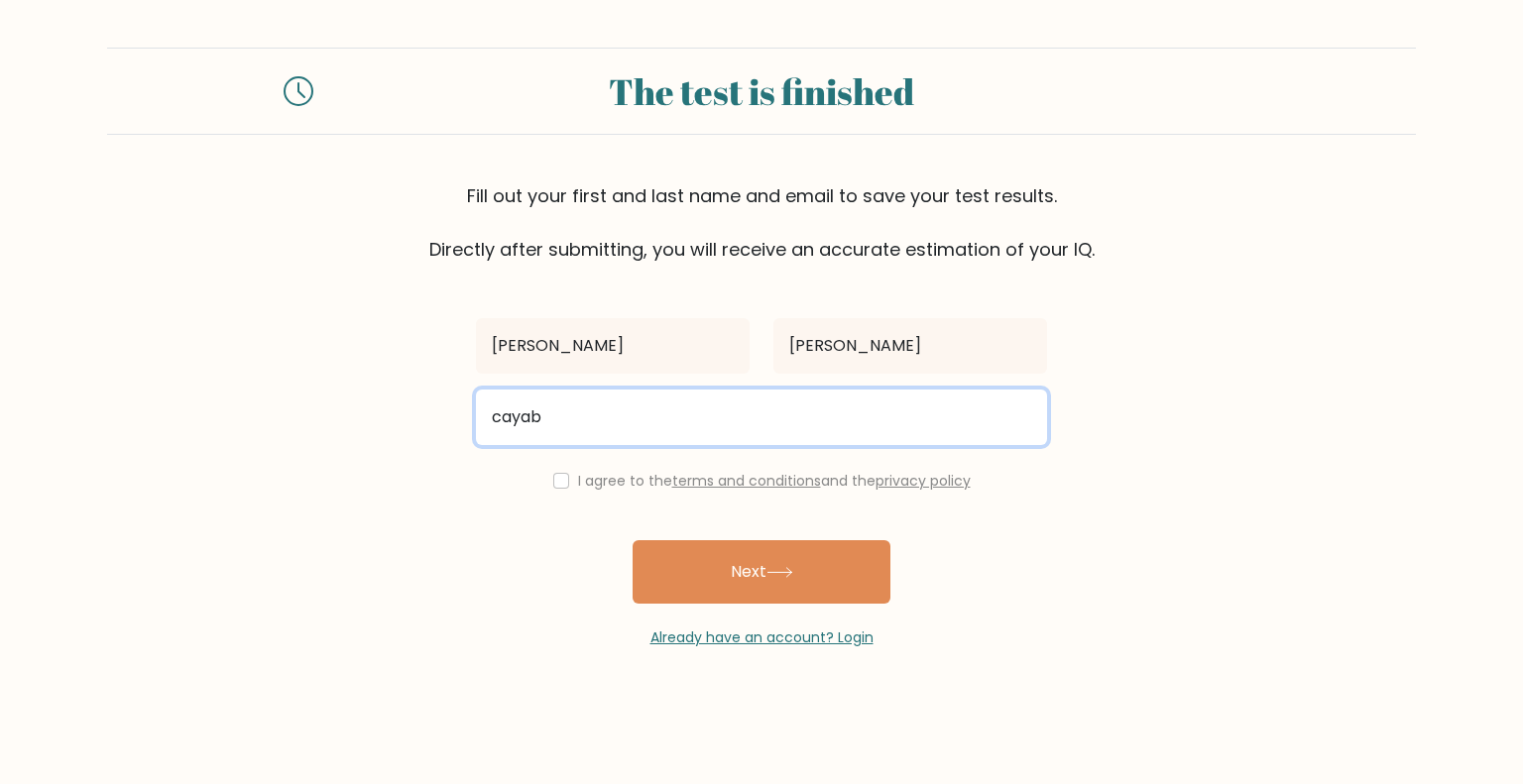 type on "cayabyabenrique1015@gmail.com" 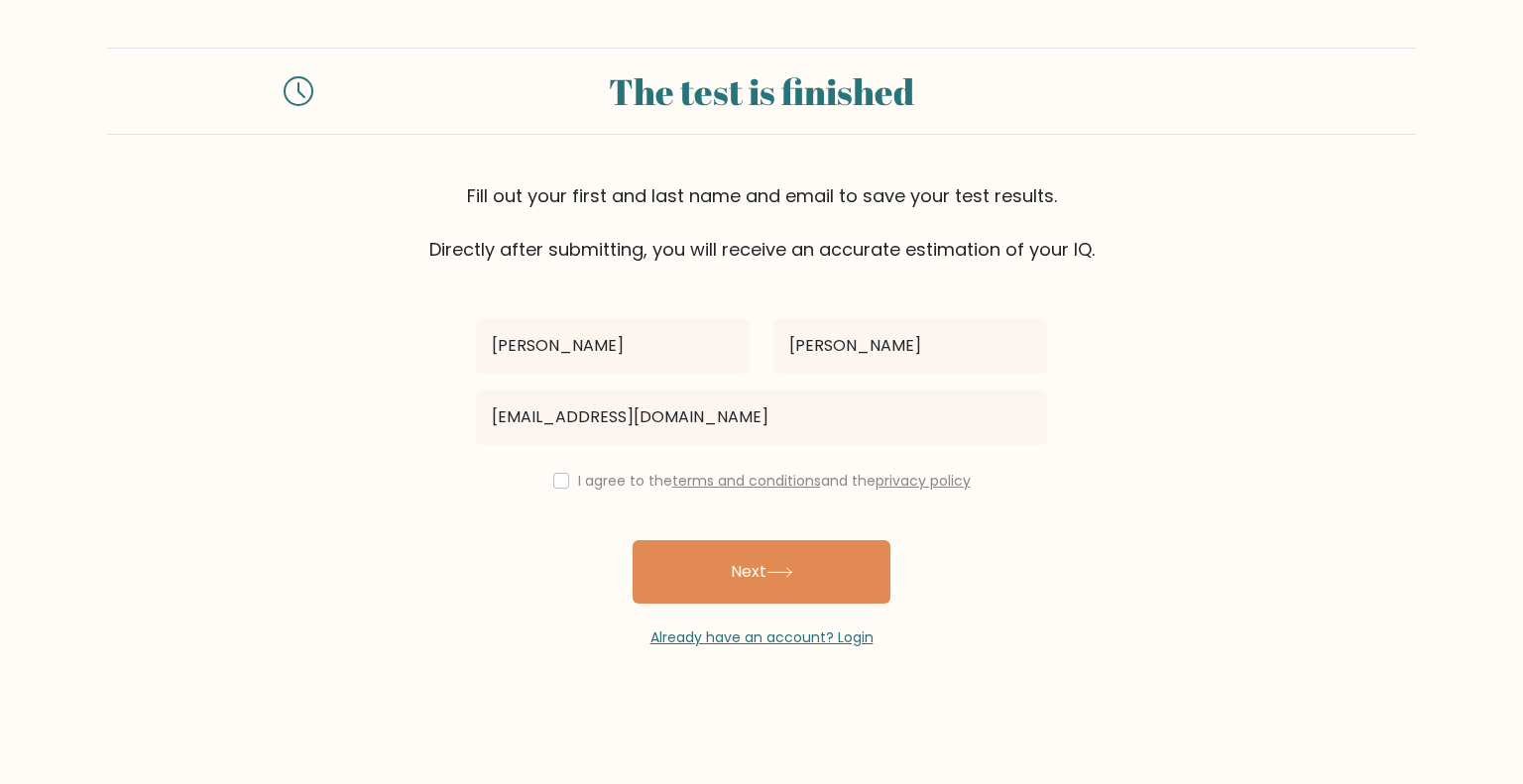 click on "I agree to the  terms and conditions  and the  privacy policy" at bounding box center [762, 481] 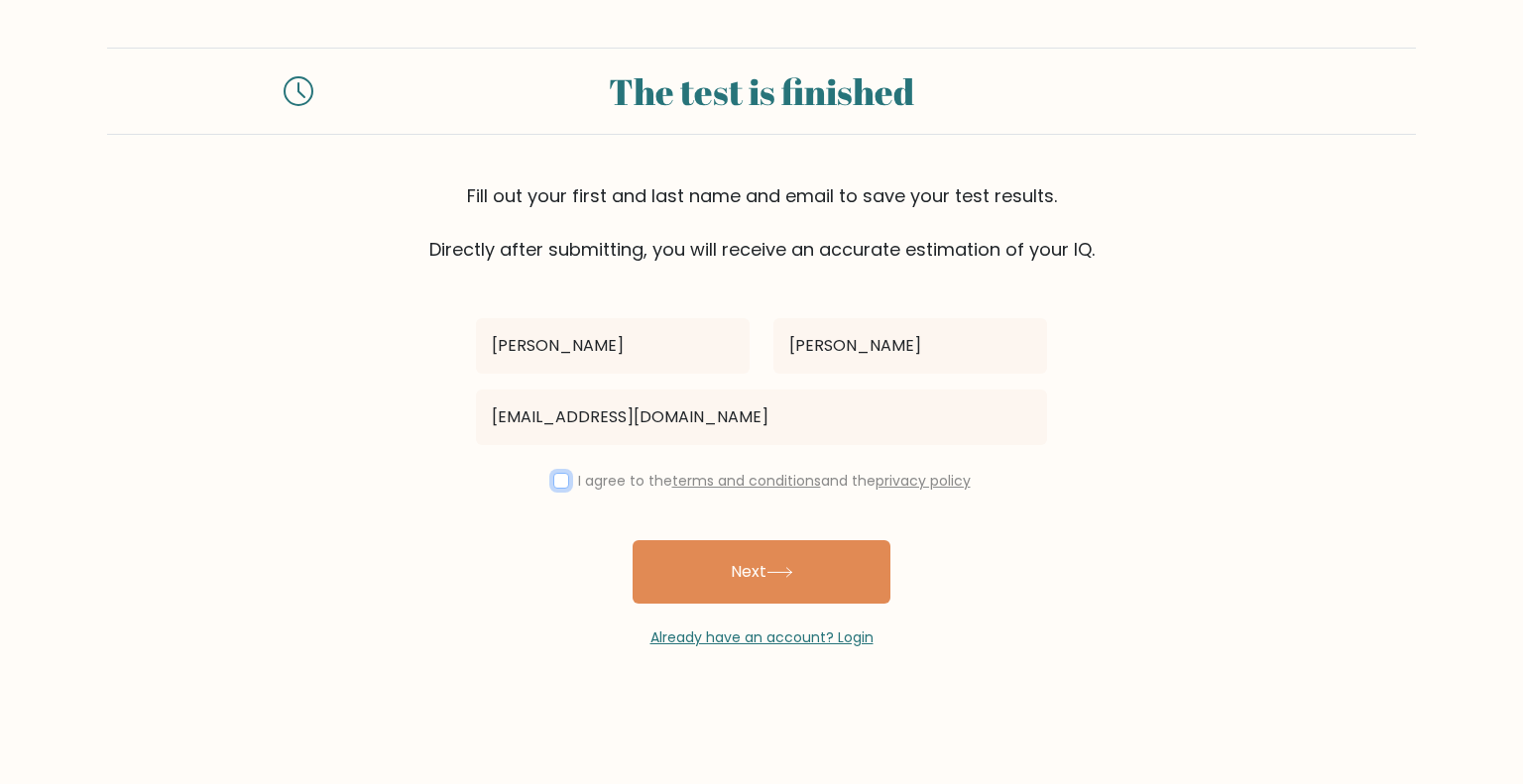 drag, startPoint x: 556, startPoint y: 476, endPoint x: 573, endPoint y: 483, distance: 18.384776 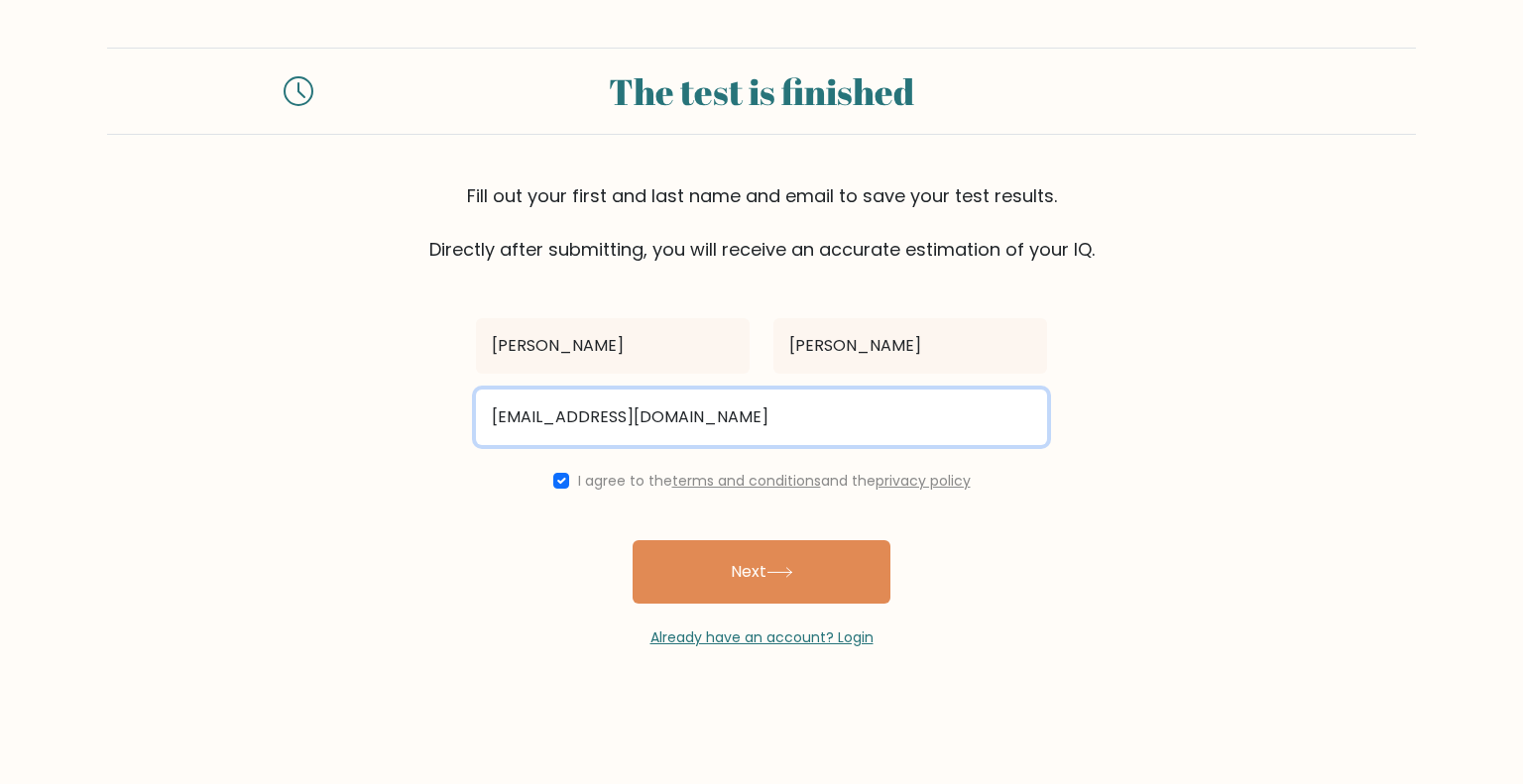 click on "cayabyabenrique1015@gmail.com" at bounding box center (762, 417) 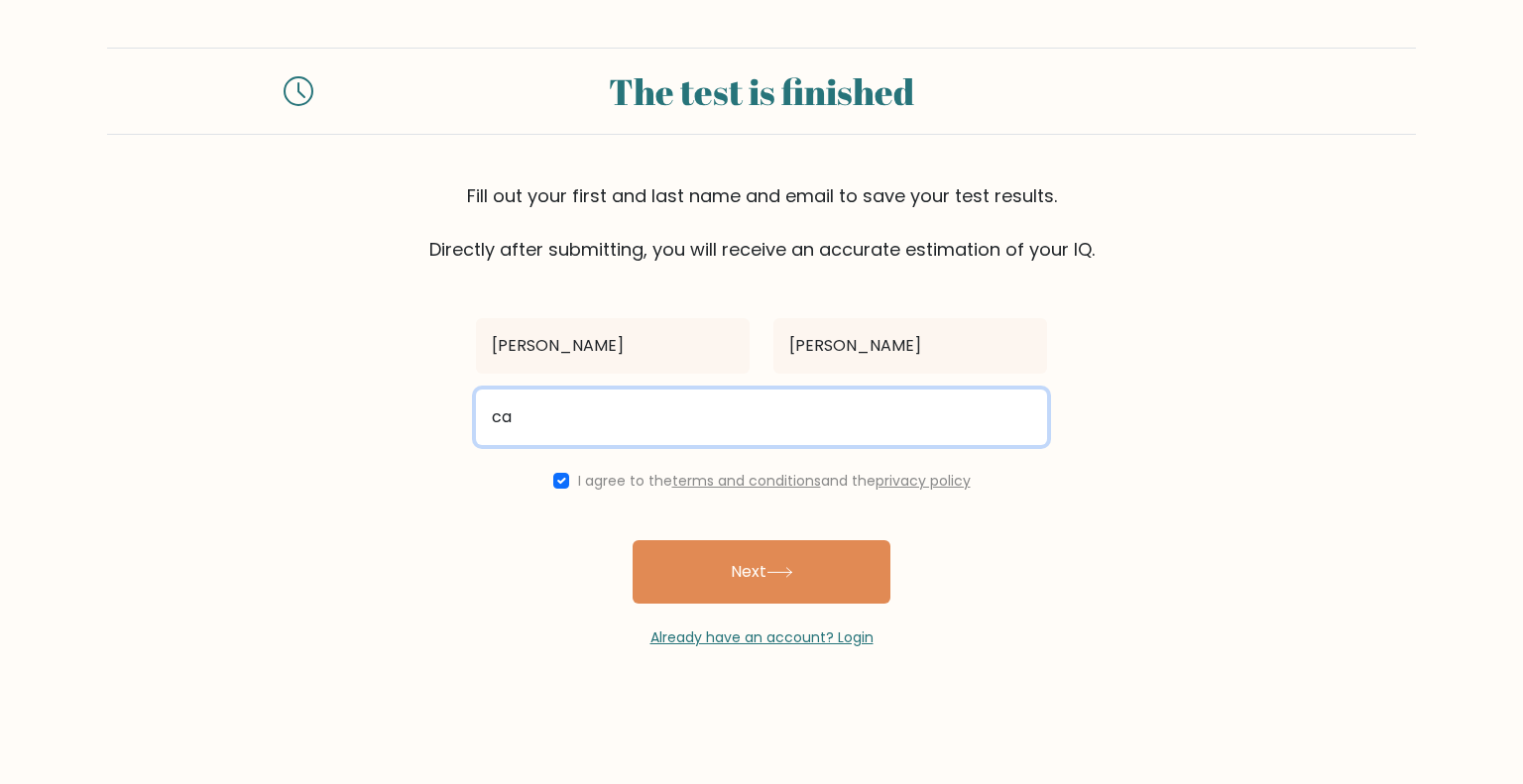 type on "cayabyabjeric@gmail.com" 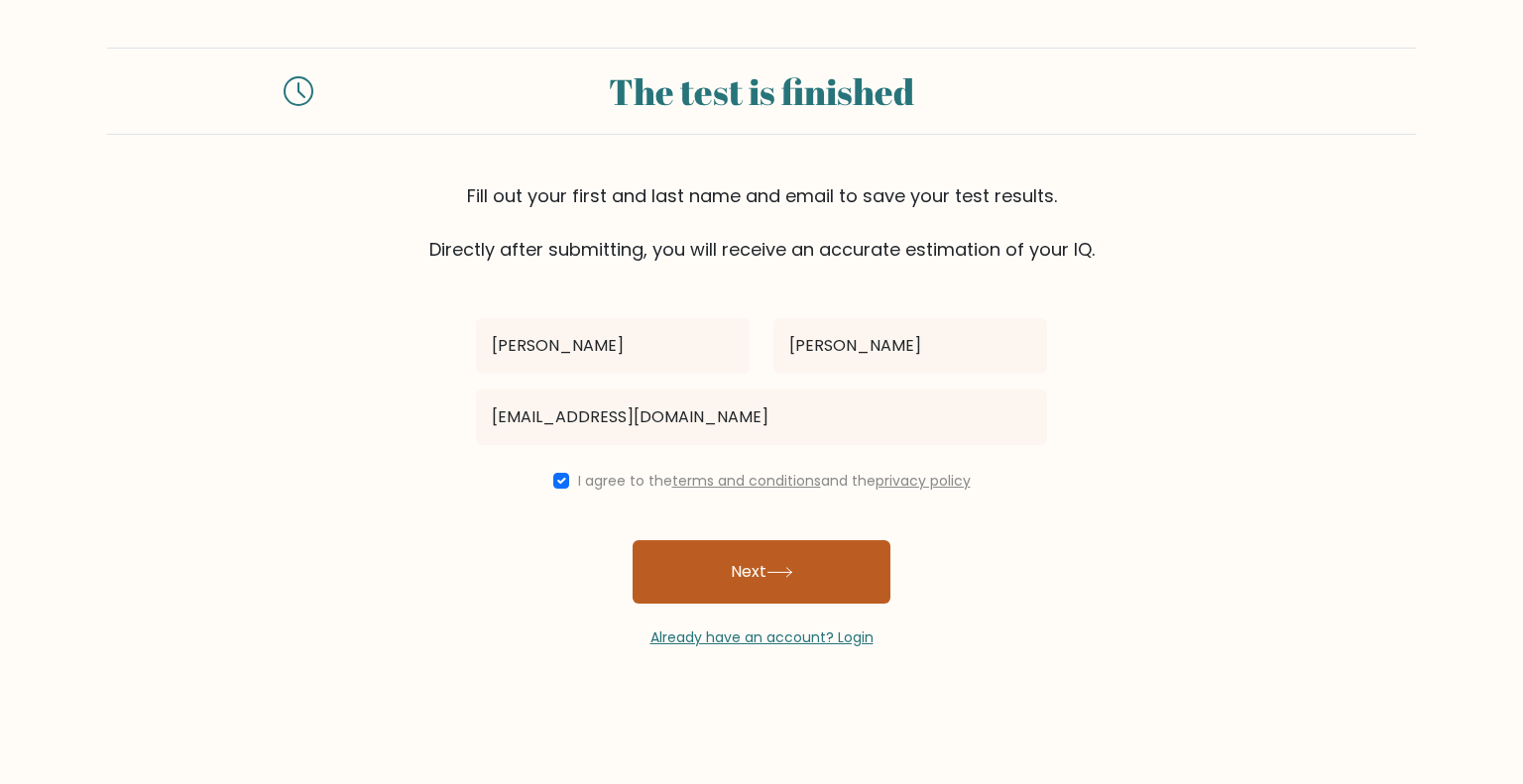 click on "Next" at bounding box center [762, 572] 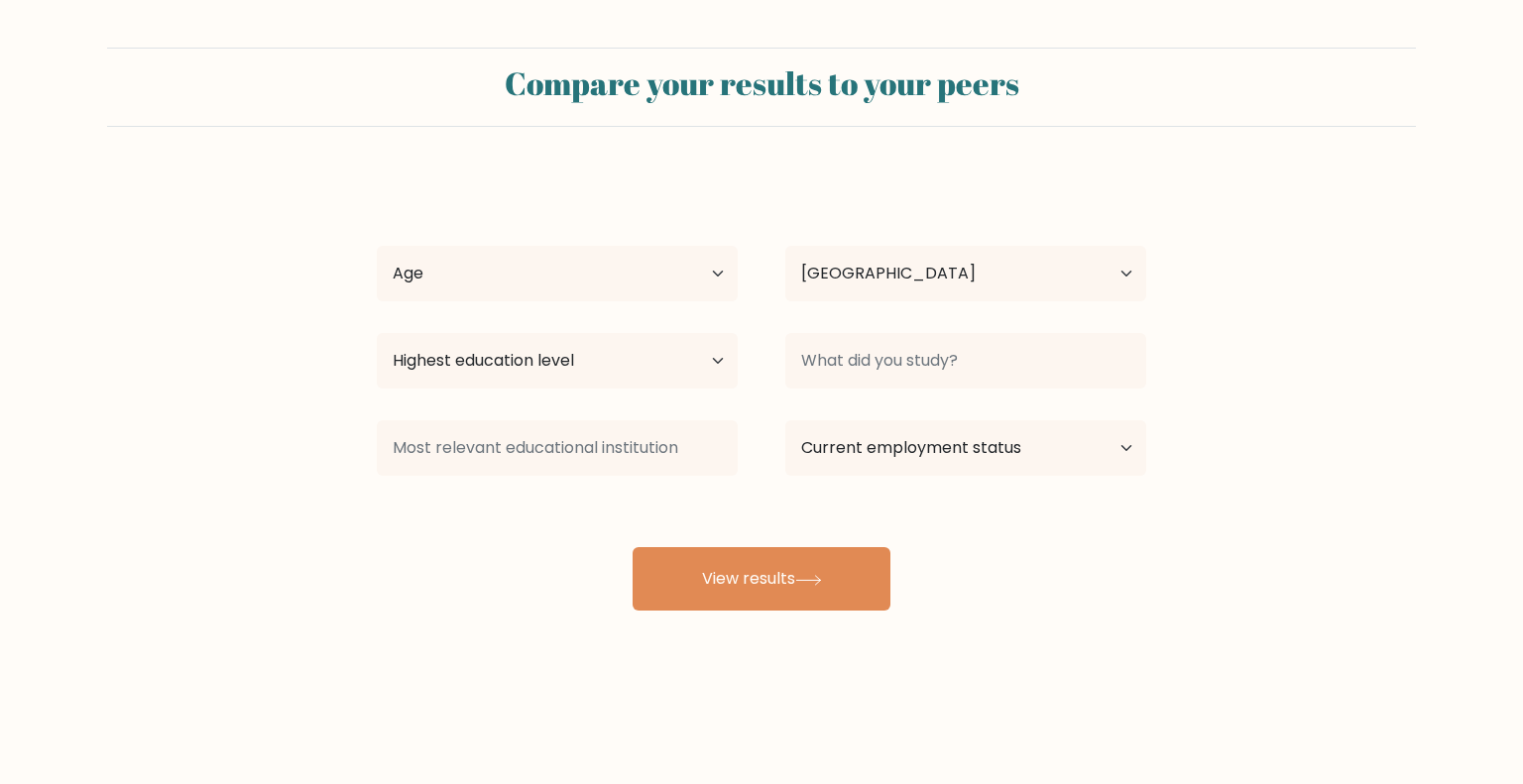 select on "PH" 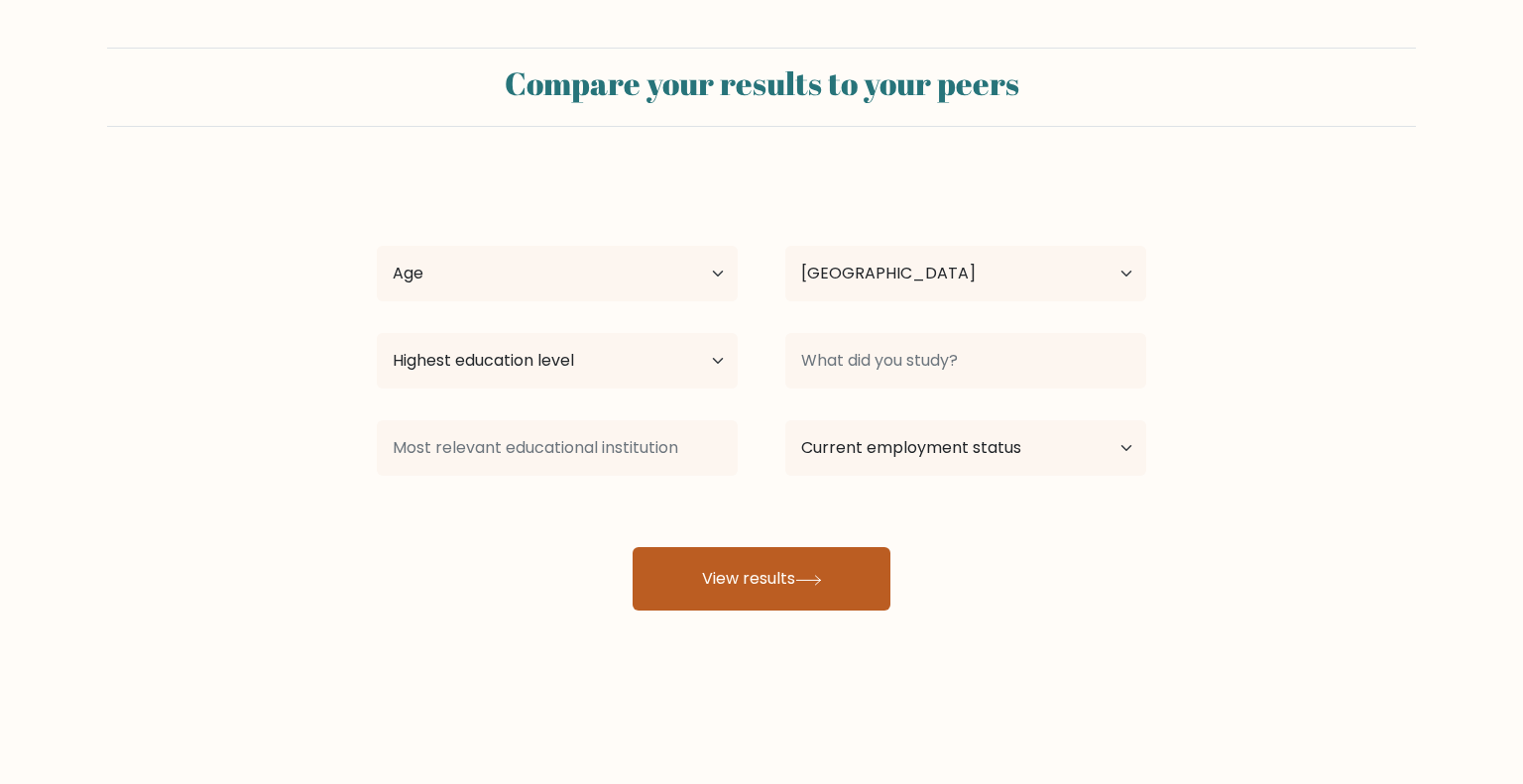 click 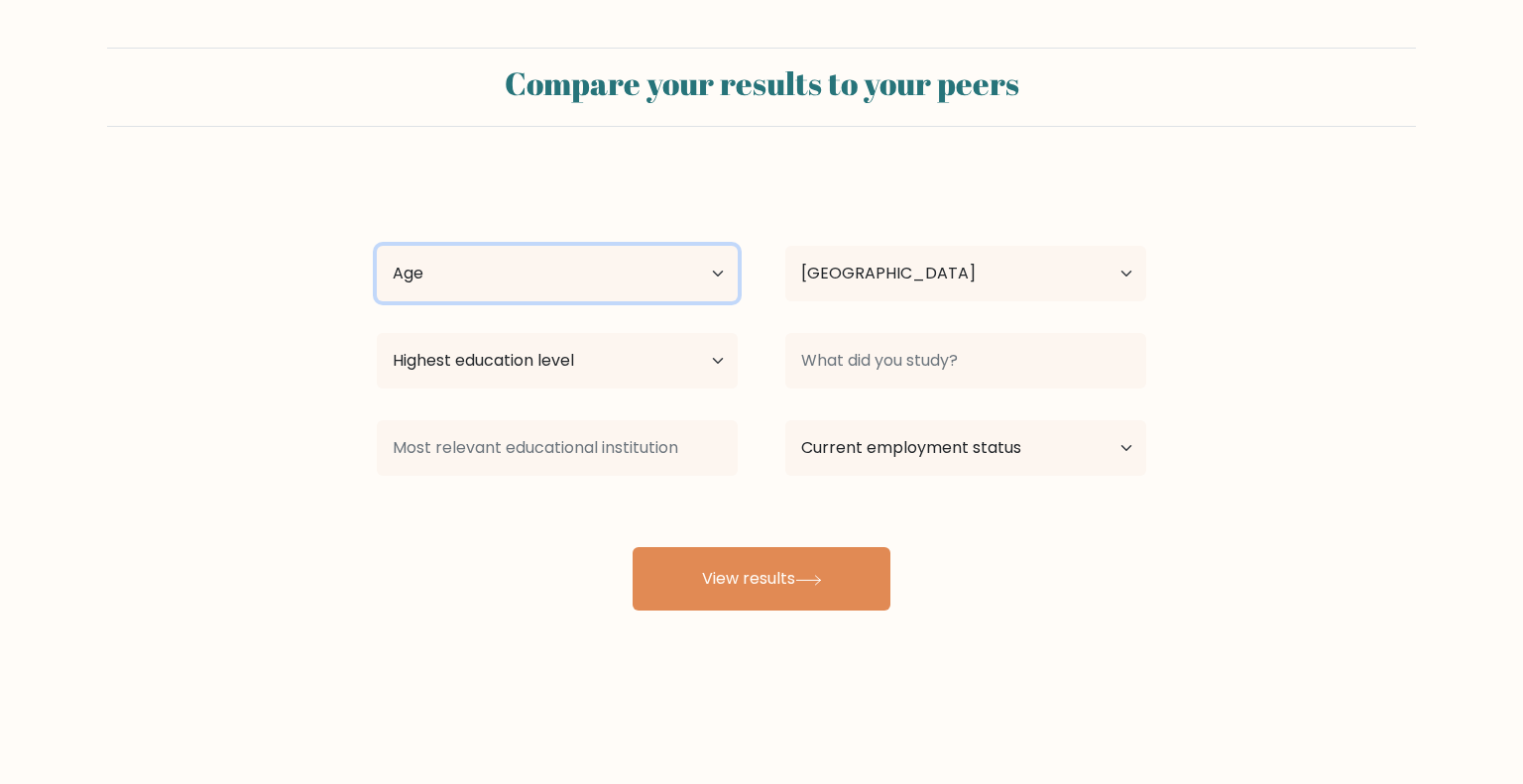 click on "Age
Under 18 years old
18-24 years old
25-34 years old
35-44 years old
45-54 years old
55-64 years old
65 years old and above" at bounding box center [557, 274] 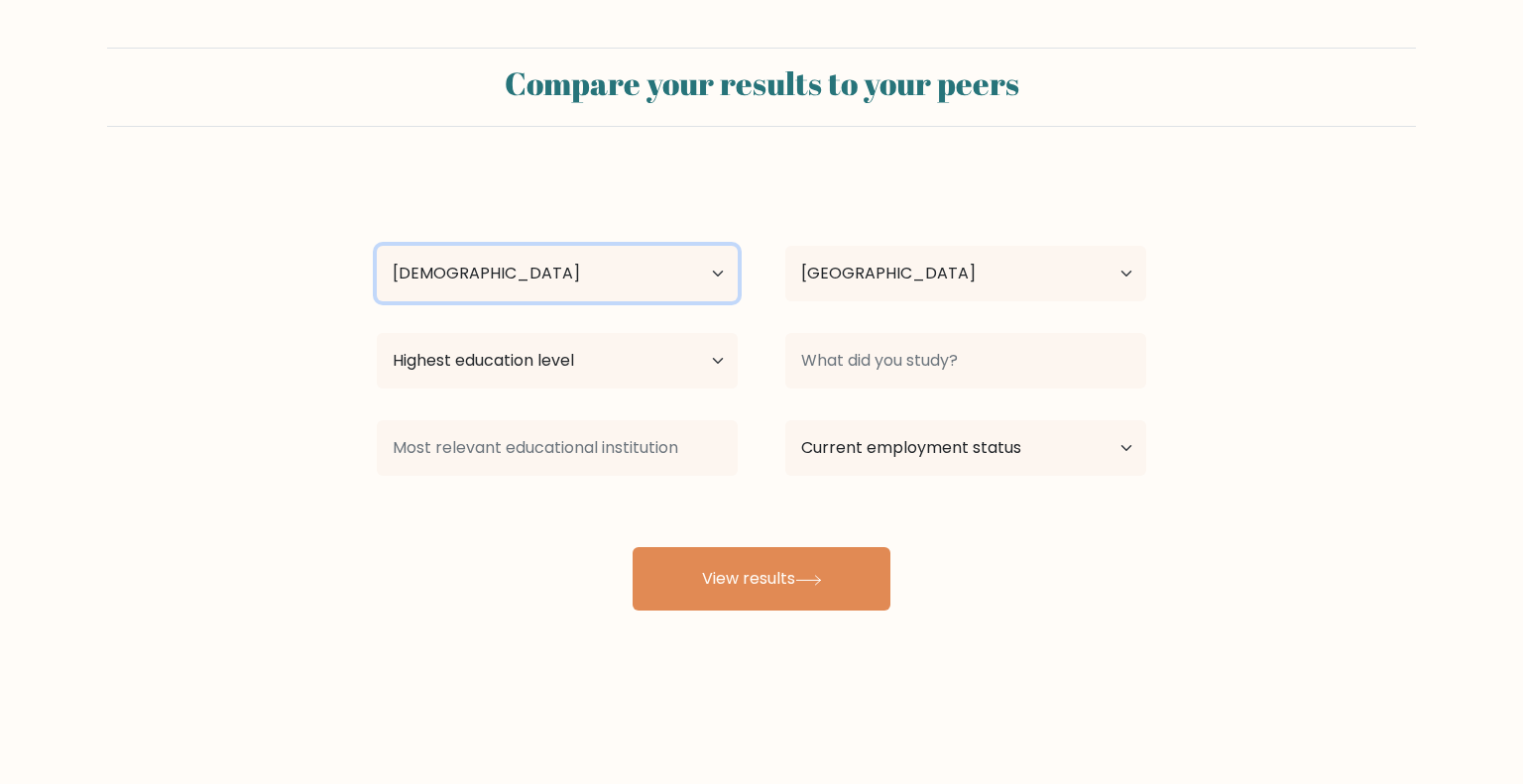 click on "Age
Under 18 years old
18-24 years old
25-34 years old
35-44 years old
45-54 years old
55-64 years old
65 years old and above" at bounding box center (557, 274) 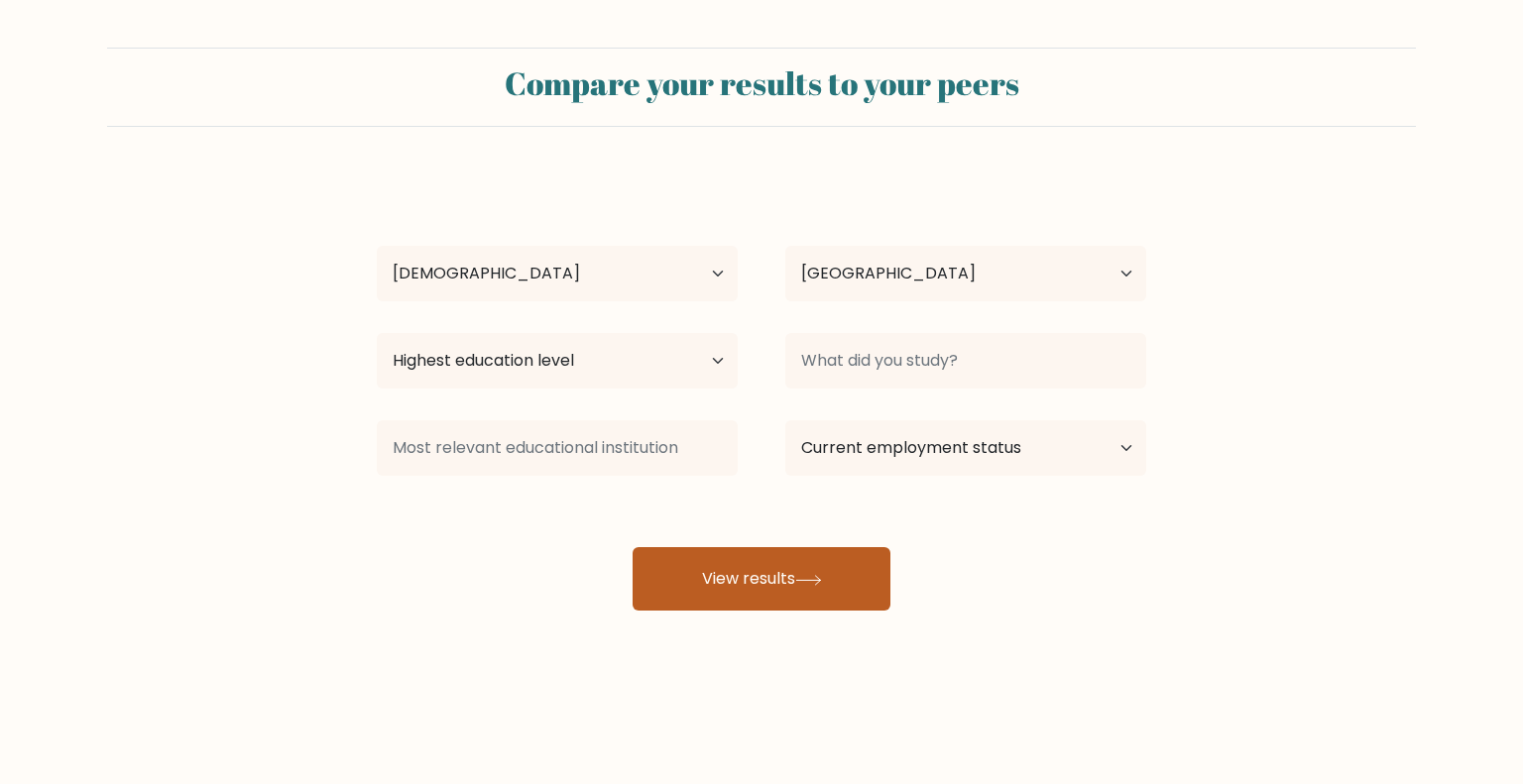 click on "View results" at bounding box center [762, 579] 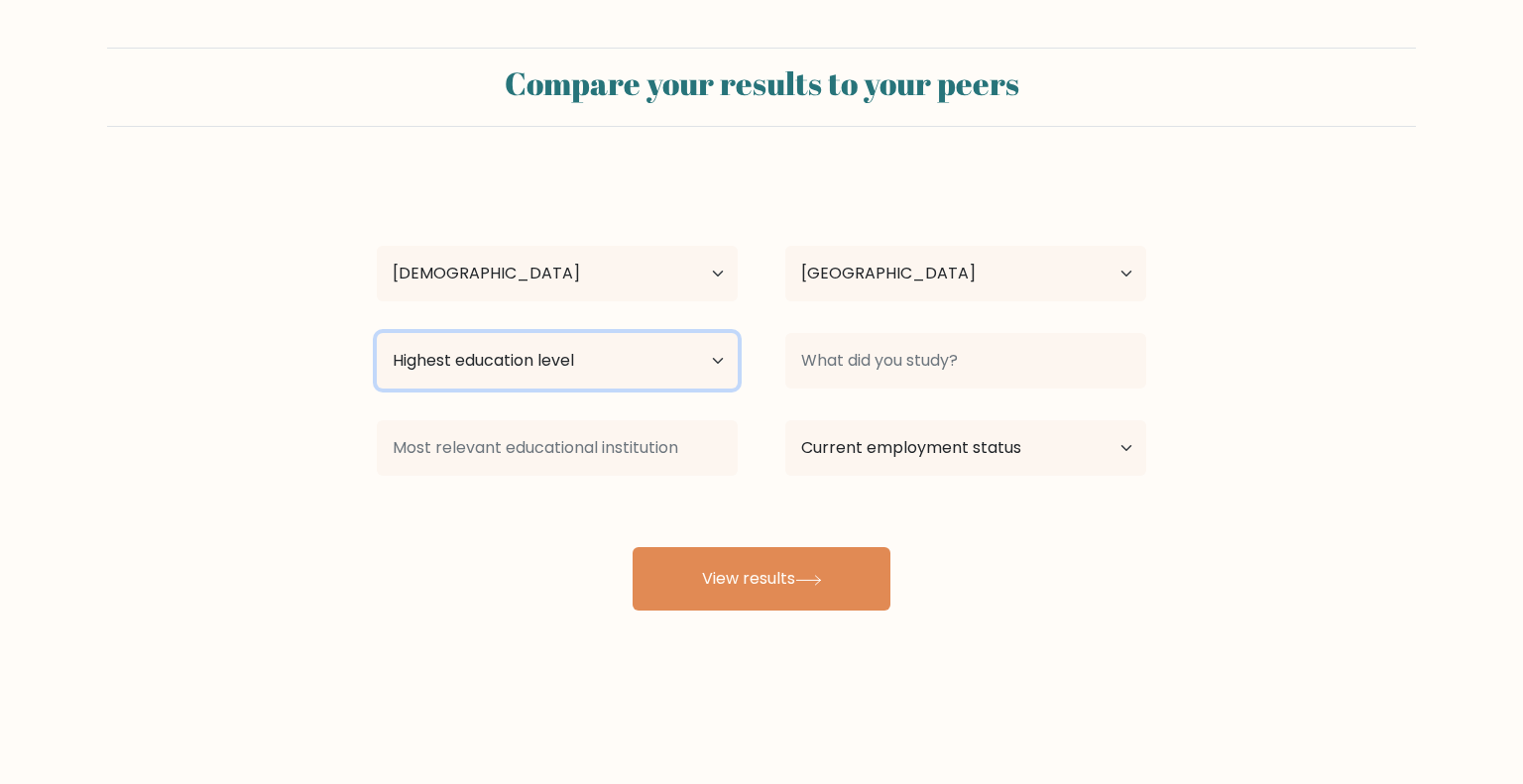 click on "Highest education level
No schooling
Primary
Lower Secondary
Upper Secondary
Occupation Specific
Bachelor's degree
Master's degree
Doctoral degree" at bounding box center [557, 361] 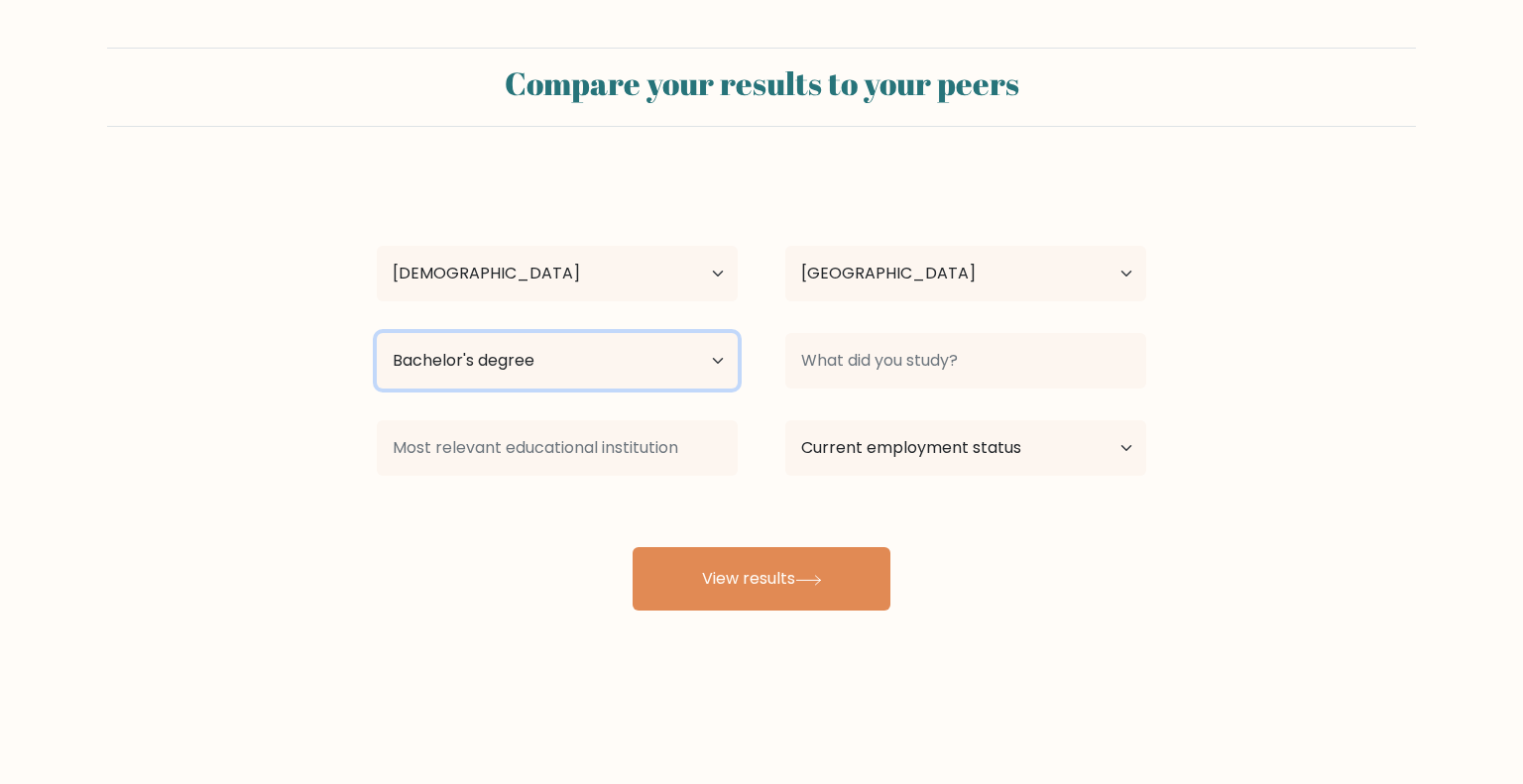 click on "Highest education level
No schooling
Primary
Lower Secondary
Upper Secondary
Occupation Specific
Bachelor's degree
Master's degree
Doctoral degree" at bounding box center (557, 361) 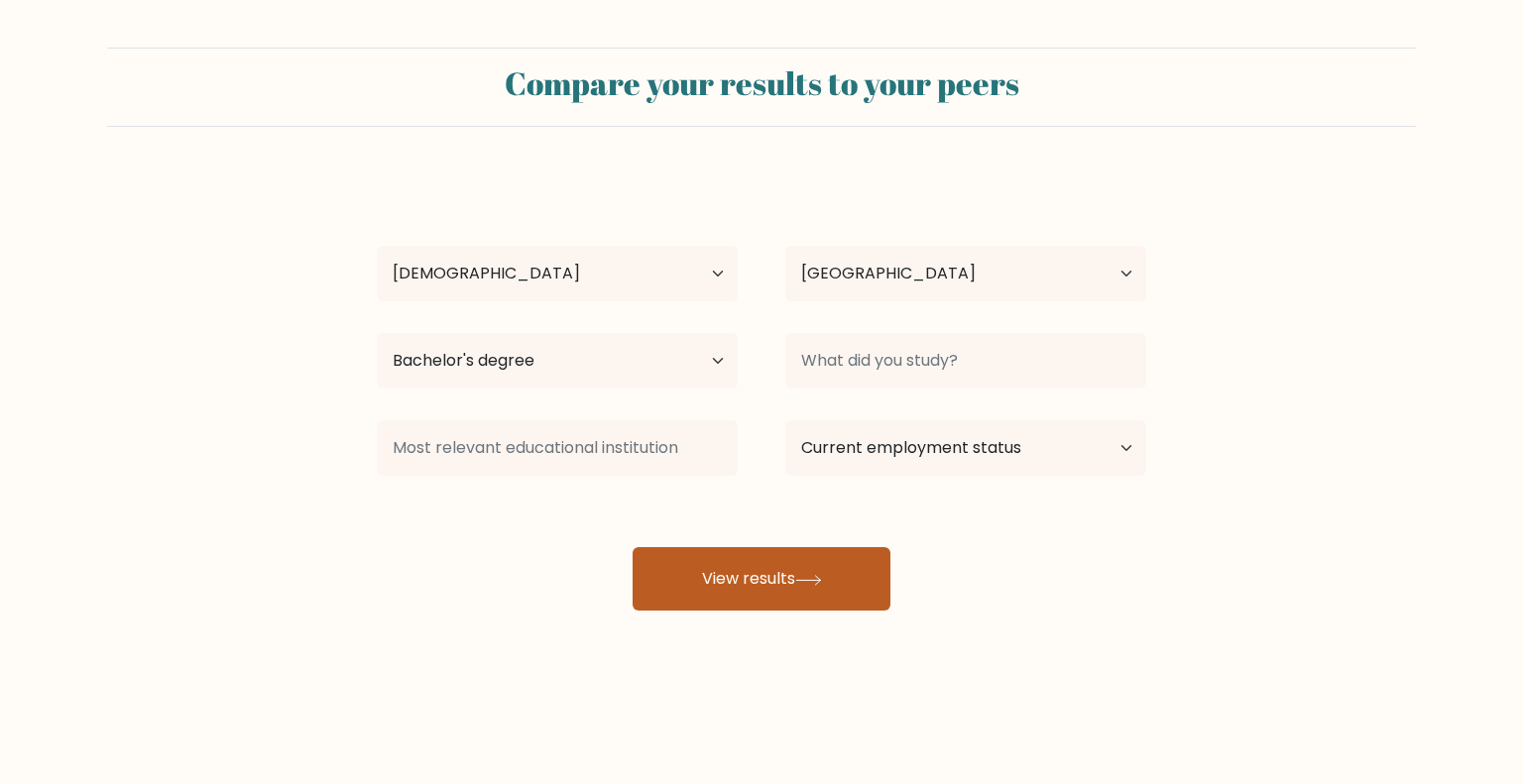 click on "View results" at bounding box center [762, 579] 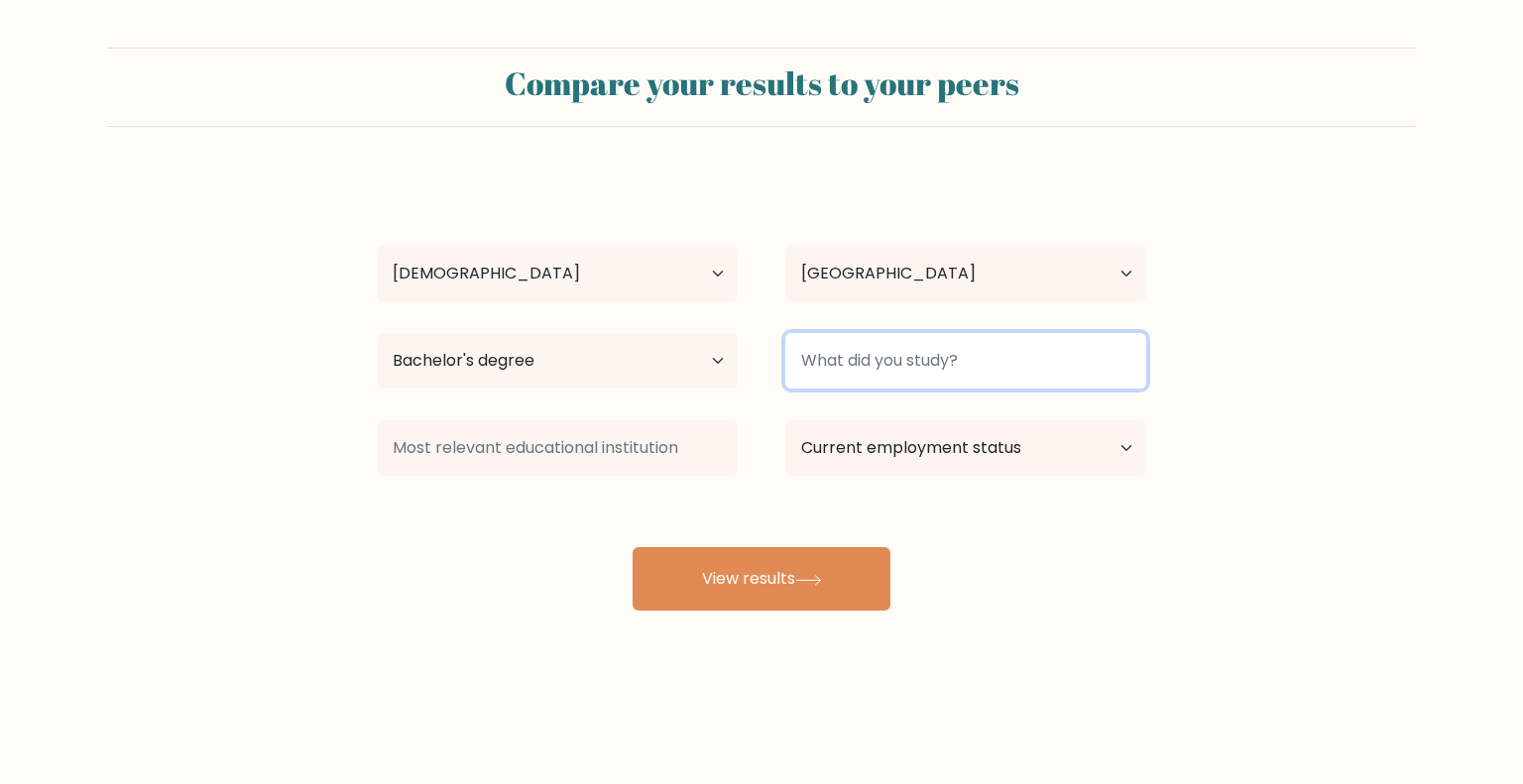 click at bounding box center [966, 361] 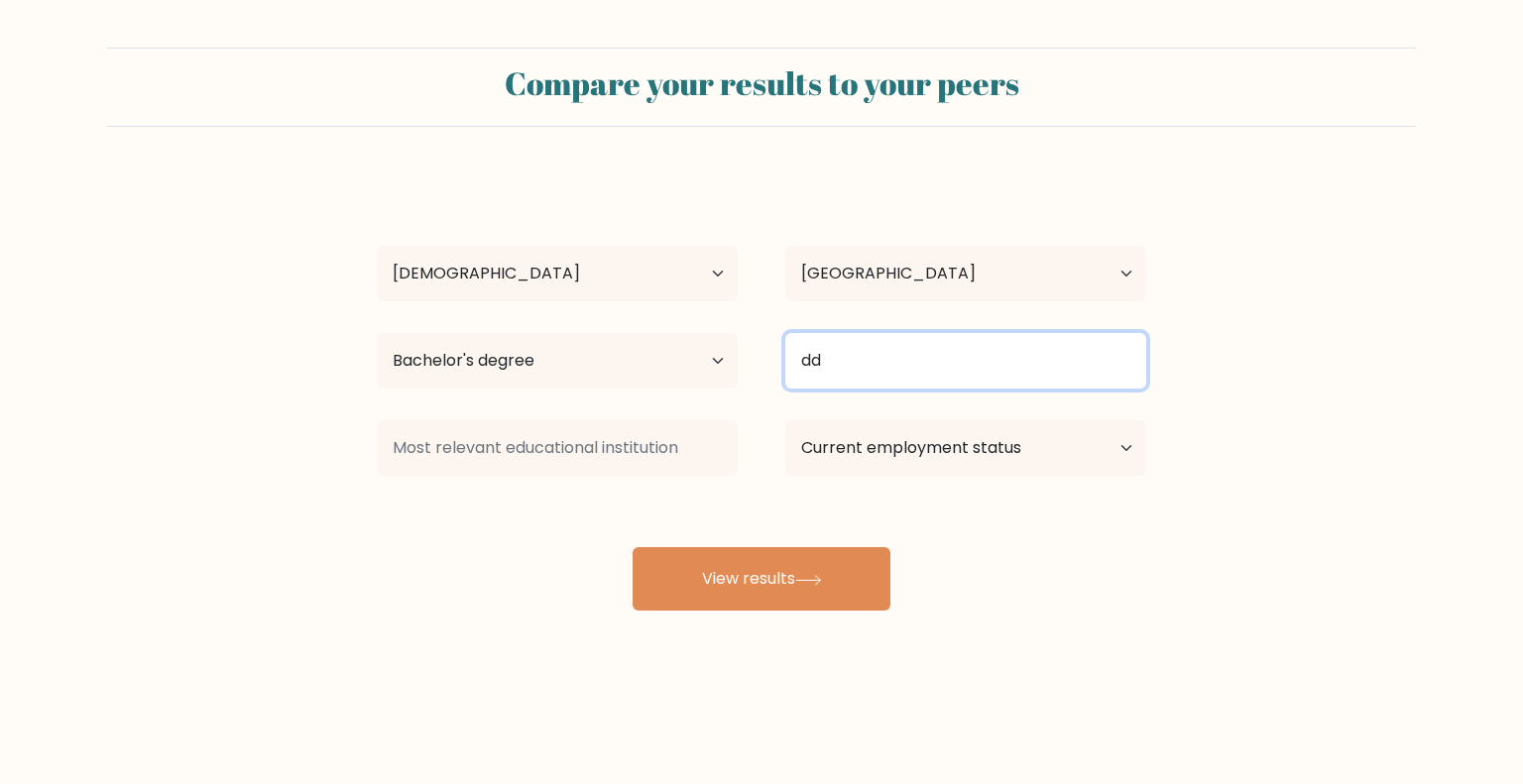 type on "dd" 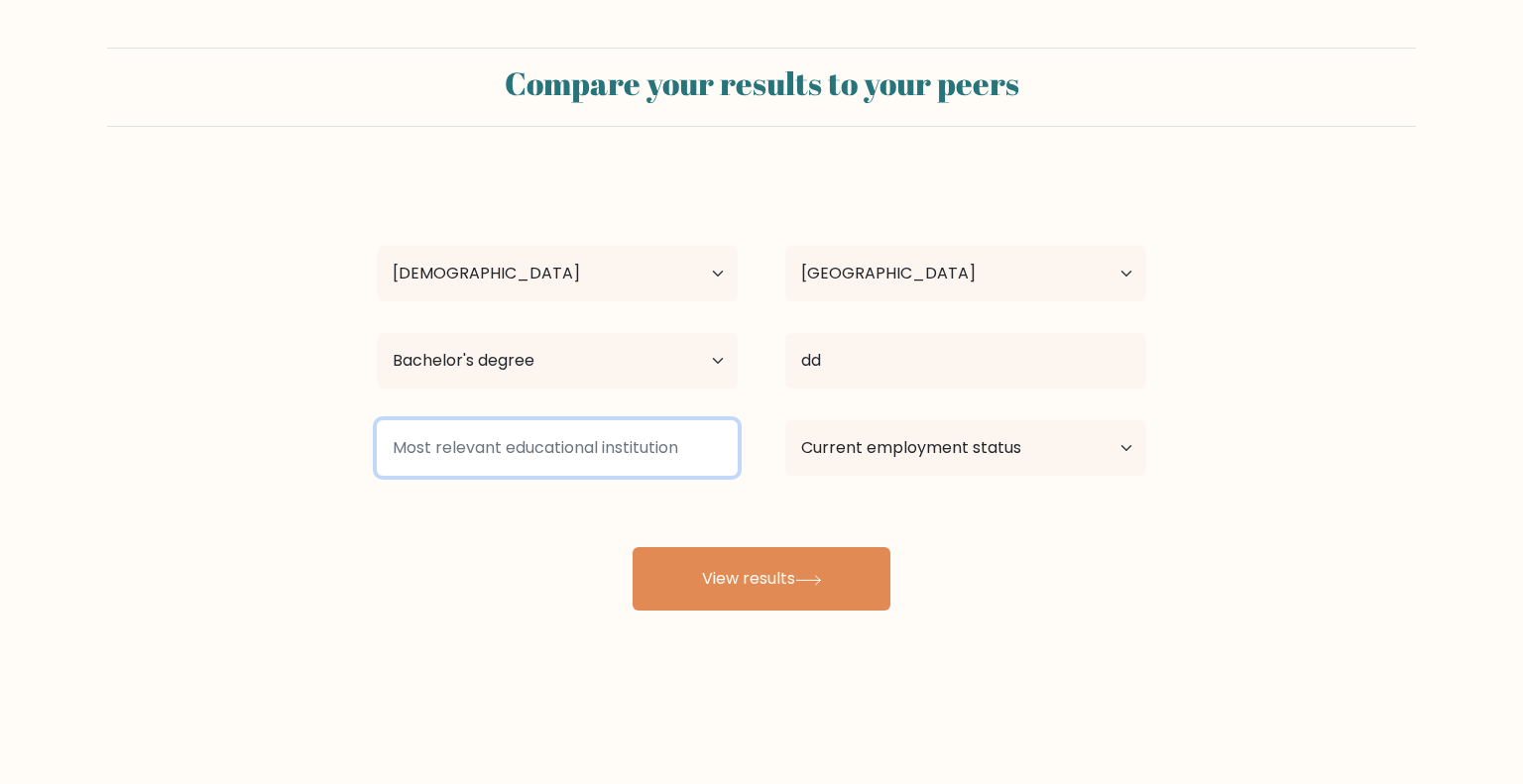 click at bounding box center (557, 448) 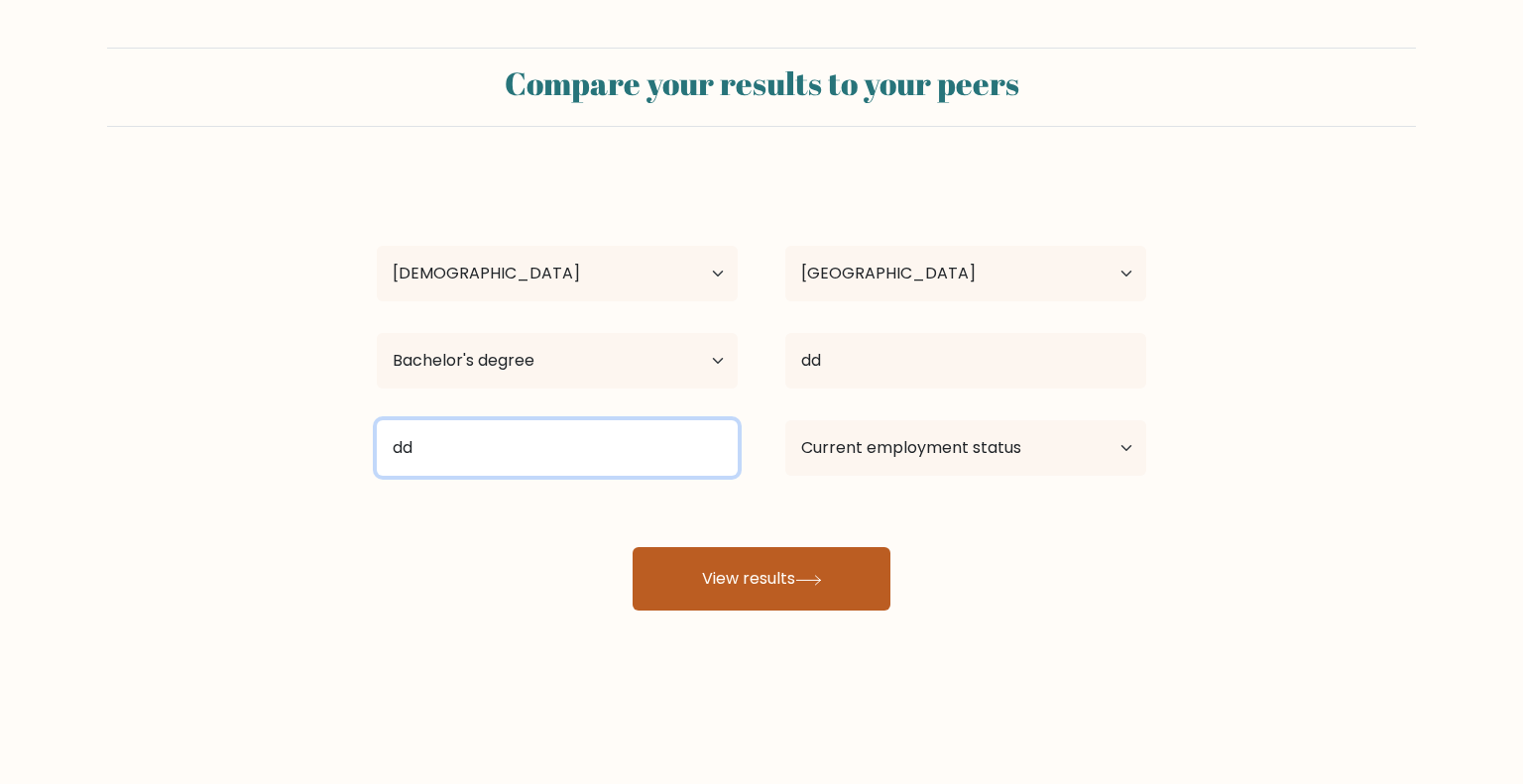 type on "dd" 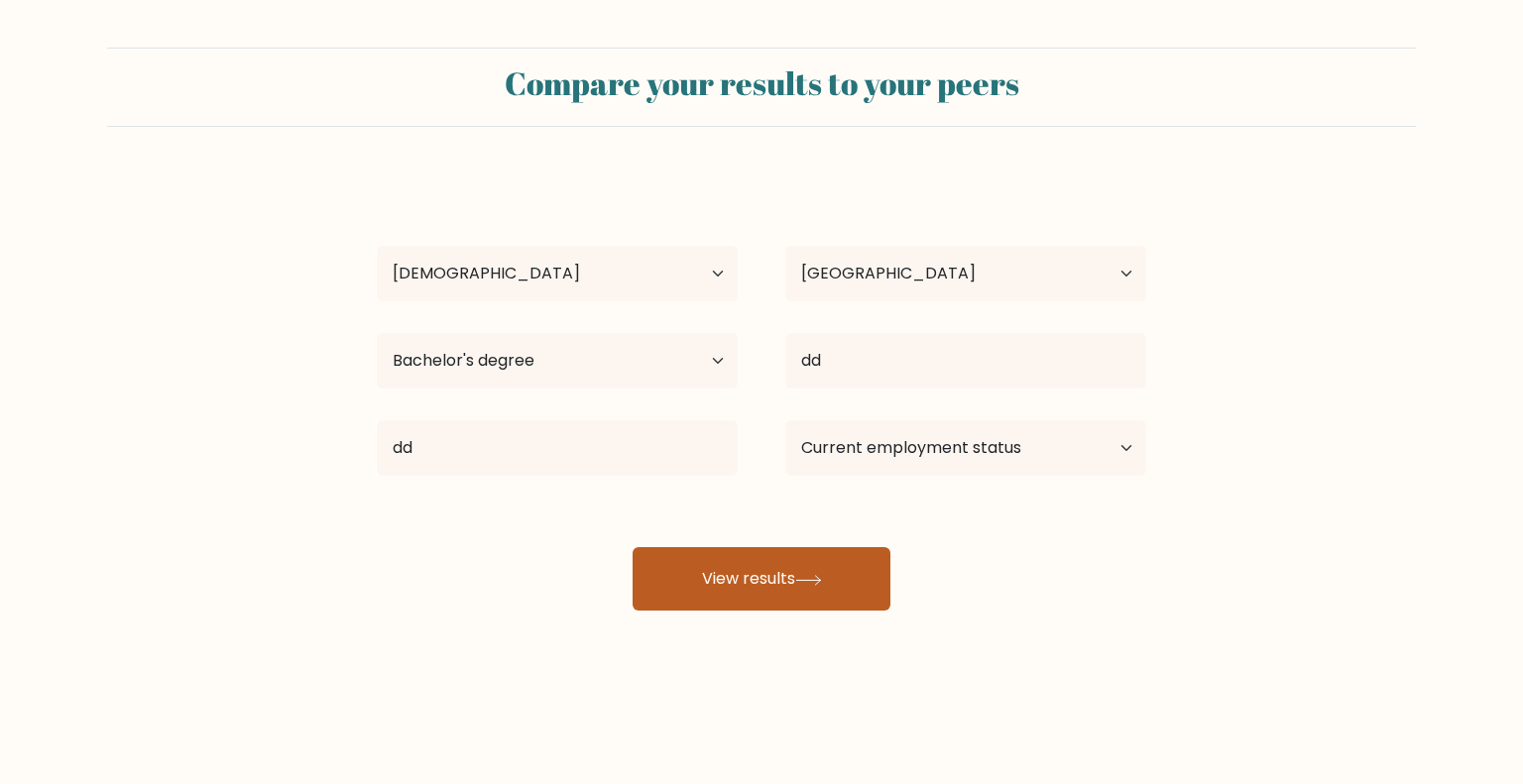click on "View results" at bounding box center [762, 579] 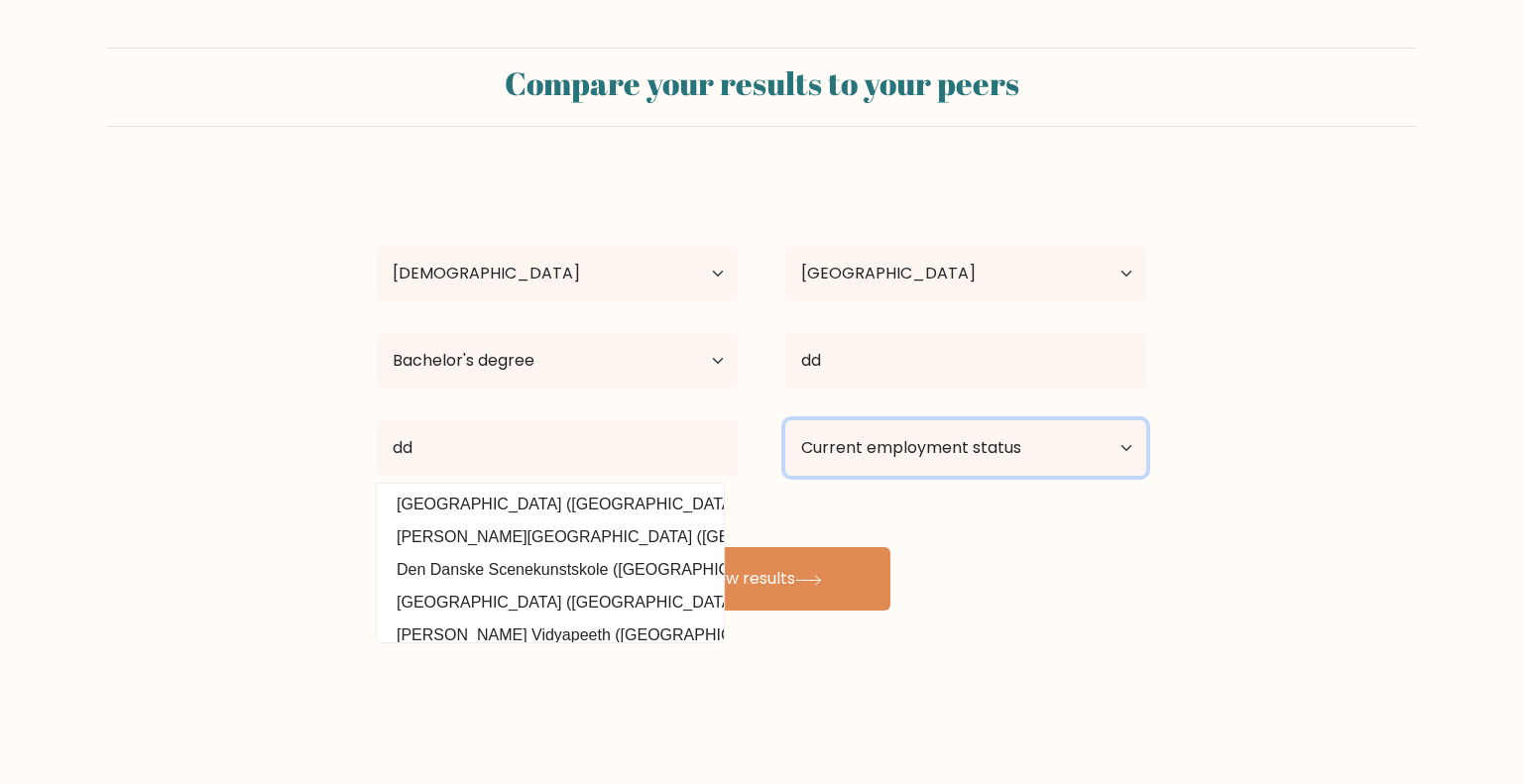 click on "Current employment status
Employed
Student
Retired
Other / prefer not to answer" at bounding box center [966, 448] 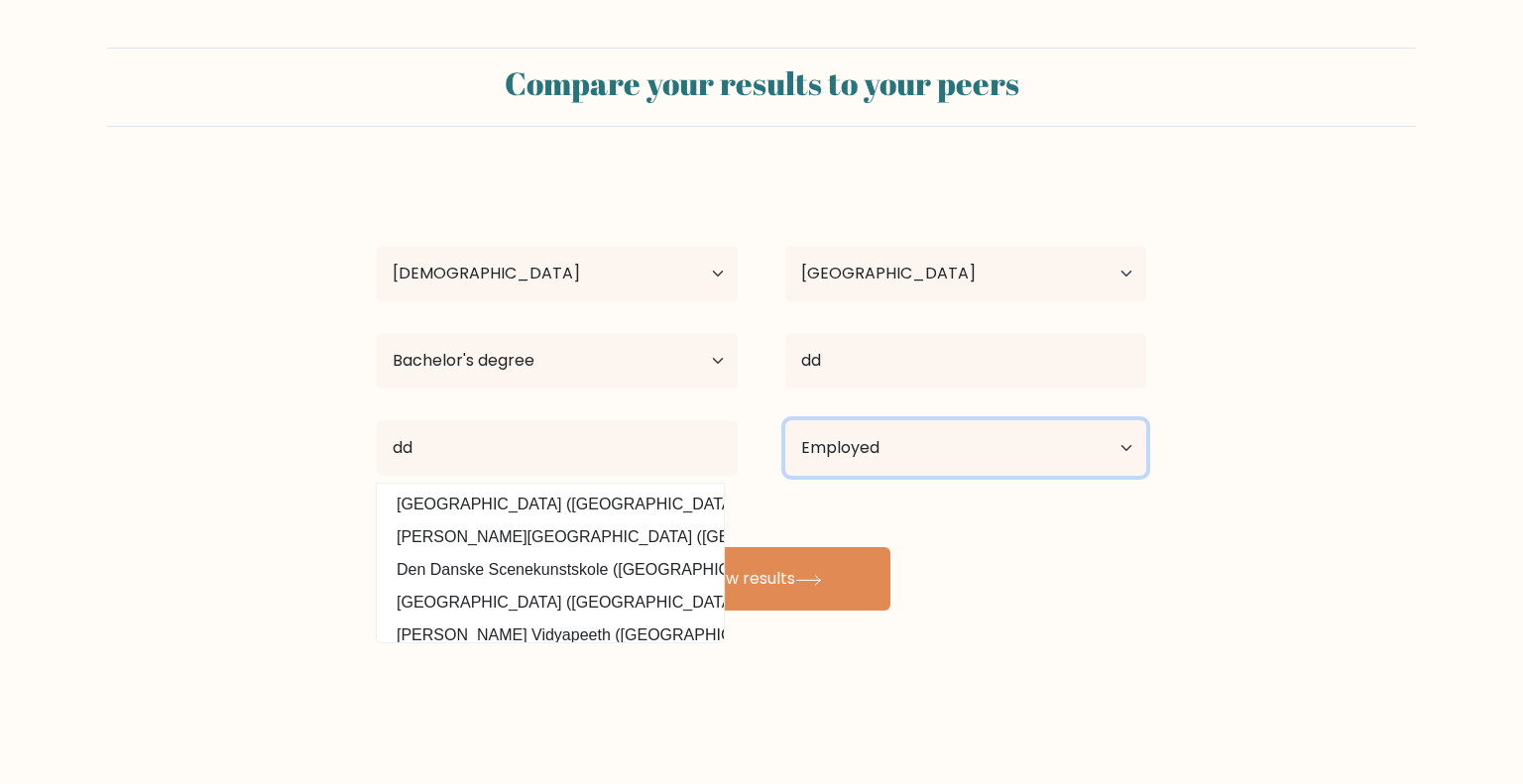 click on "Current employment status
Employed
Student
Retired
Other / prefer not to answer" at bounding box center [966, 448] 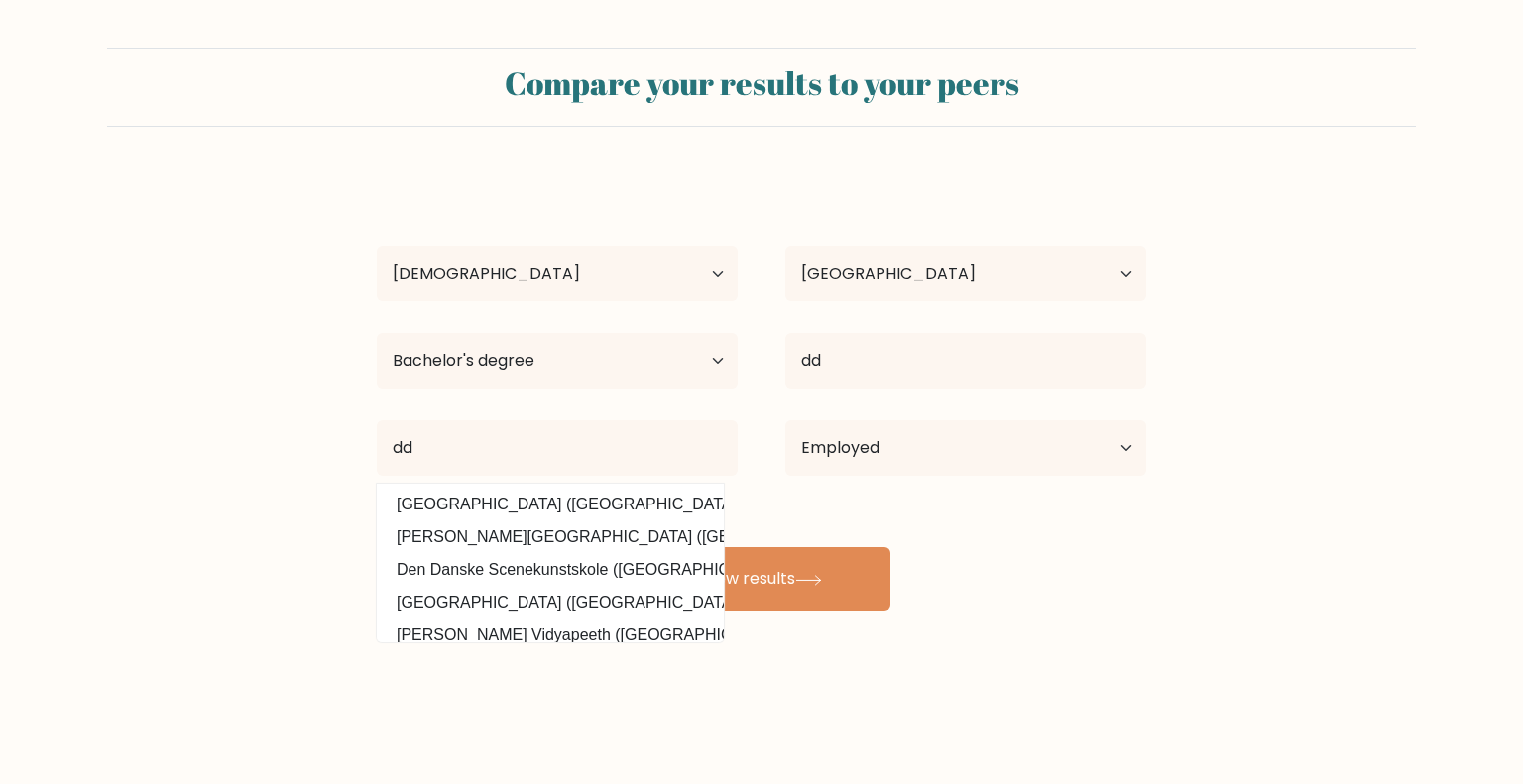 click on "Enrique
cayabyab
Age
Under 18 years old
18-24 years old
25-34 years old
35-44 years old
45-54 years old
55-64 years old
65 years old and above
Country
Afghanistan
Albania
Algeria
American Samoa
Andorra
Angola
Anguilla
Antarctica
Antigua and Barbuda
Argentina
Armenia
Aruba
Australia
Austria
Azerbaijan
Bahamas
Bahrain
Bangladesh
Barbados
Belarus
Belgium
Belize
Benin
Bermuda
Bhutan
Bolivia
Bonaire, Sint Eustatius and Saba
Bosnia and Herzegovina
Botswana
Bouvet Island
Brazil
Brunei" at bounding box center (762, 392) 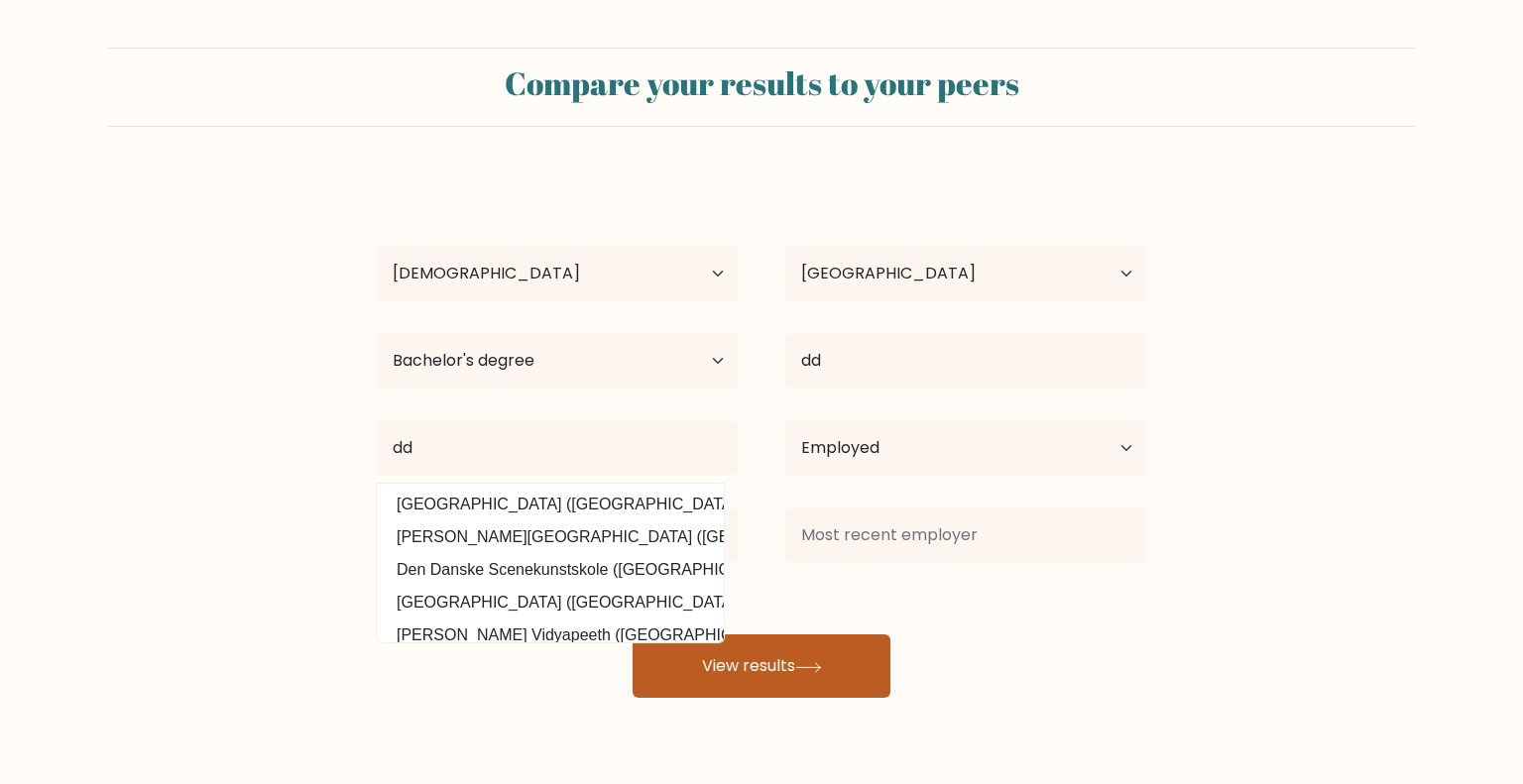 click on "View results" at bounding box center [762, 666] 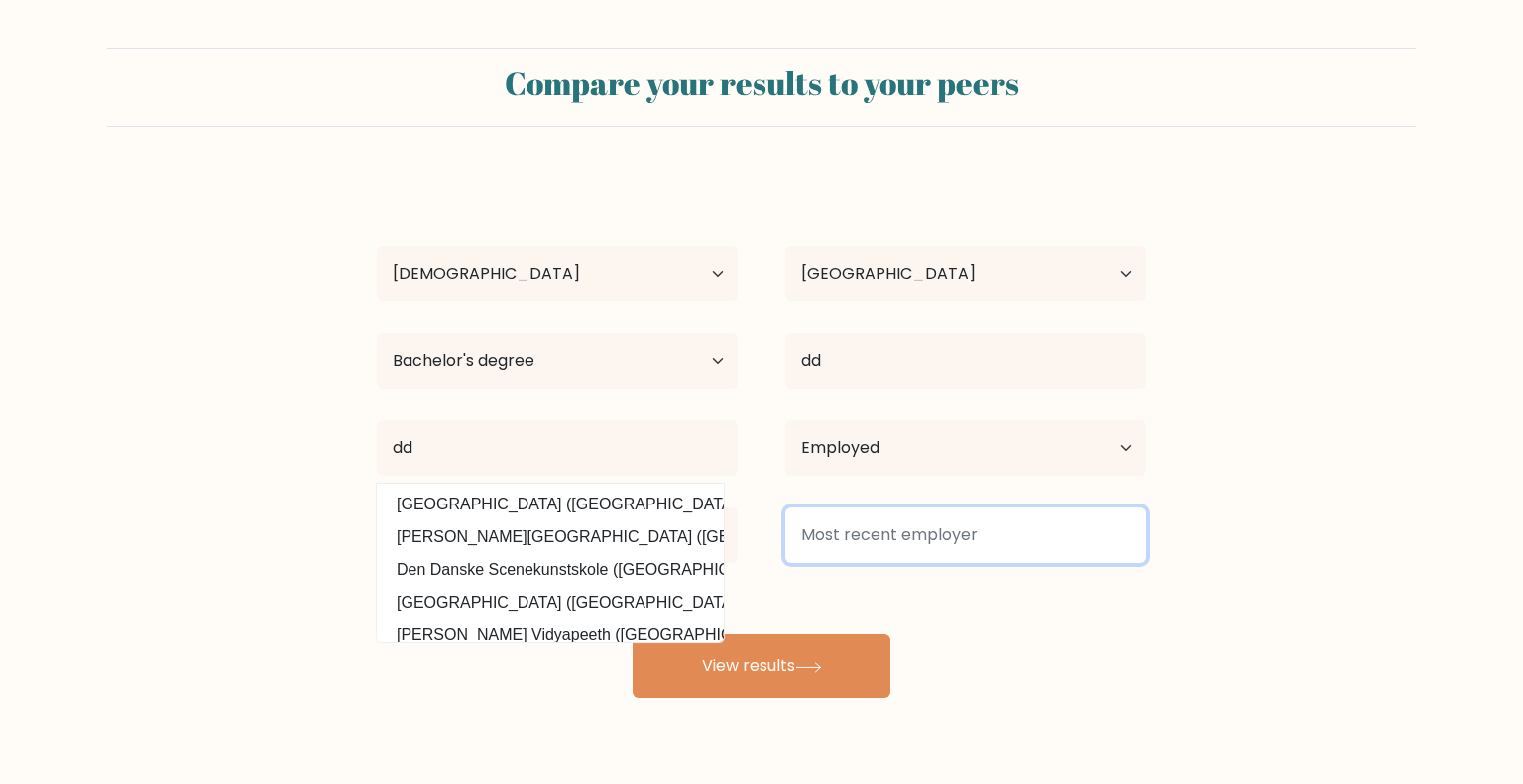 click at bounding box center (966, 535) 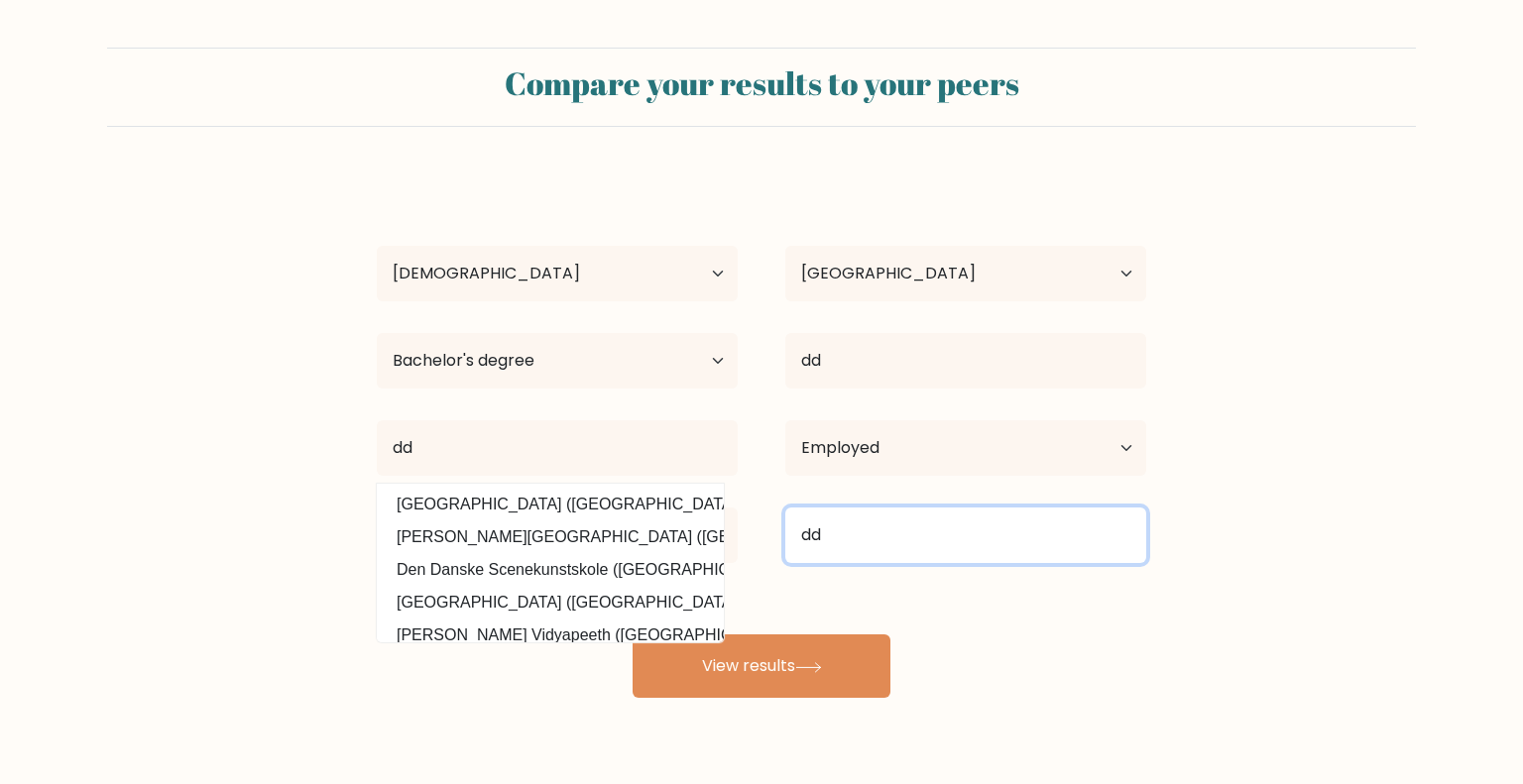 click on "dd" at bounding box center [966, 535] 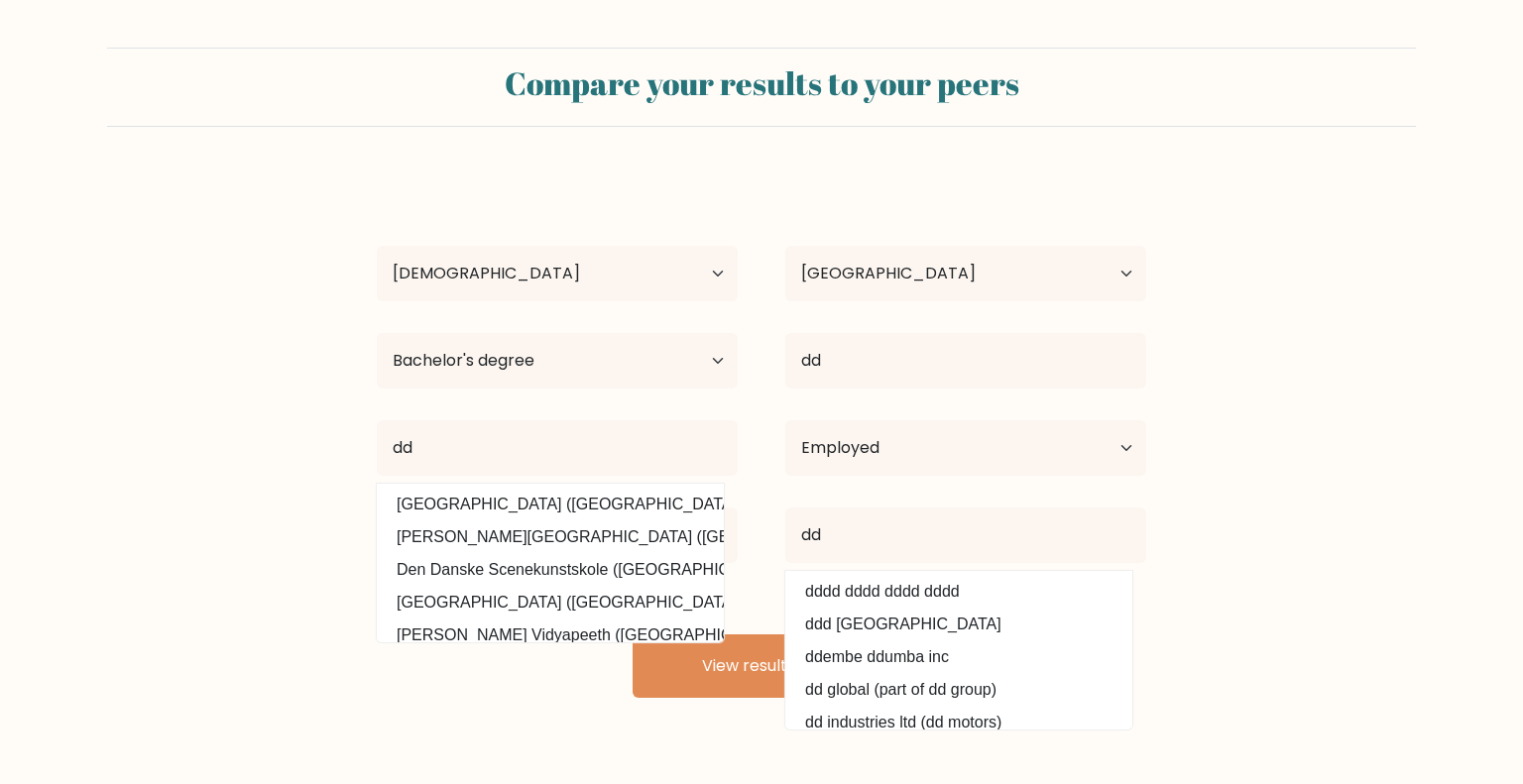 click on "Enrique
cayabyab
Age
Under 18 years old
18-24 years old
25-34 years old
35-44 years old
45-54 years old
55-64 years old
65 years old and above
Country
Afghanistan
Albania
Algeria
American Samoa
Andorra
Angola
Anguilla
Antarctica
Antigua and Barbuda
Argentina
Armenia
Aruba
Australia
Austria
Azerbaijan
Bahamas
Bahrain
Bangladesh
Barbados
Belarus
Belgium
Belize
Benin
Bermuda
Bhutan
Bolivia
Bonaire, Sint Eustatius and Saba
Bosnia and Herzegovina
Botswana
Bouvet Island
Brazil
Brunei" at bounding box center [762, 436] 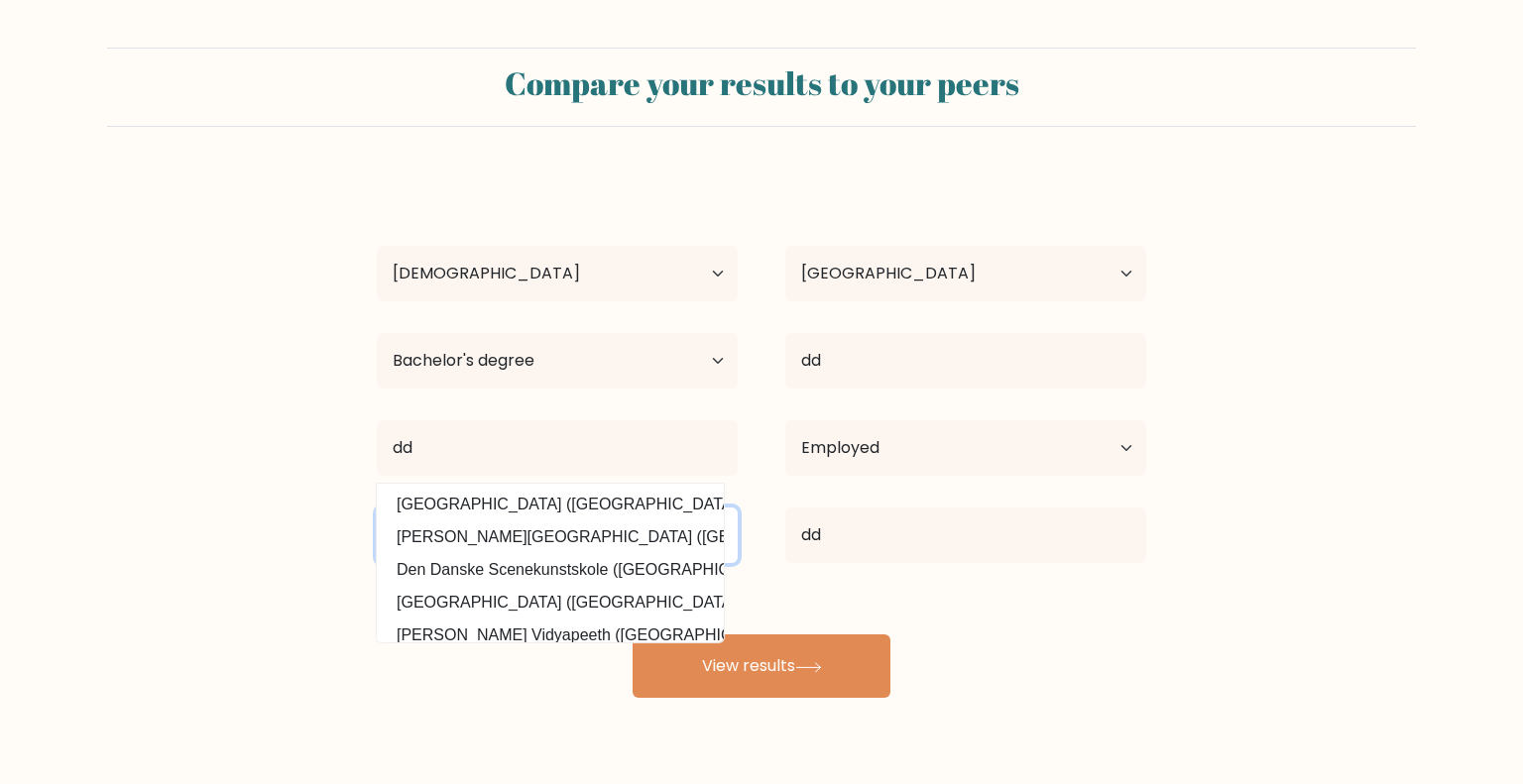click at bounding box center [557, 535] 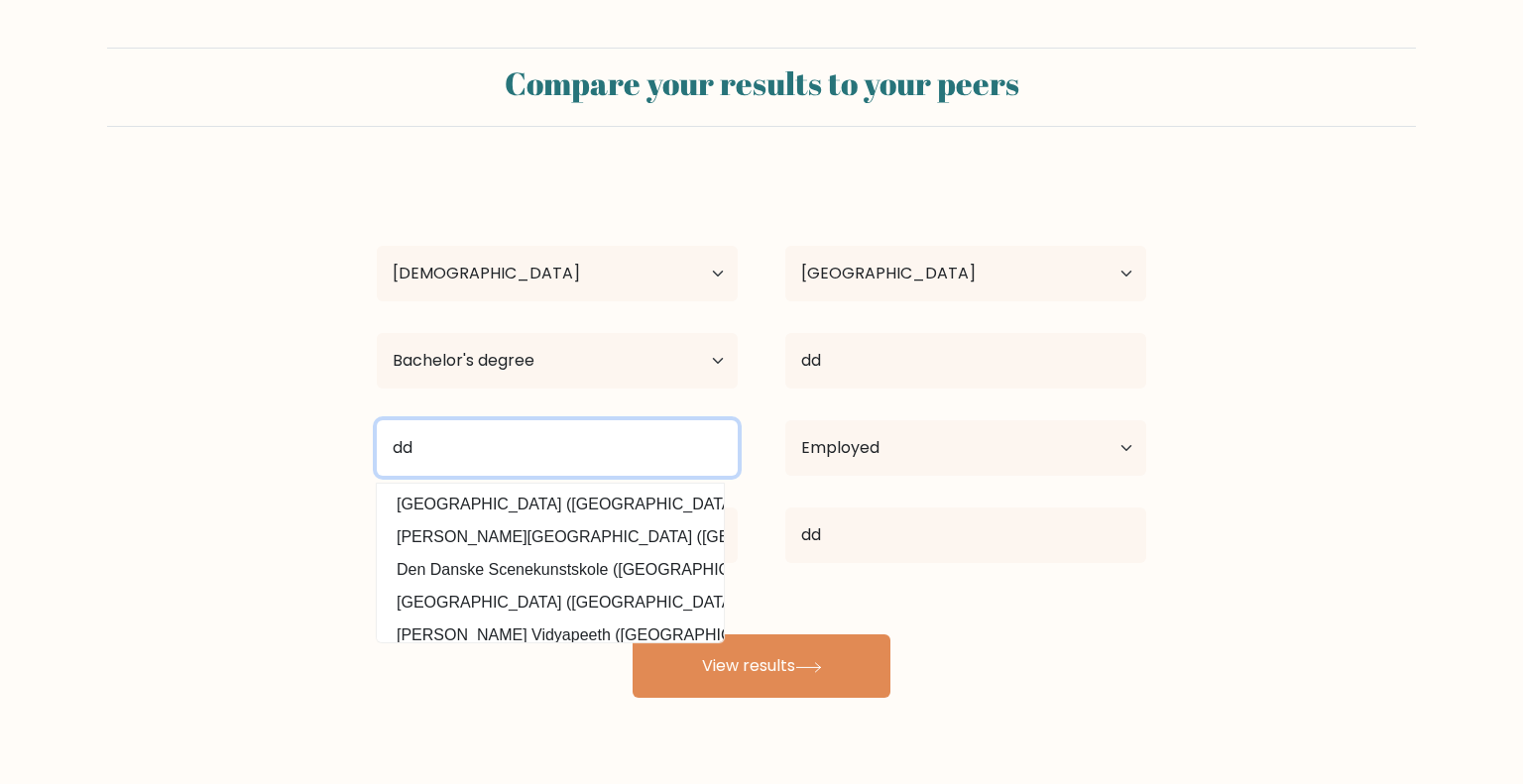 click on "dd" at bounding box center [557, 448] 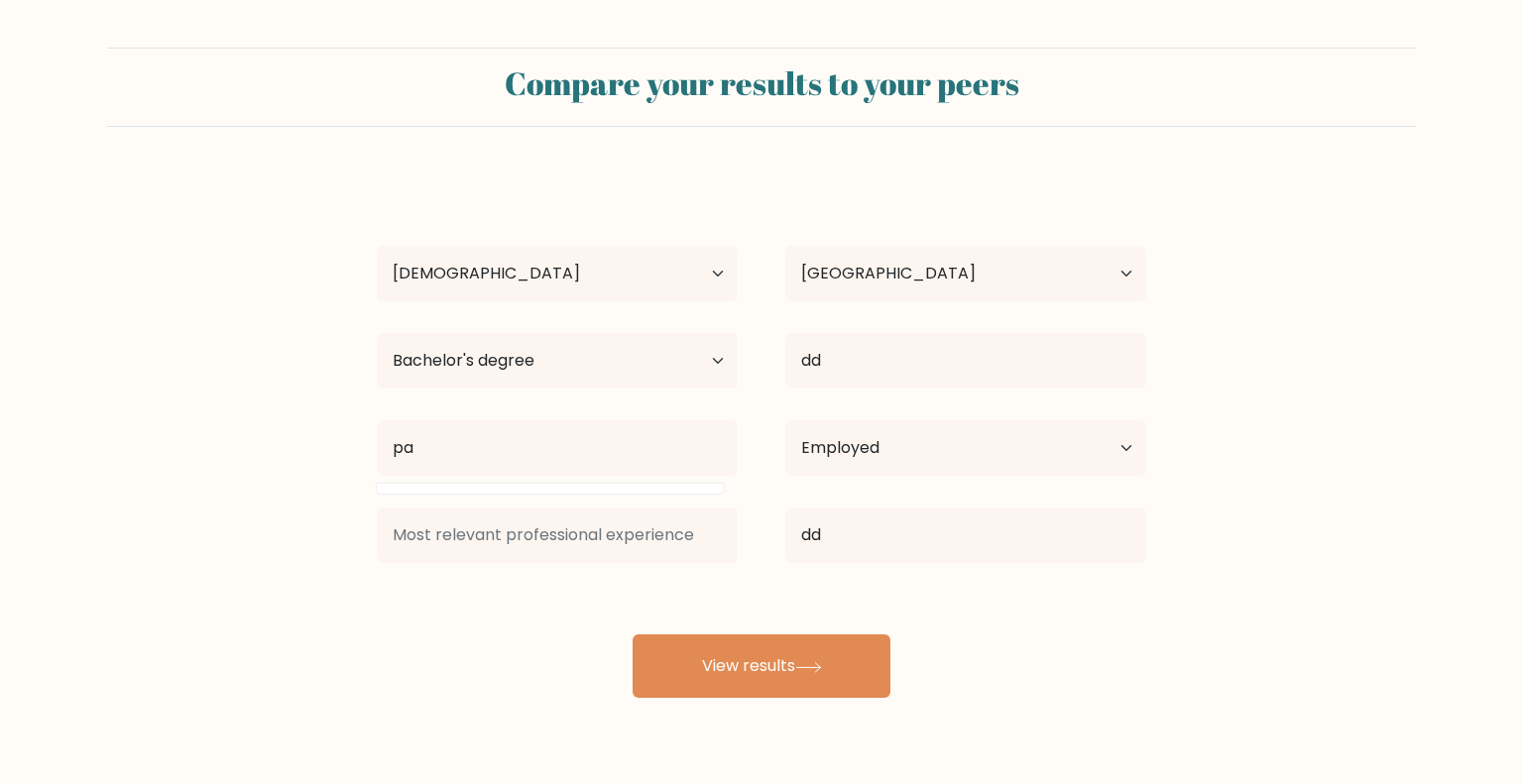 type on "Pacific [DEMOGRAPHIC_DATA] University" 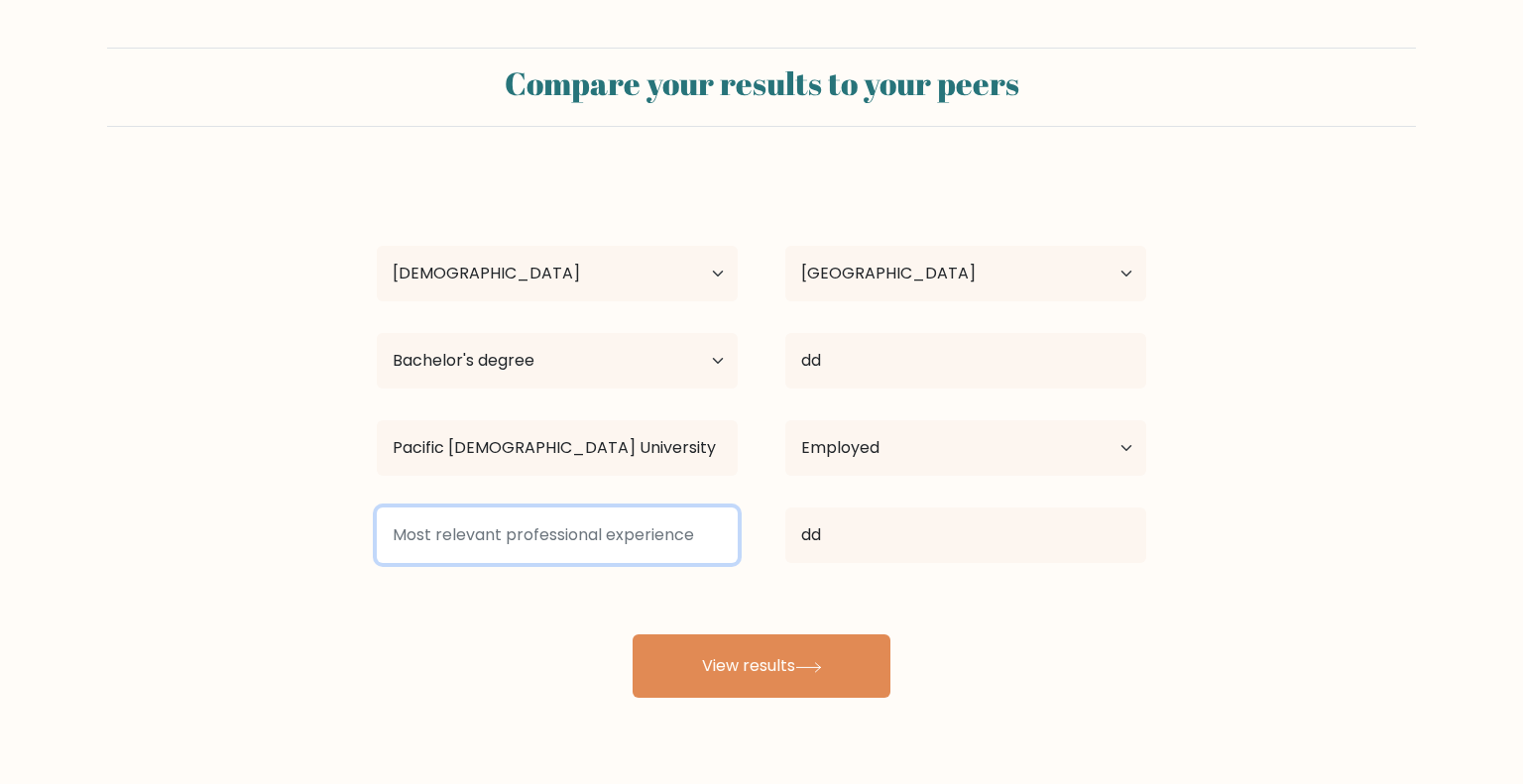 click at bounding box center [557, 535] 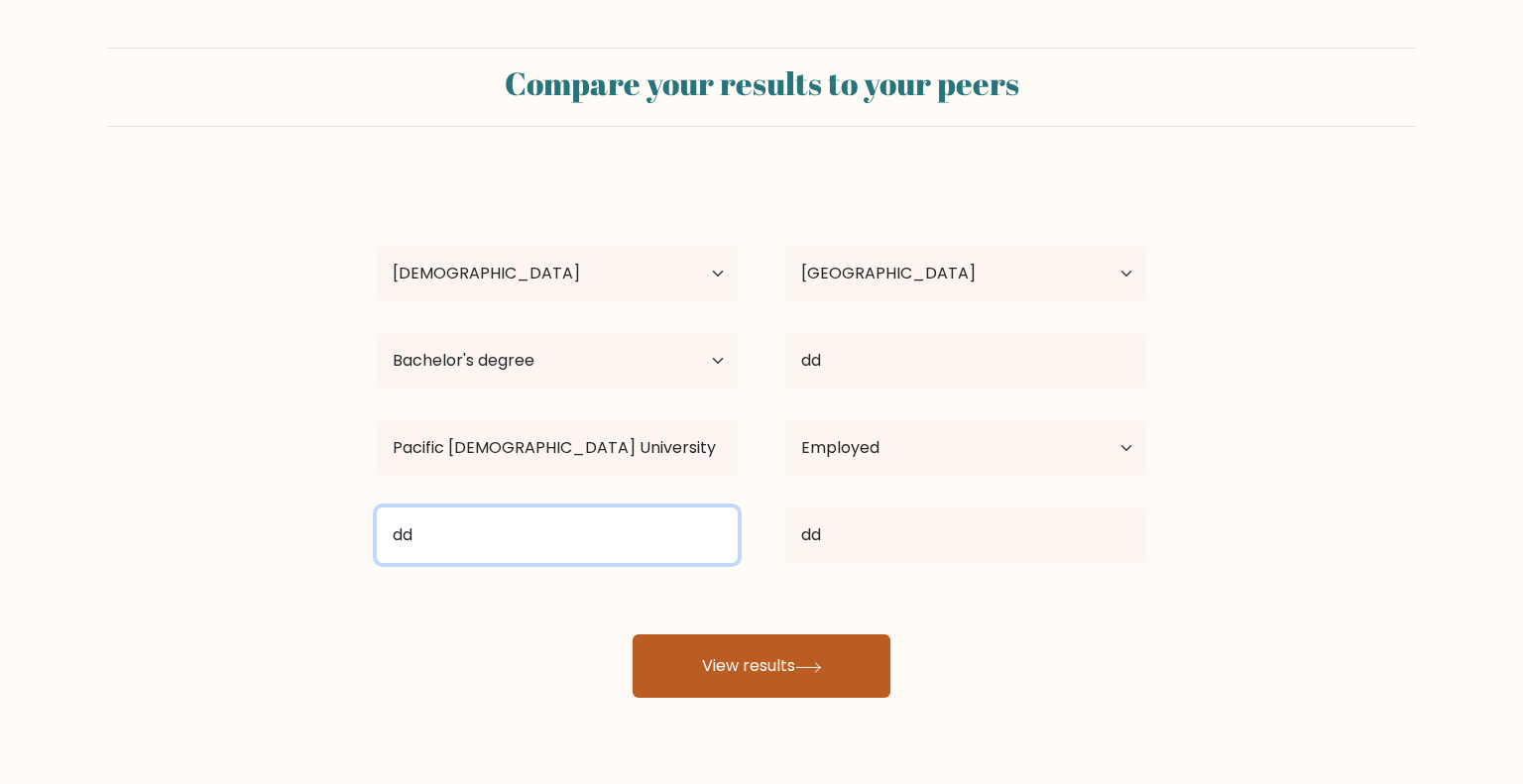 type on "dd" 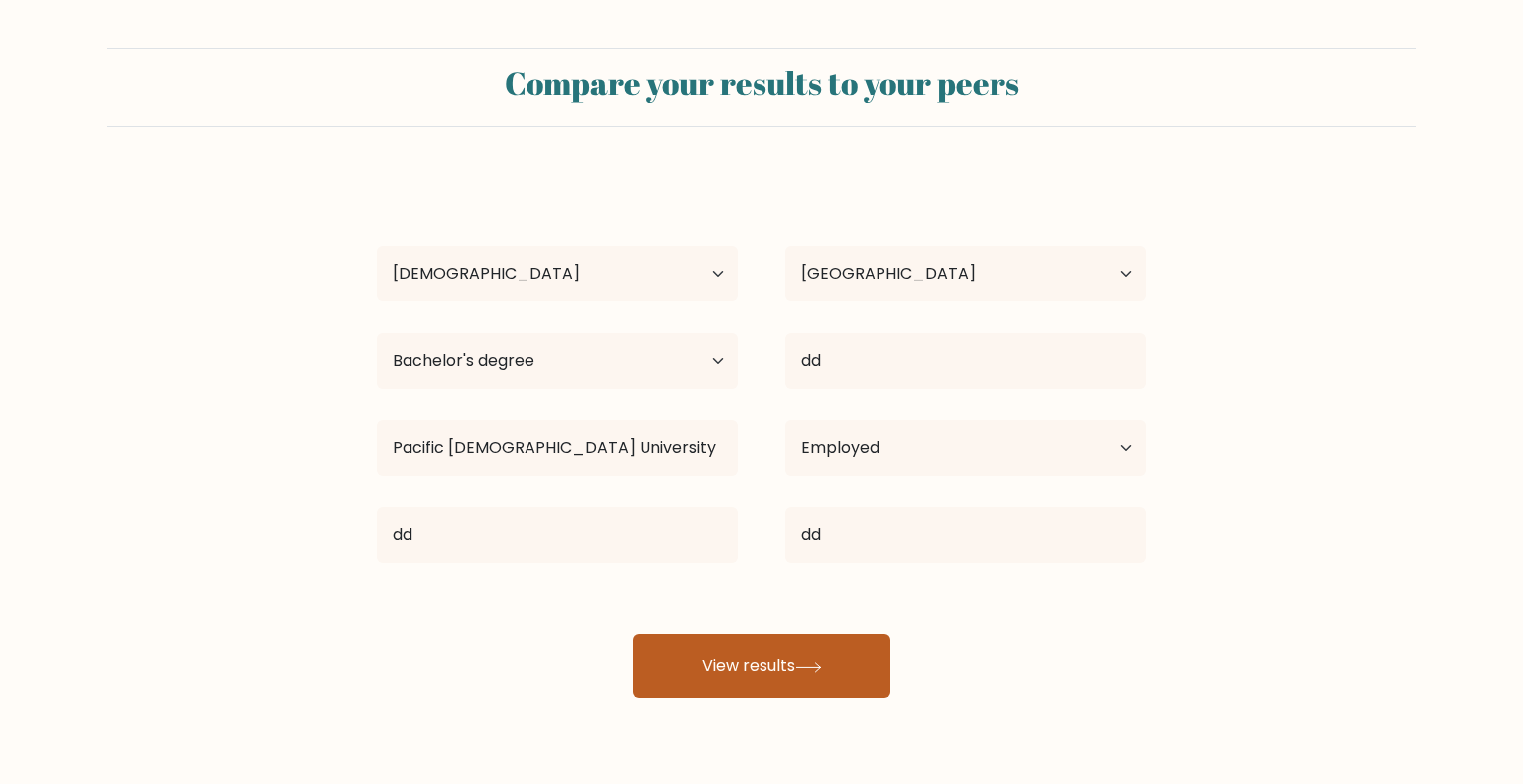 click on "View results" at bounding box center (762, 666) 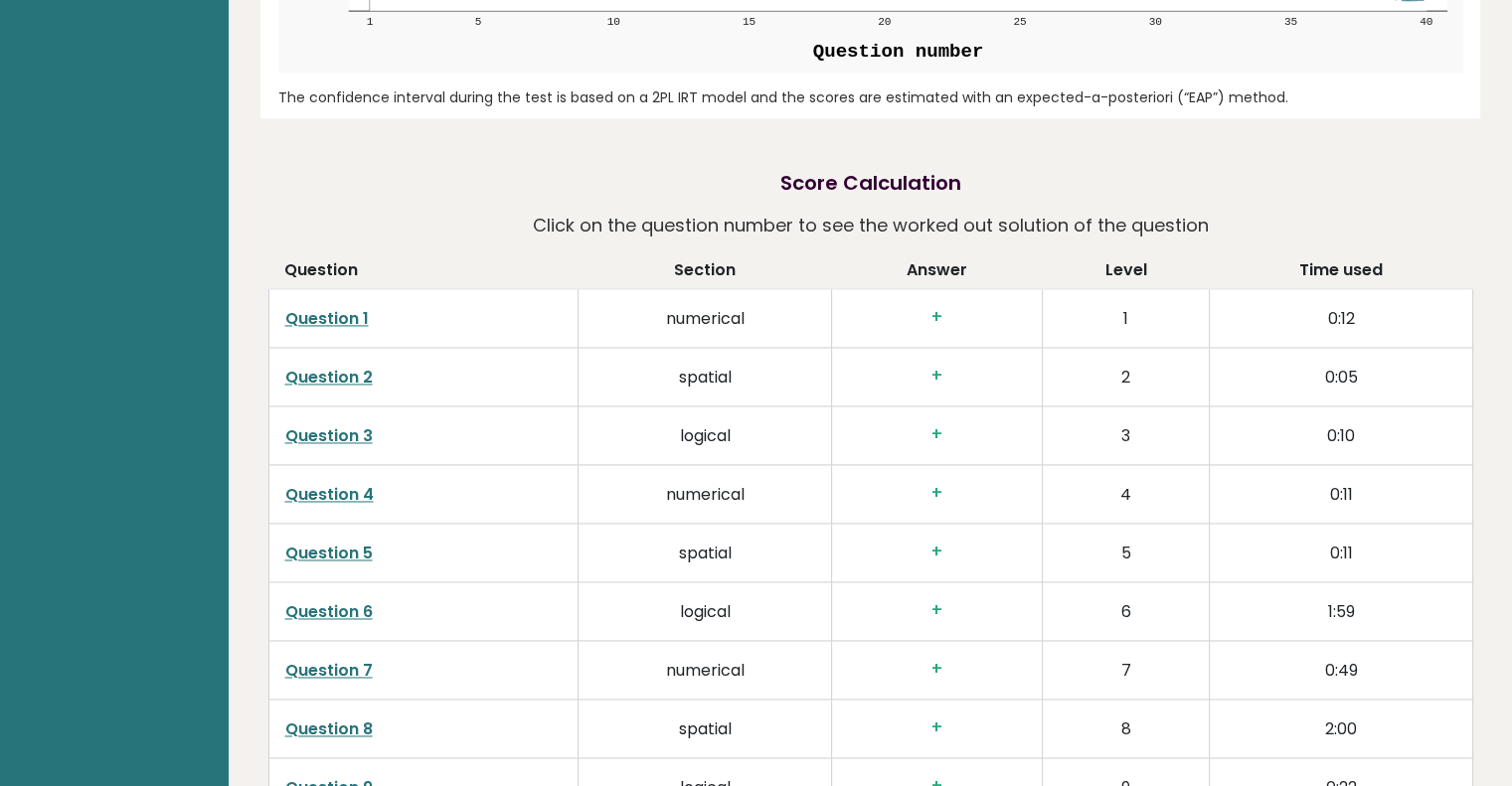 scroll, scrollTop: 3279, scrollLeft: 0, axis: vertical 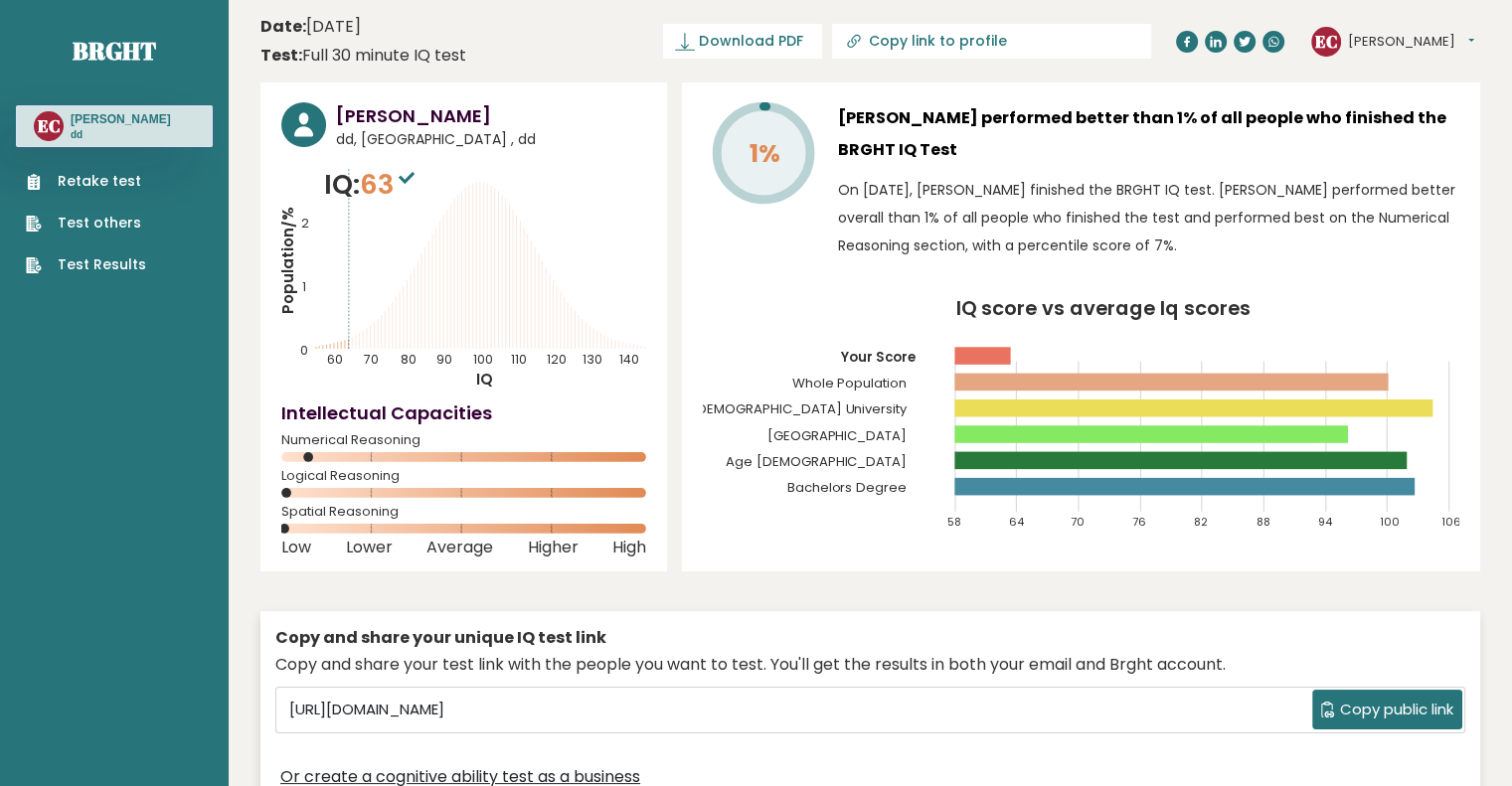click on "EC
Enrique
Dashboard
Profile
Settings
Logout" at bounding box center [1393, 42] 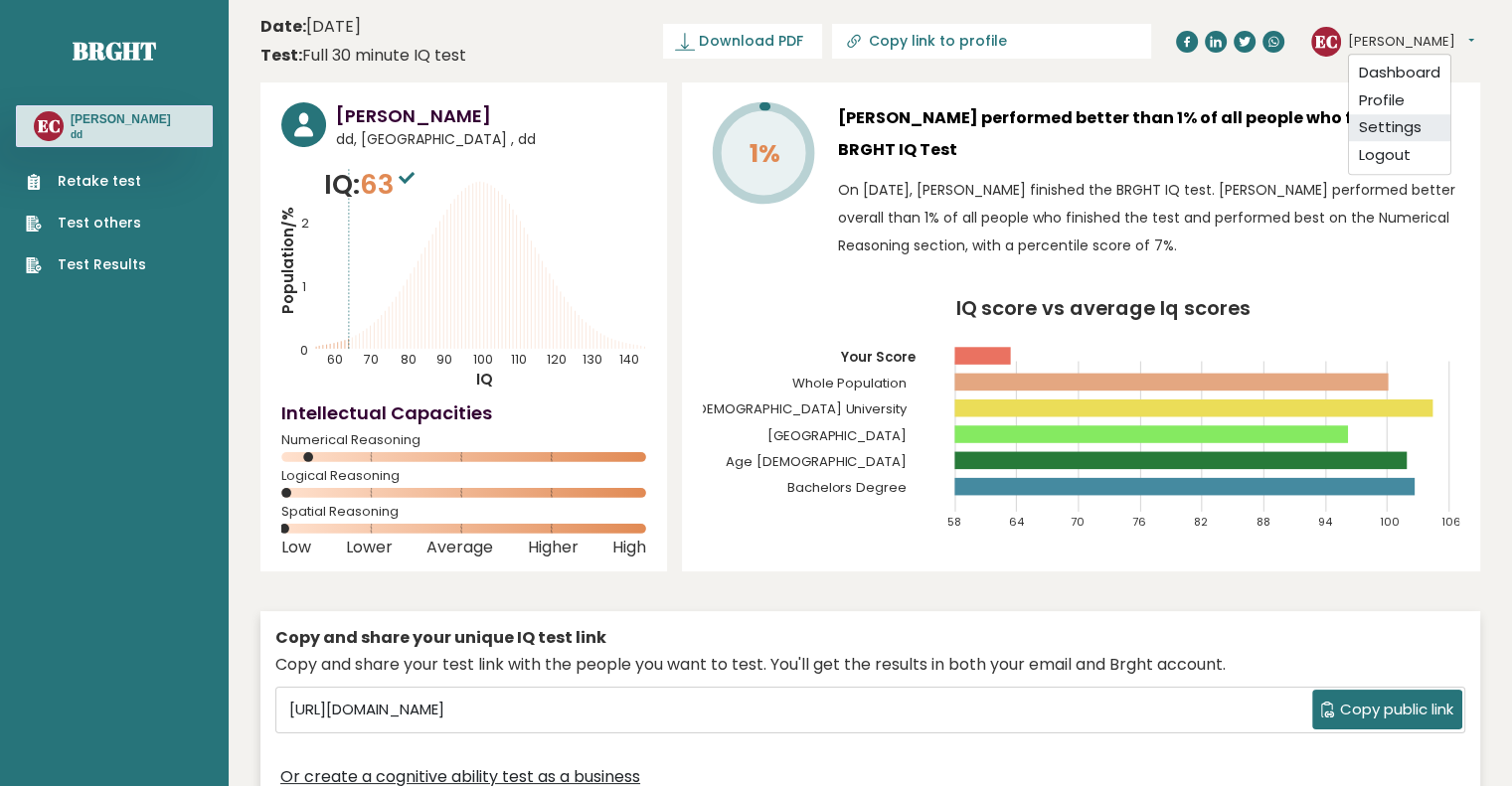 click on "Settings" at bounding box center (1400, 128) 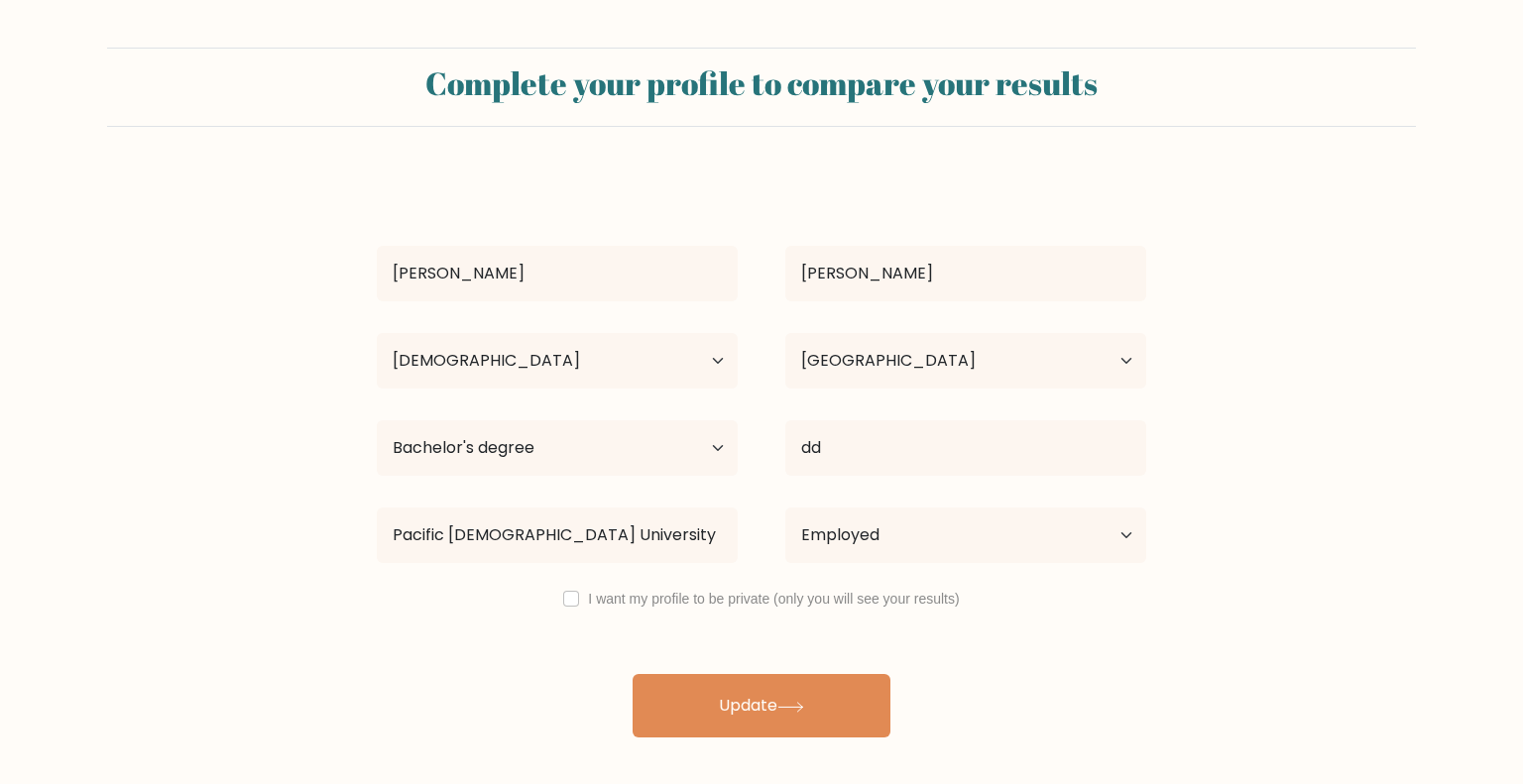 select on "18_24" 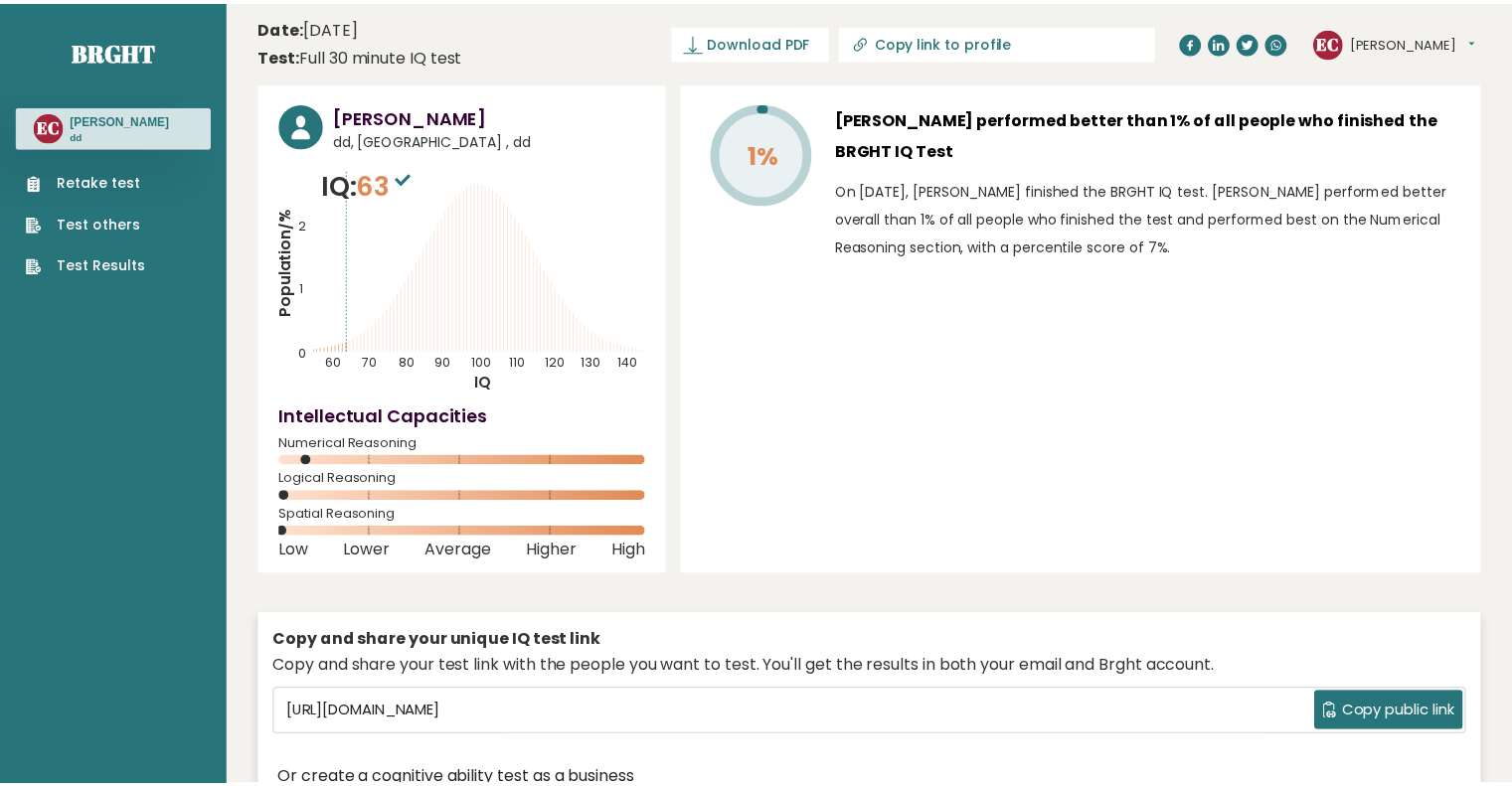 scroll, scrollTop: 0, scrollLeft: 0, axis: both 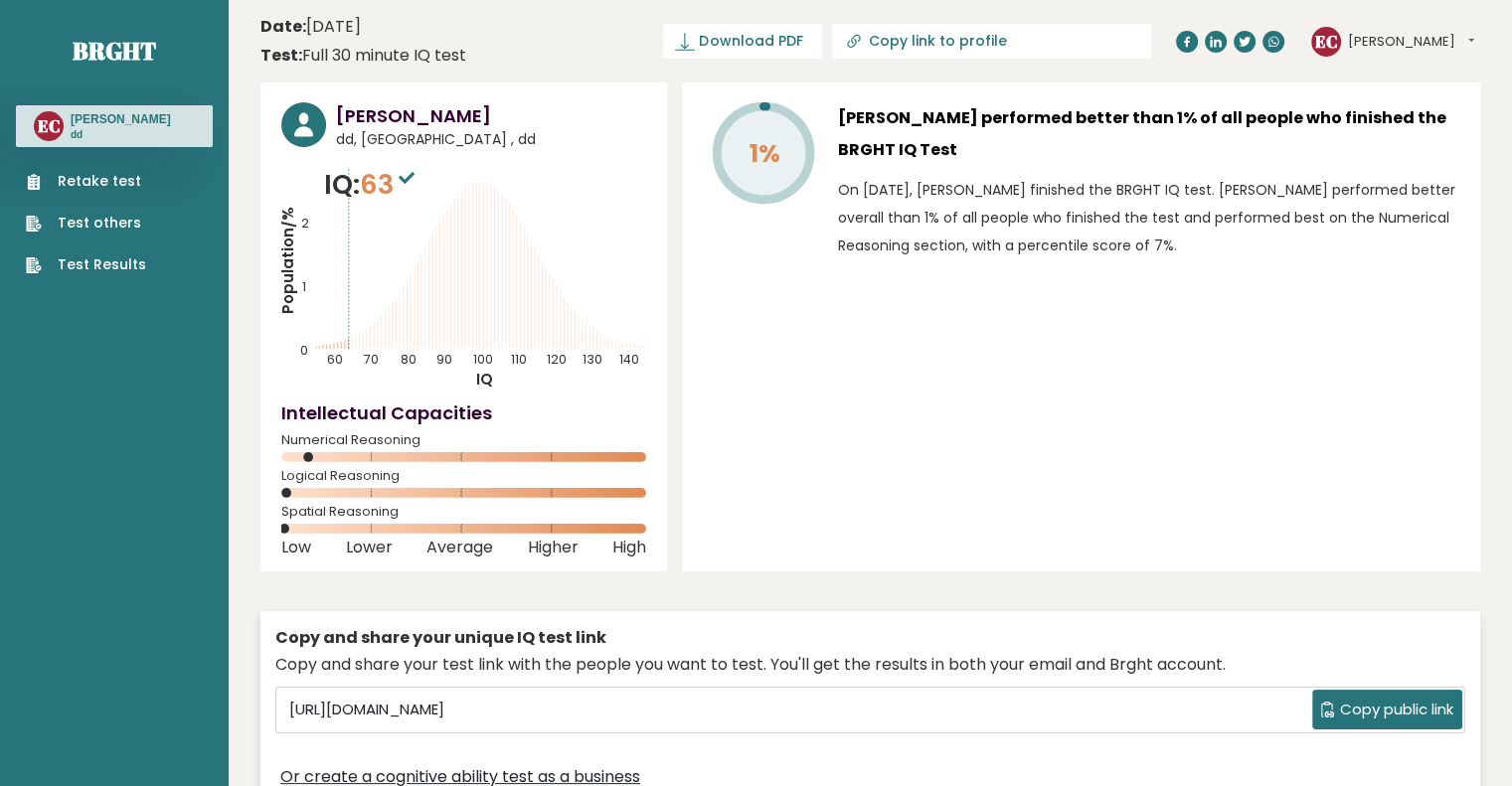click on "[PERSON_NAME]" at bounding box center (1411, 42) 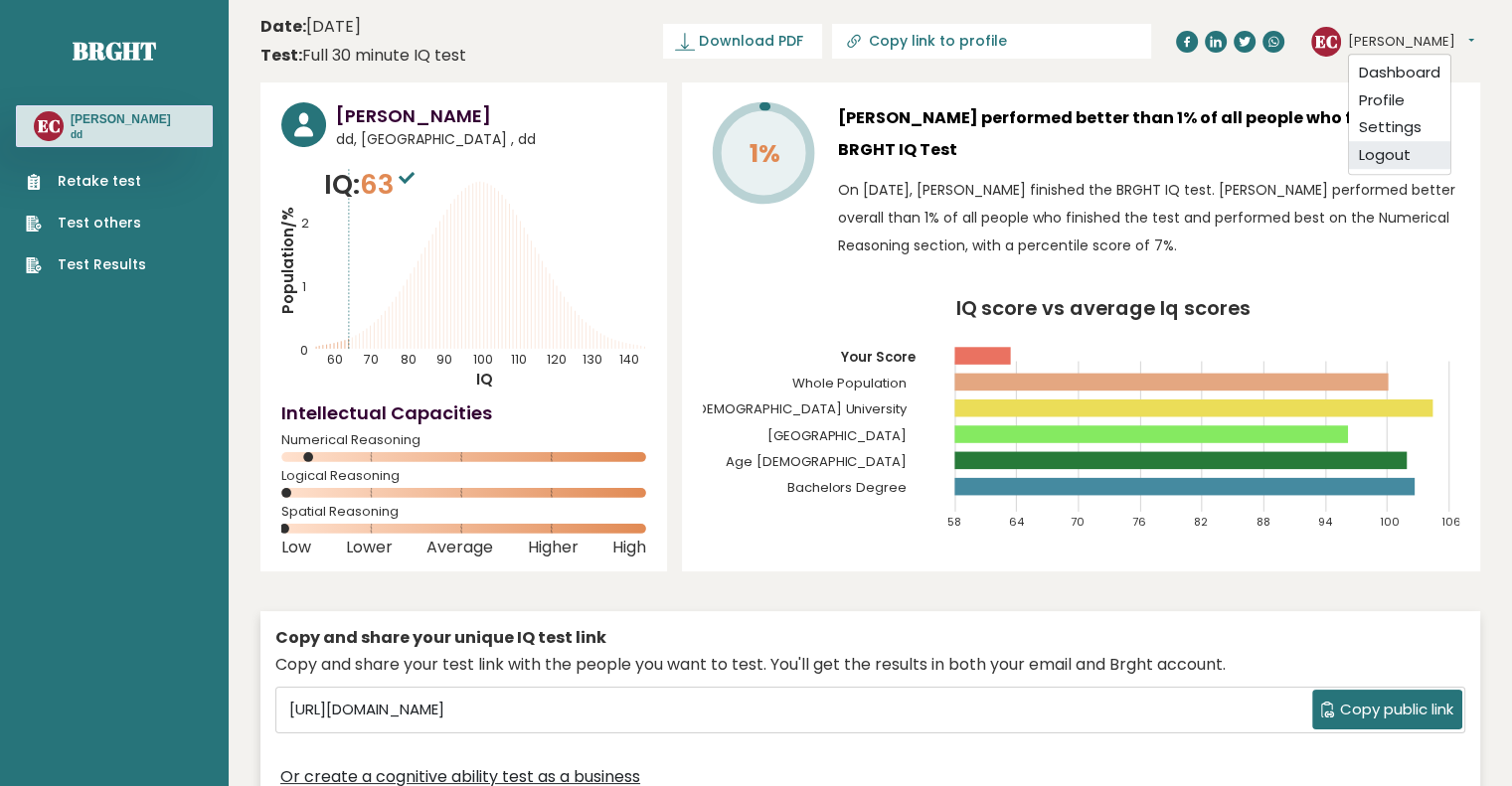 click on "Logout" at bounding box center (1400, 155) 